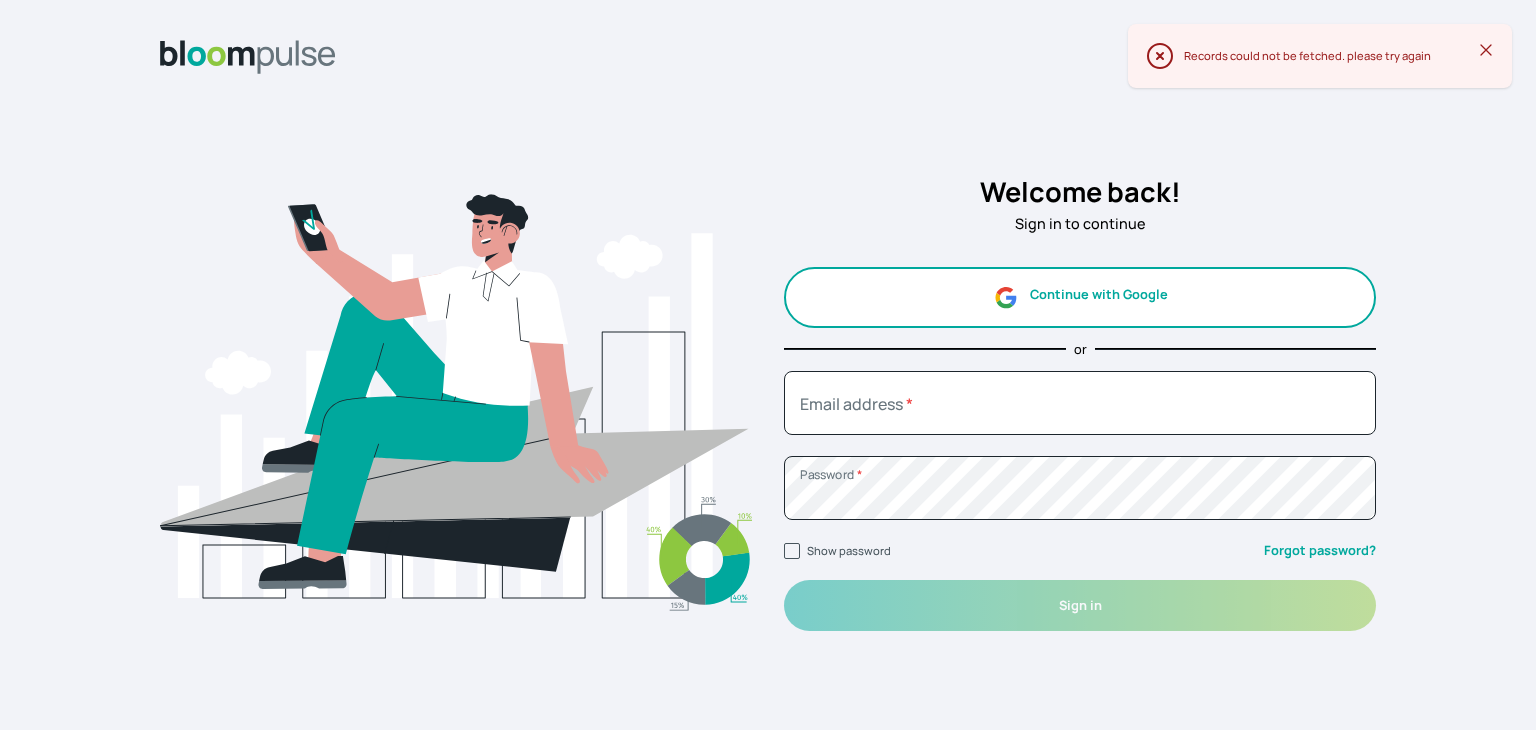 scroll, scrollTop: 0, scrollLeft: 0, axis: both 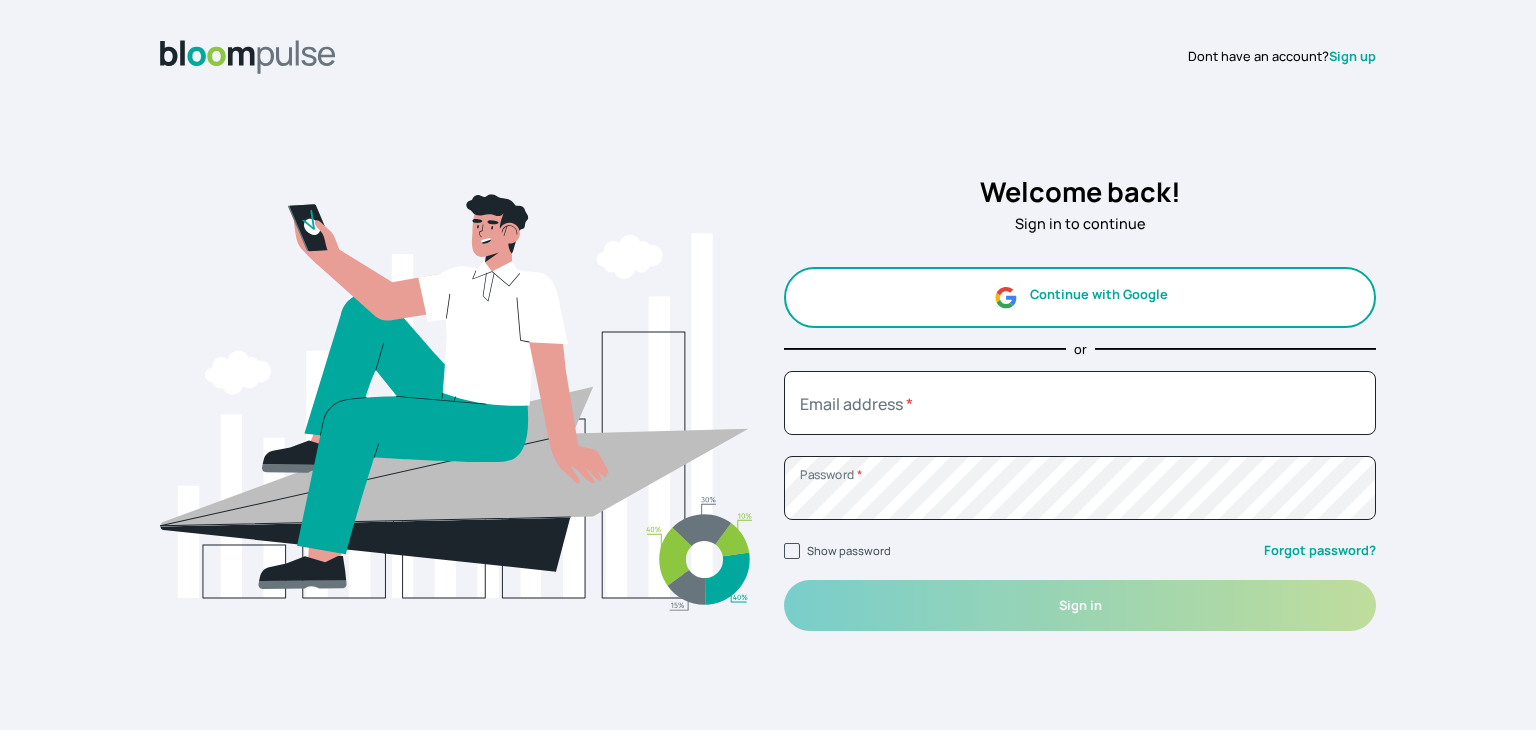 click on "Continue with Google" at bounding box center (1080, 297) 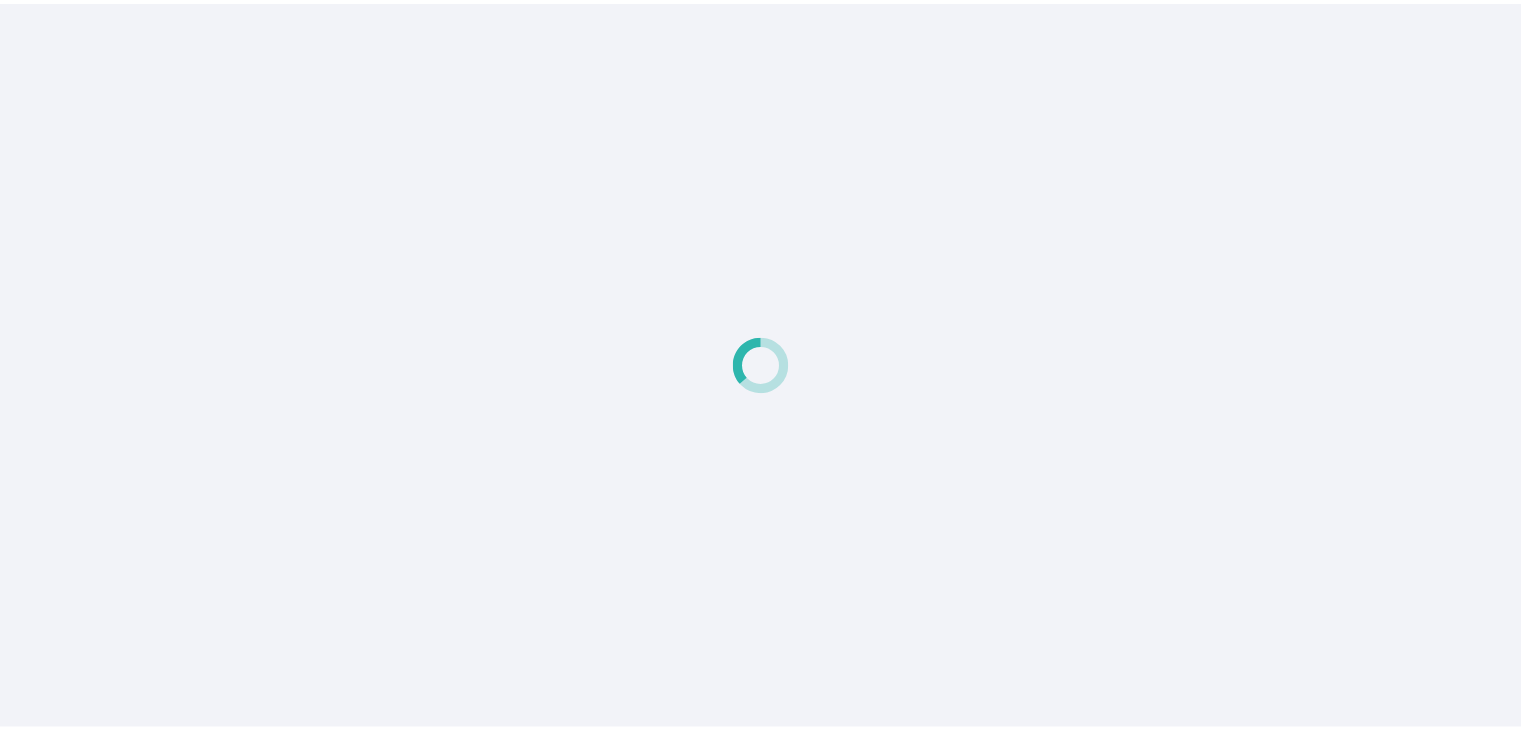 scroll, scrollTop: 0, scrollLeft: 0, axis: both 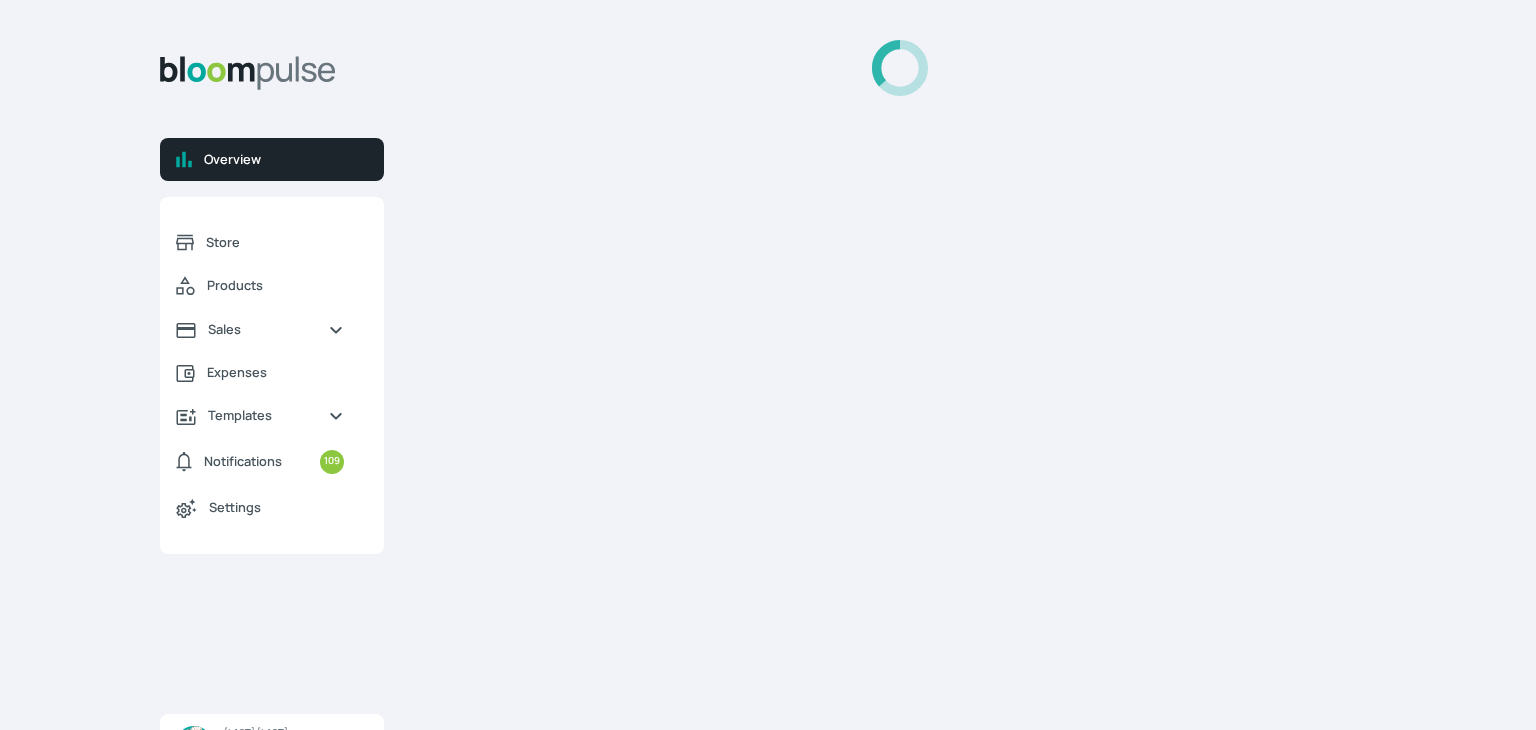 select on "2025" 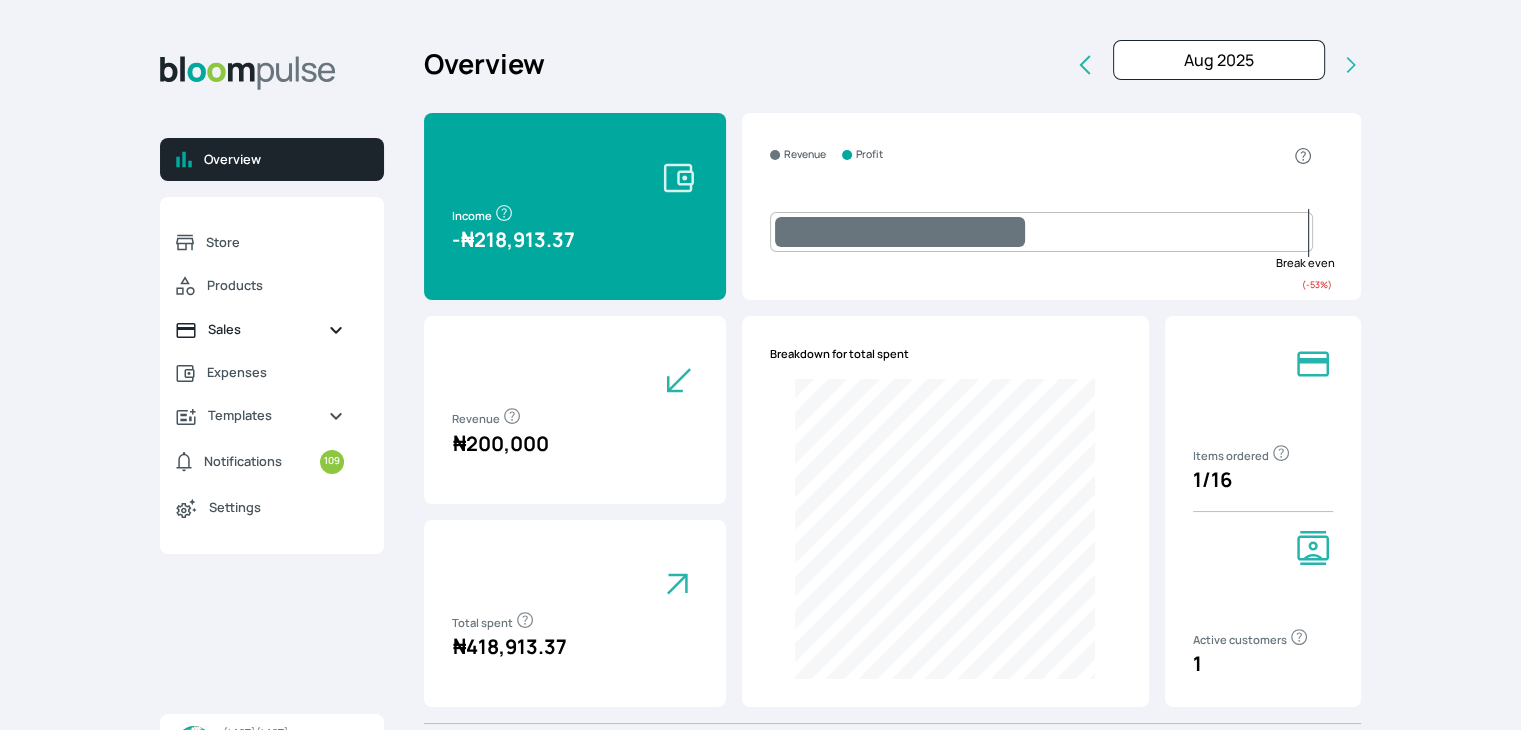 click on "Sales" at bounding box center (260, 329) 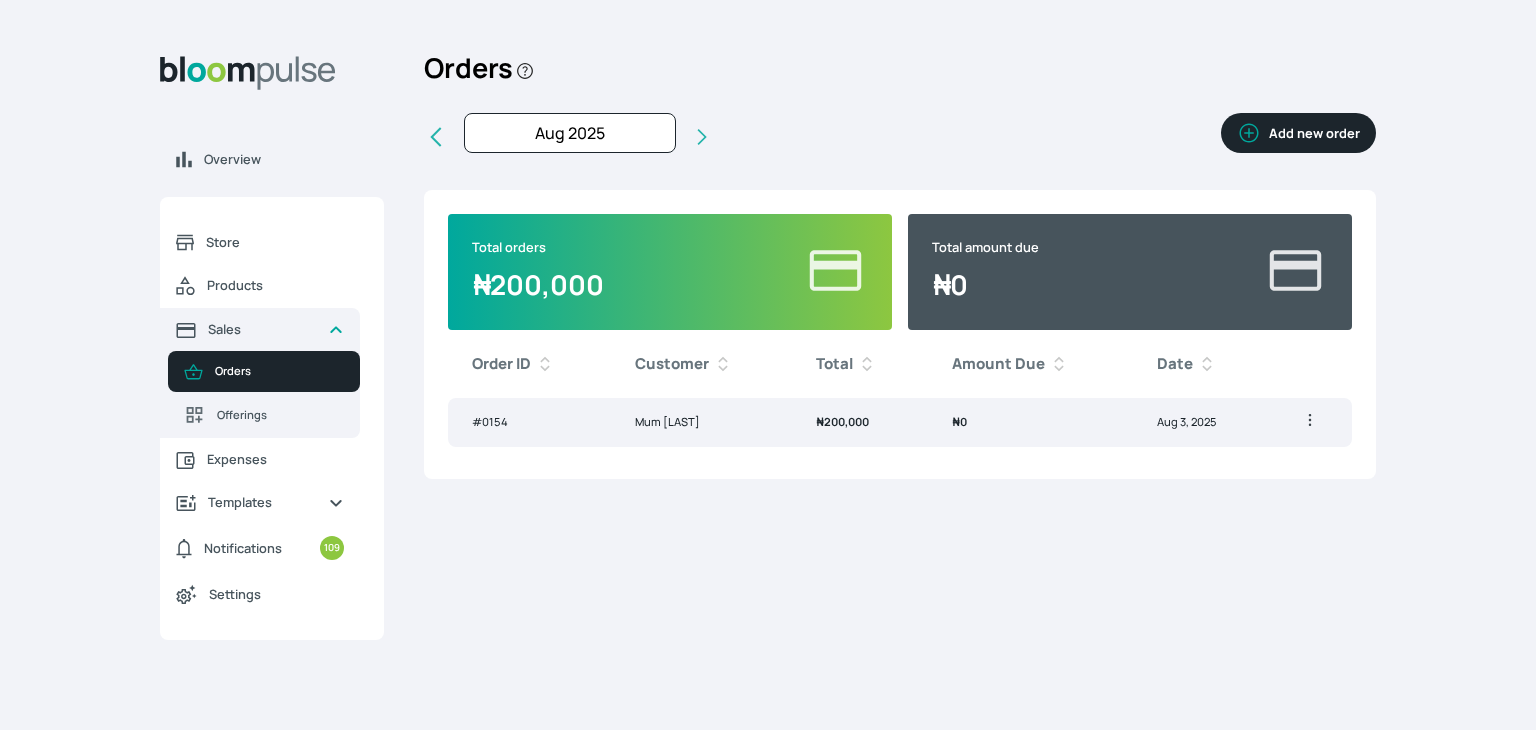 click on "Add new order" at bounding box center (1298, 133) 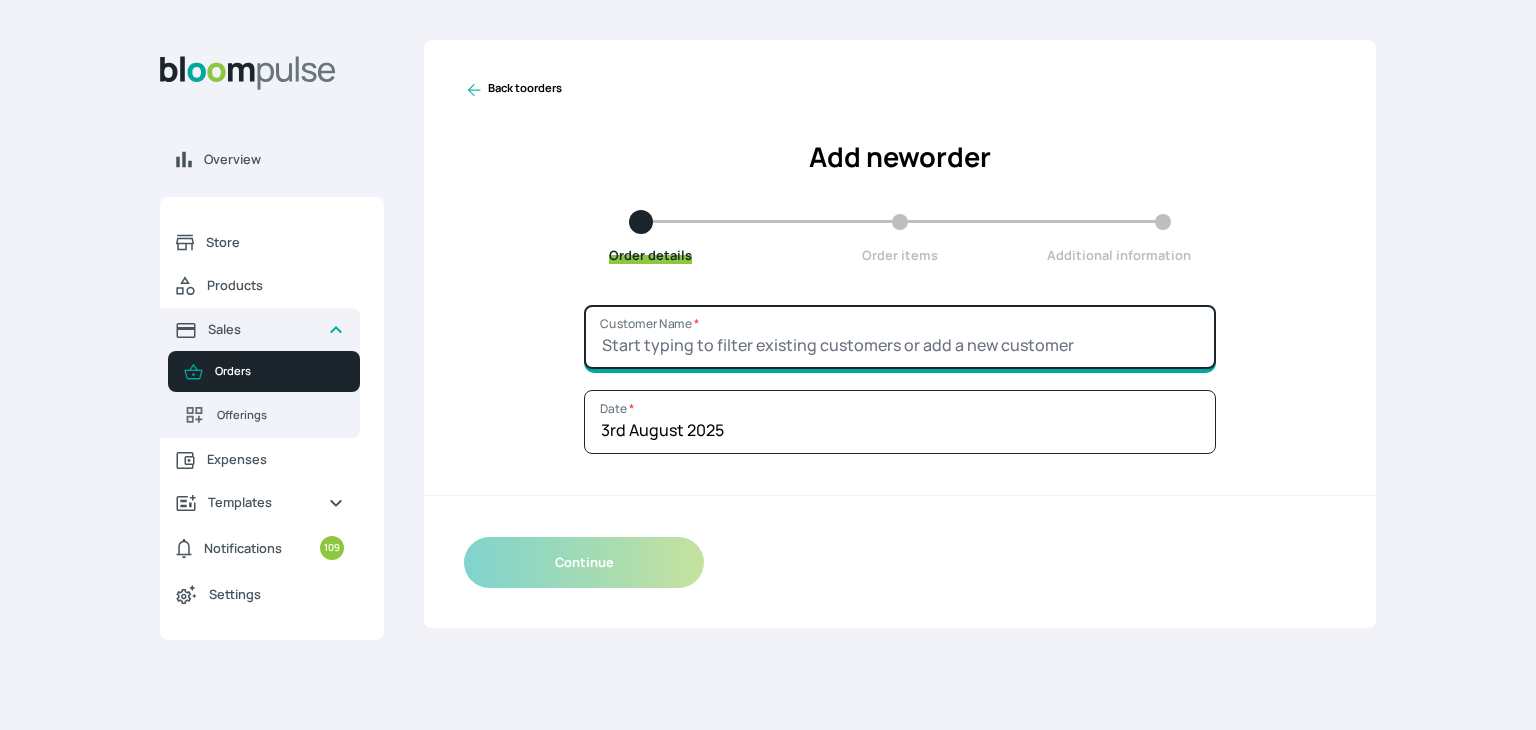 click on "Customer Name    *" at bounding box center [900, 337] 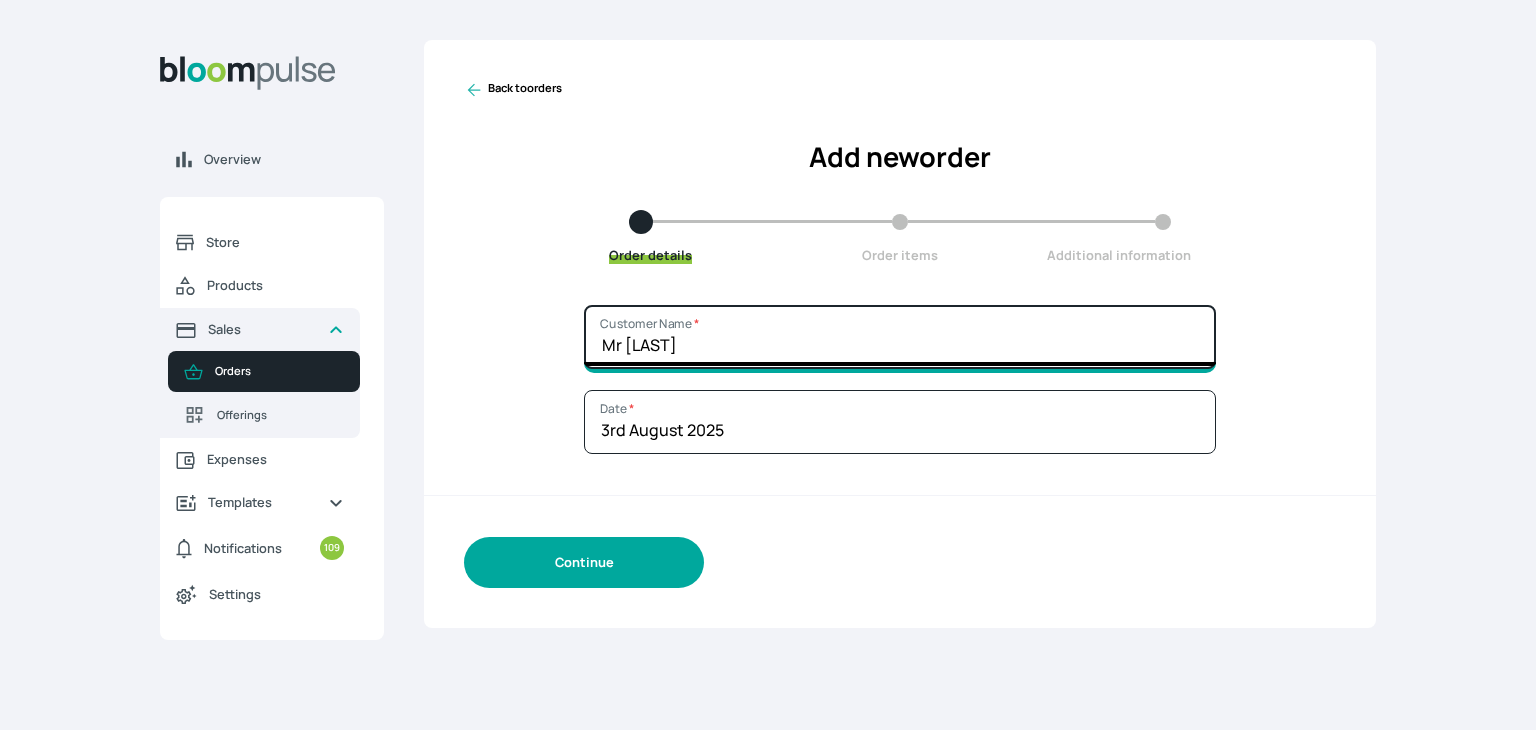 type on "Mr [LAST]" 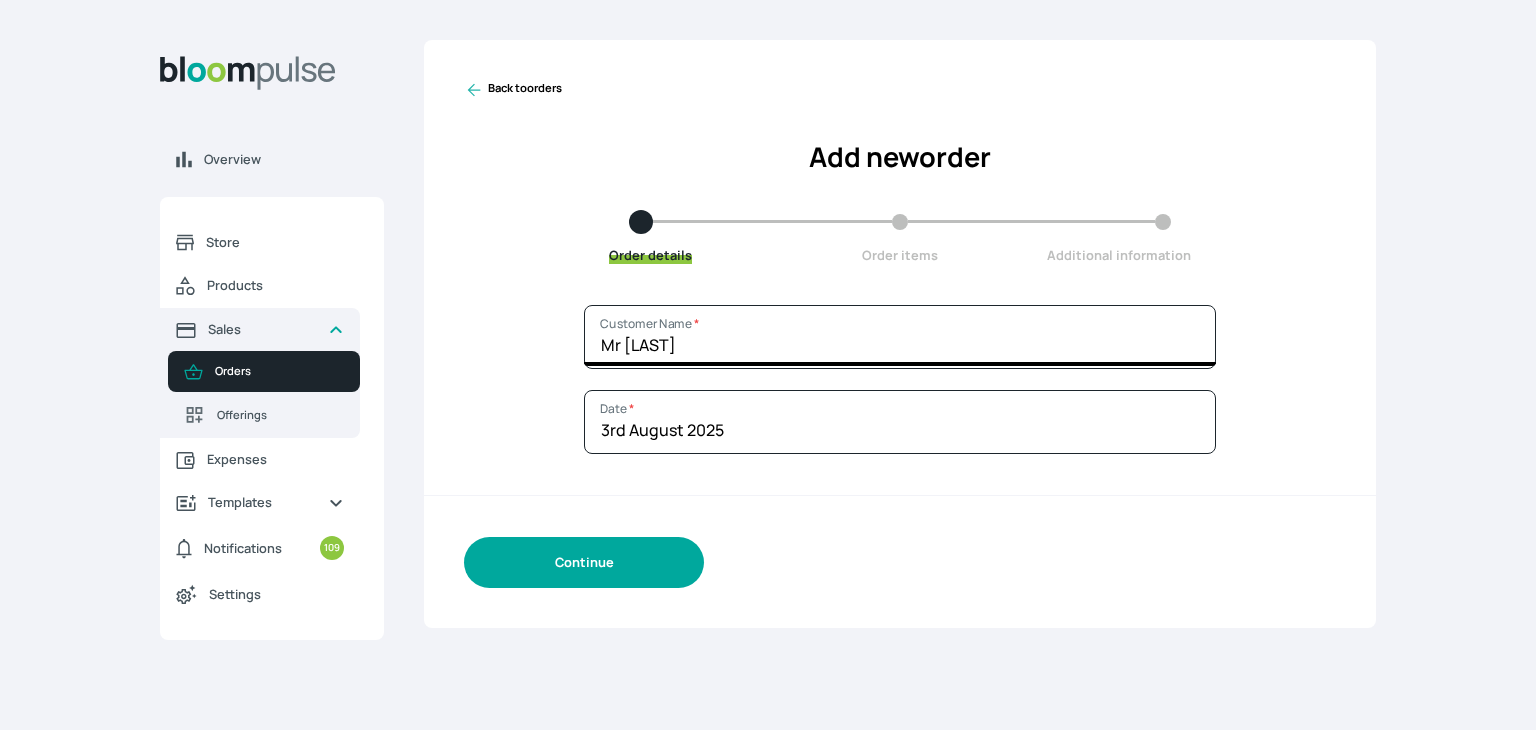 click on "Continue" at bounding box center [584, 562] 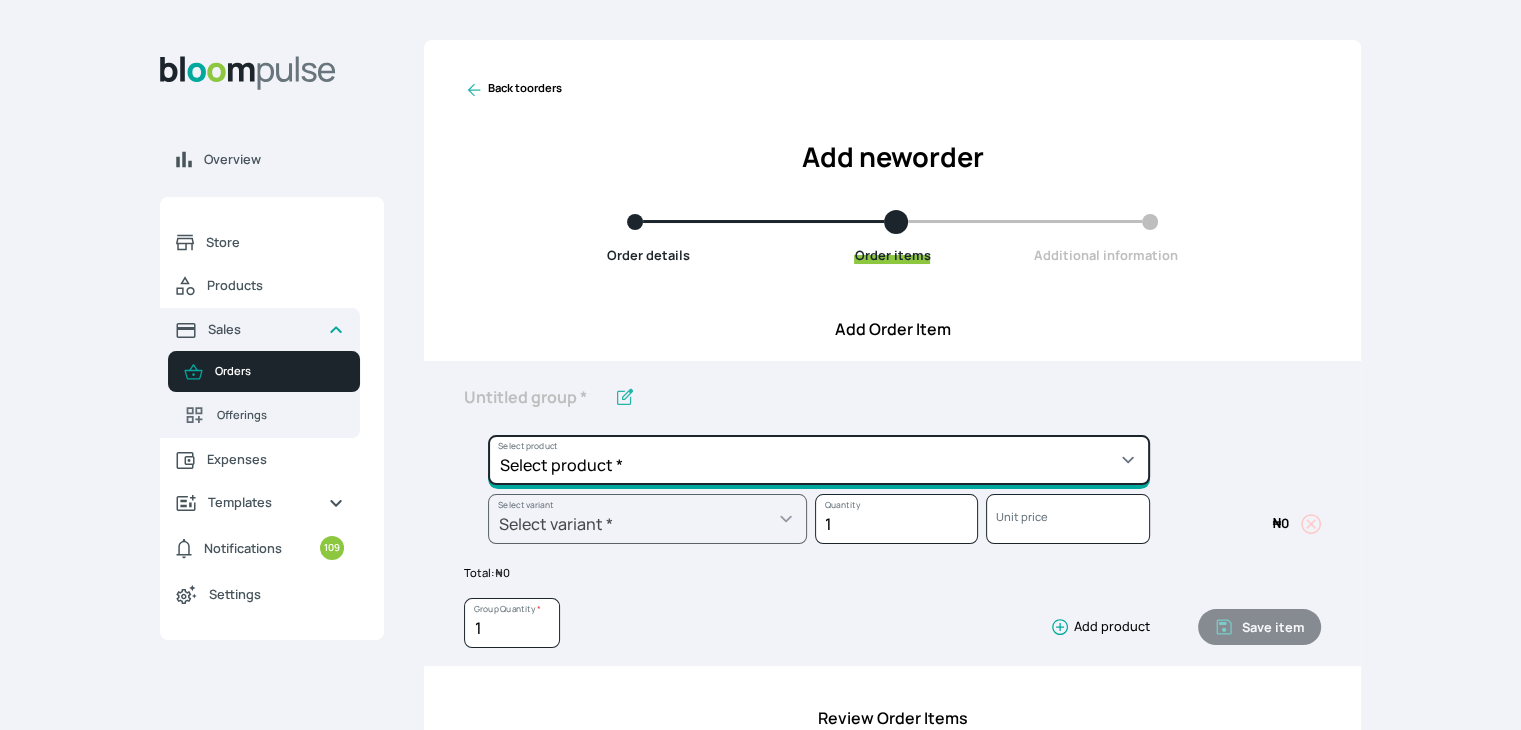 click on "Select product *  Cake Decoration for 8inches High  Chocolate oil based Round Cake  Geneose Sponge square Cake  Pound Square Cake  35cl zobo Mocktail  Banana Bread Batter BBQ Chicken  Bento Cake Budget Friendly Whippedcream Decoration Cake Decoration for 6inches High Cake Decoration for 6inches Low Cake loaf Chocolate Cake Batter Chocolate Ganache Chocolate oil based Batter Chocolate oil based square Cake Chocolate Round Cake Chop Life Package 2 Classic Banana Bread Loaf Coconut Banana Bread Loaf Cookies and Cream oil based Batter Cookies and cream oil based Round Cake Cupcakes Custom Made Whippedcream Decoration Doughnut Batter Fondant 1 Recipe  Fruit Cake Fruit Cake Batter Geneose Sponge Cake Batter Geneose Sponge Round Cake Meat Pie Meat Pie per 1 Mini puff Pound Cake Batter Pound Round Cake  Puff puff Redvelvet Cake Batter Redvelvet oil based Batter Redvelvet oil based Round Cake Redvelvet Round Cake Royal Buttercream  Small chops Stick Meat Sugar Doughnut  Swiss Meringue Buttercream  Valentine Love Box" at bounding box center (819, 460) 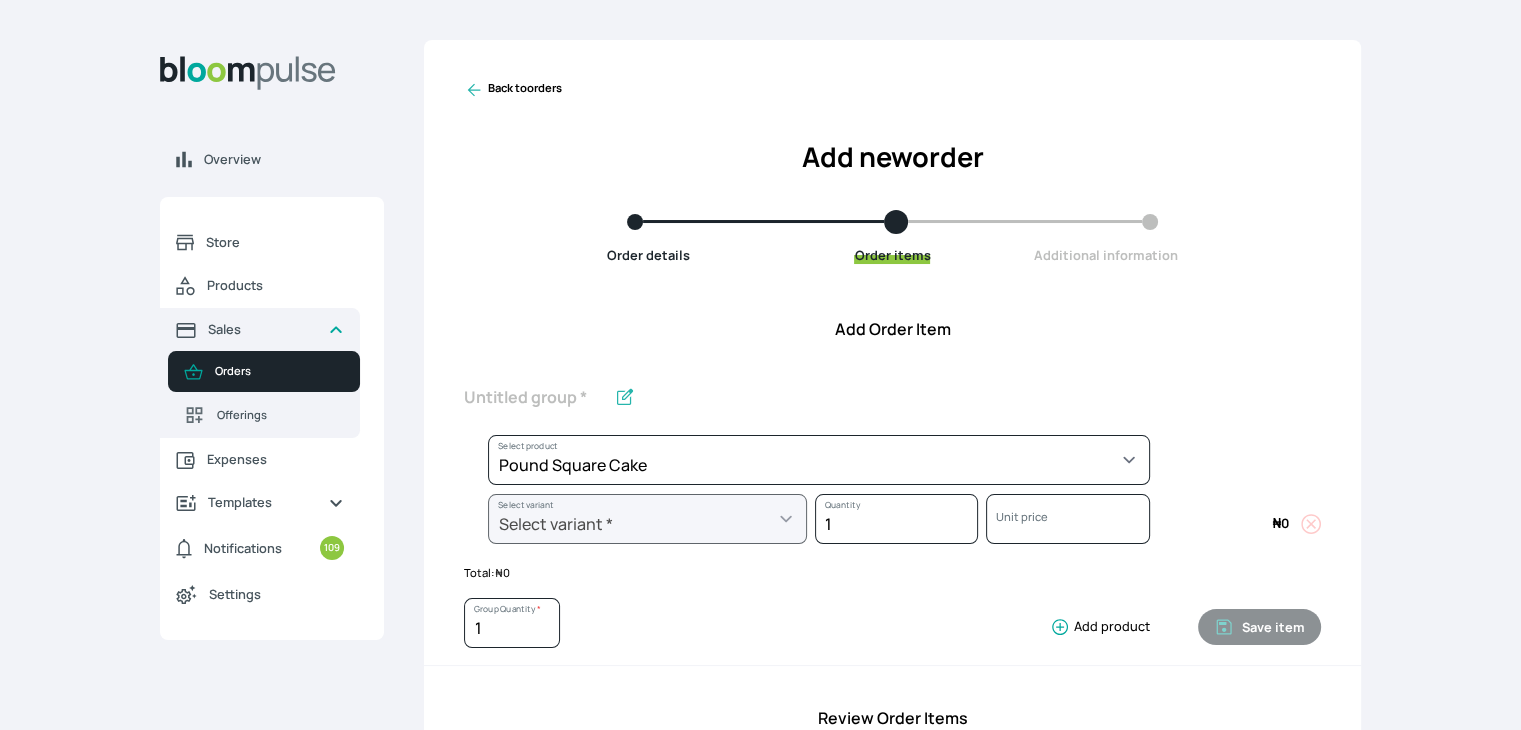 type on "Pound Square Cake" 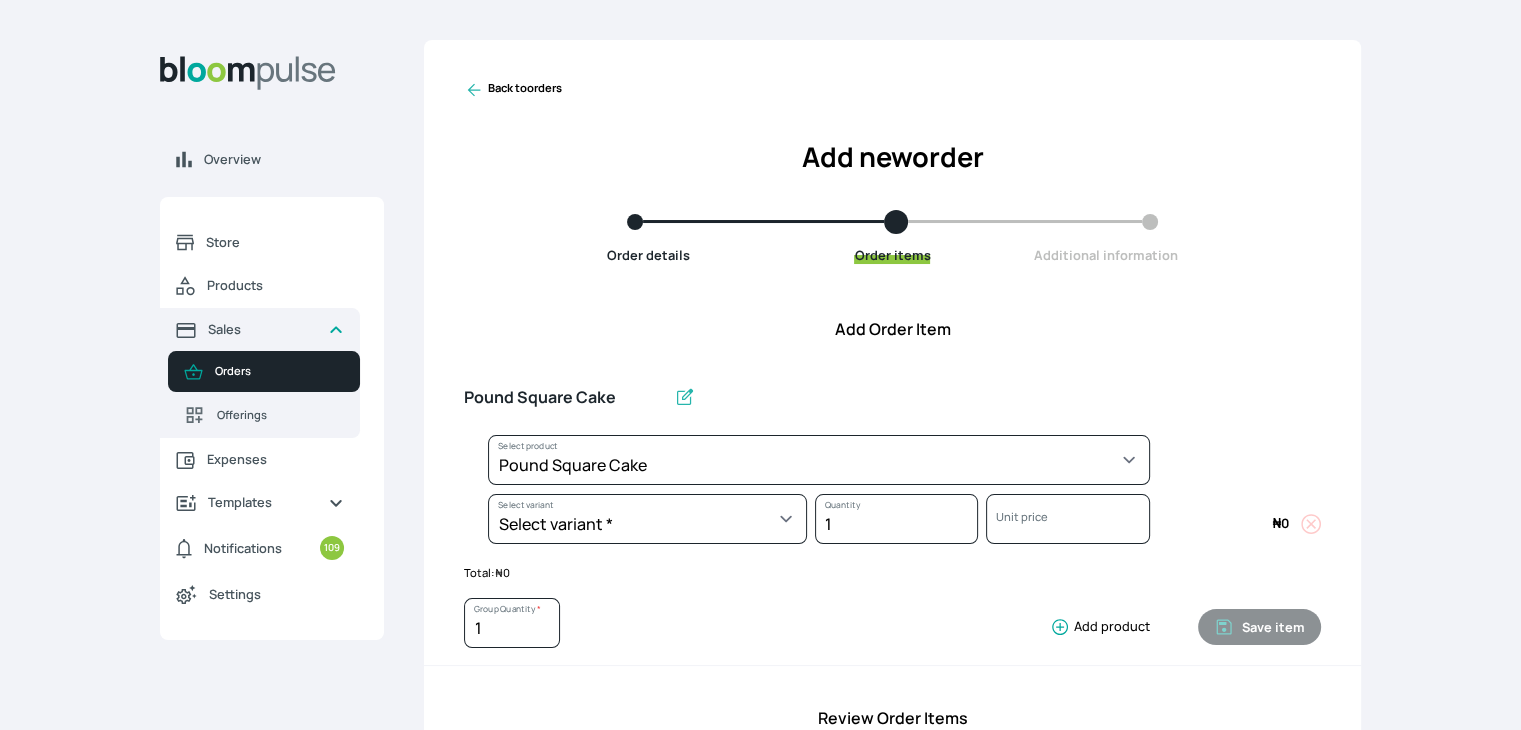 click on "Pound Square Cake Select product *  Cake Decoration for 8inches High  Chocolate oil based Round Cake  Geneose Sponge square Cake  Pound Square Cake  35cl zobo Mocktail  Banana Bread Batter BBQ Chicken  Bento Cake Budget Friendly Whippedcream Decoration Cake Decoration for 6inches High Cake Decoration for 6inches Low Cake loaf Chocolate Cake Batter Chocolate Ganache Chocolate oil based Batter Chocolate oil based square Cake Chocolate Round Cake Chop Life Package 2 Classic Banana Bread Loaf Coconut Banana Bread Loaf Cookies and Cream oil based Batter Cookies and cream oil based Round Cake Cupcakes Custom Made Whippedcream Decoration Doughnut Batter Fondant 1 Recipe  Fruit Cake Fruit Cake Batter Geneose Sponge Cake Batter Geneose Sponge Round Cake Meat Pie Meat Pie per 1 Mini puff Pound Cake Batter Pound Round Cake  Puff puff Redvelvet Cake Batter Redvelvet oil based Batter Redvelvet oil based Round Cake Redvelvet Round Cake Royal Buttercream  Small chops Stick Meat Sugar Doughnut  Swiss Meringue Buttercream  1" at bounding box center [892, 513] 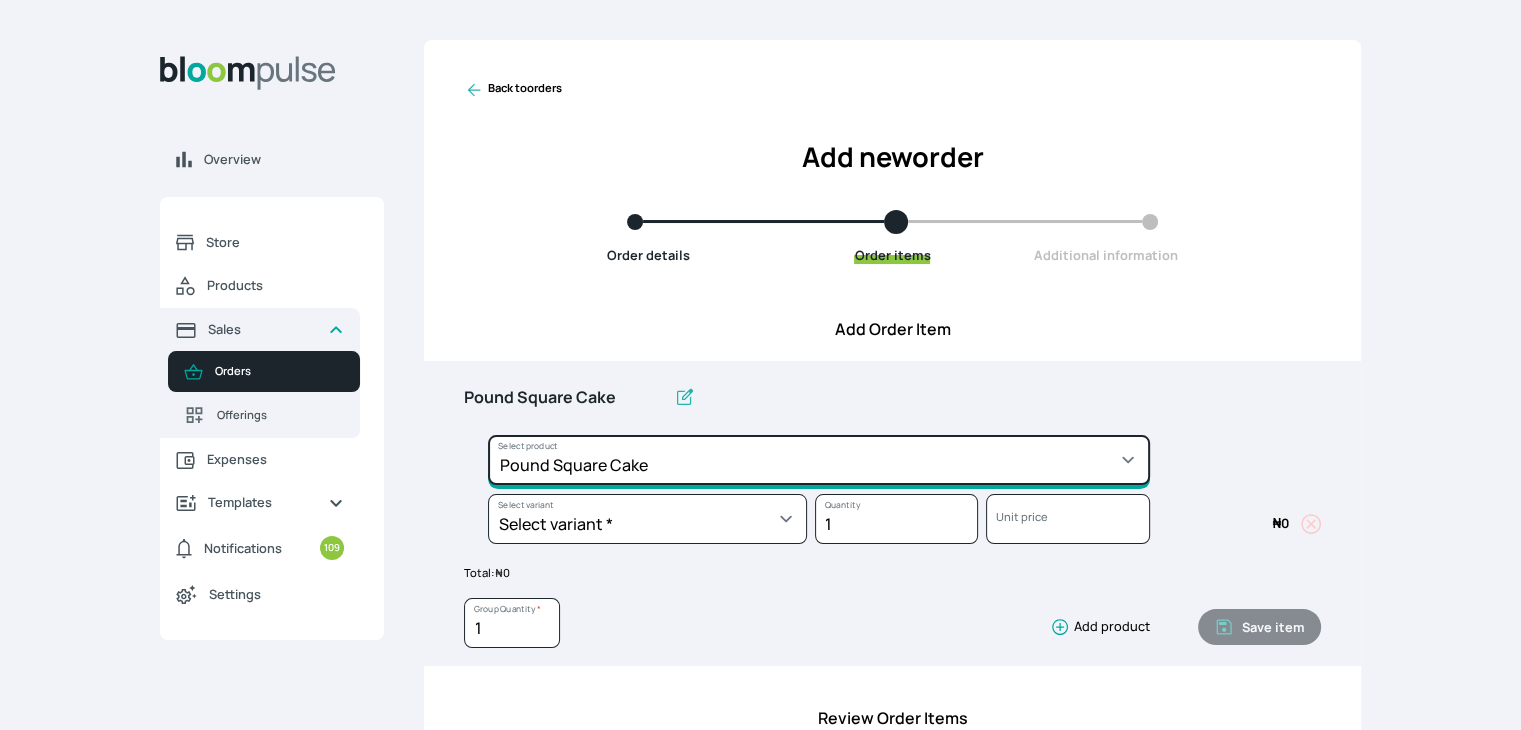 click on "Select product *  Cake Decoration for 8inches High  Chocolate oil based Round Cake  Geneose Sponge square Cake  Pound Square Cake  35cl zobo Mocktail  Banana Bread Batter BBQ Chicken  Bento Cake Budget Friendly Whippedcream Decoration Cake Decoration for 6inches High Cake Decoration for 6inches Low Cake loaf Chocolate Cake Batter Chocolate Ganache Chocolate oil based Batter Chocolate oil based square Cake Chocolate Round Cake Chop Life Package 2 Classic Banana Bread Loaf Coconut Banana Bread Loaf Cookies and Cream oil based Batter Cookies and cream oil based Round Cake Cupcakes Custom Made Whippedcream Decoration Doughnut Batter Fondant 1 Recipe  Fruit Cake Fruit Cake Batter Geneose Sponge Cake Batter Geneose Sponge Round Cake Meat Pie Meat Pie per 1 Mini puff Pound Cake Batter Pound Round Cake  Puff puff Redvelvet Cake Batter Redvelvet oil based Batter Redvelvet oil based Round Cake Redvelvet Round Cake Royal Buttercream  Small chops Stick Meat Sugar Doughnut  Swiss Meringue Buttercream  Valentine Love Box" at bounding box center (819, 460) 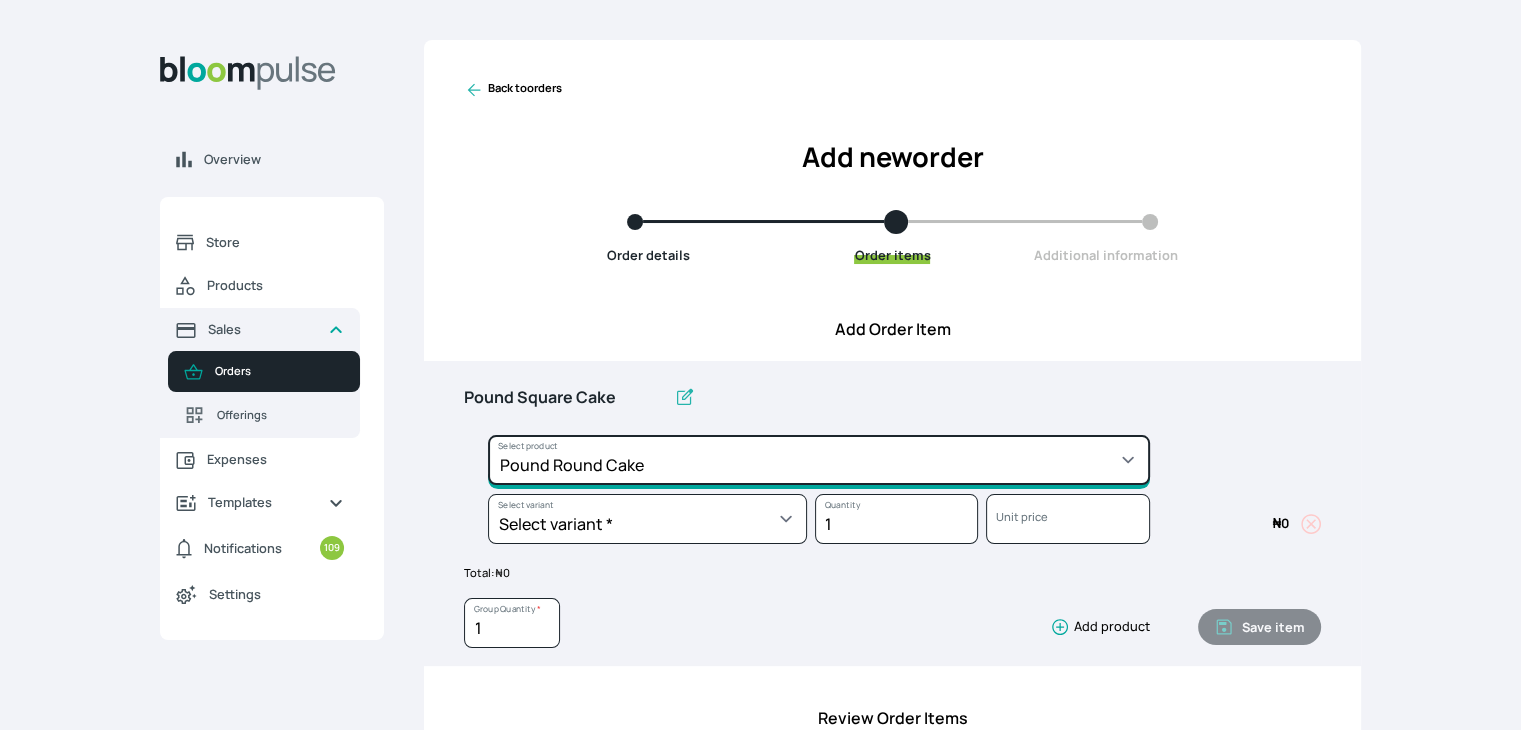 click on "Select product *  Cake Decoration for 8inches High  Chocolate oil based Round Cake  Geneose Sponge square Cake  Pound Square Cake  35cl zobo Mocktail  Banana Bread Batter BBQ Chicken  Bento Cake Budget Friendly Whippedcream Decoration Cake Decoration for 6inches High Cake Decoration for 6inches Low Cake loaf Chocolate Cake Batter Chocolate Ganache Chocolate oil based Batter Chocolate oil based square Cake Chocolate Round Cake Chop Life Package 2 Classic Banana Bread Loaf Coconut Banana Bread Loaf Cookies and Cream oil based Batter Cookies and cream oil based Round Cake Cupcakes Custom Made Whippedcream Decoration Doughnut Batter Fondant 1 Recipe  Fruit Cake Fruit Cake Batter Geneose Sponge Cake Batter Geneose Sponge Round Cake Meat Pie Meat Pie per 1 Mini puff Pound Cake Batter Pound Round Cake  Puff puff Redvelvet Cake Batter Redvelvet oil based Batter Redvelvet oil based Round Cake Redvelvet Round Cake Royal Buttercream  Small chops Stick Meat Sugar Doughnut  Swiss Meringue Buttercream  Valentine Love Box" at bounding box center (819, 460) 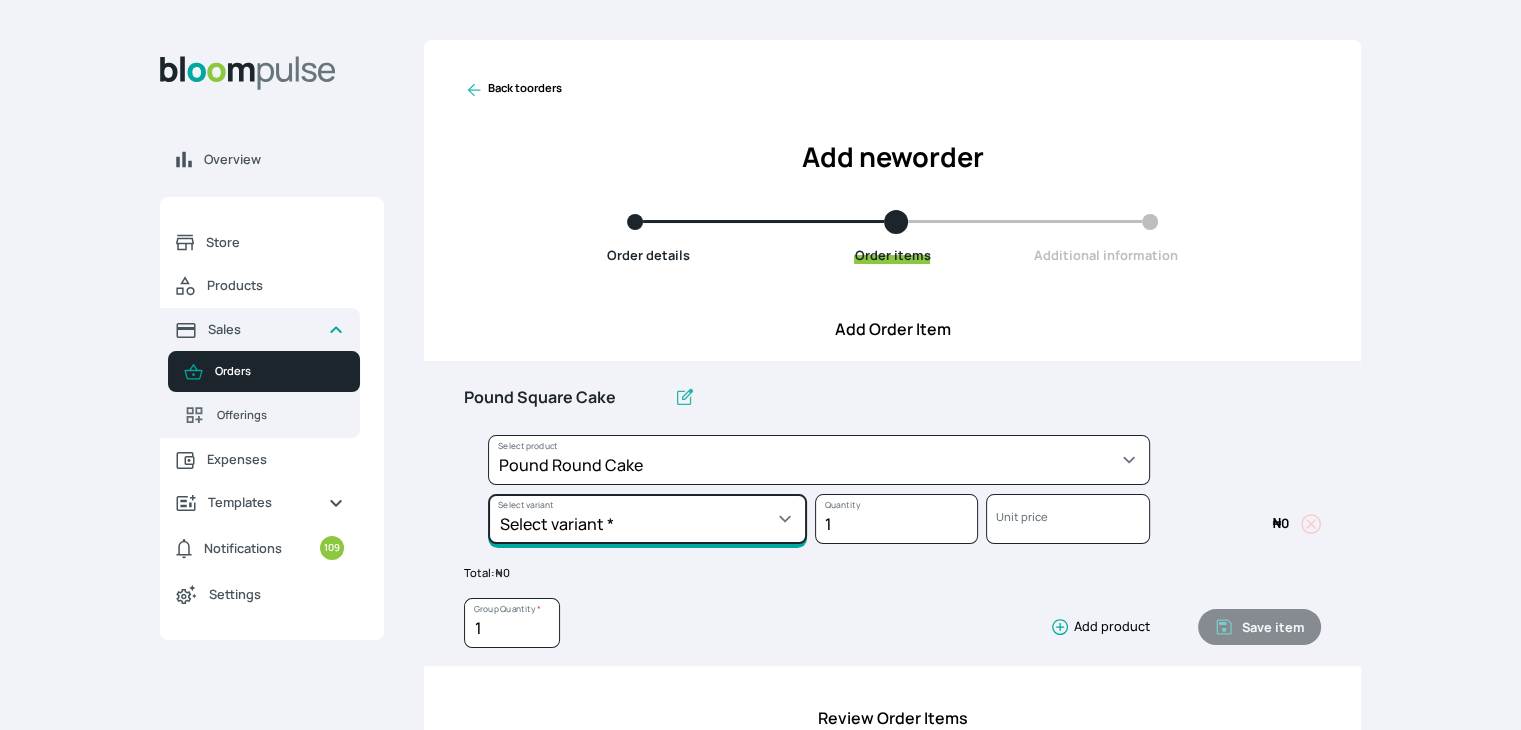 click on "Select variant * 10inches 11inches 12inches 13inches 14inches 6inches 7inches 8inches 9inches" at bounding box center [647, 519] 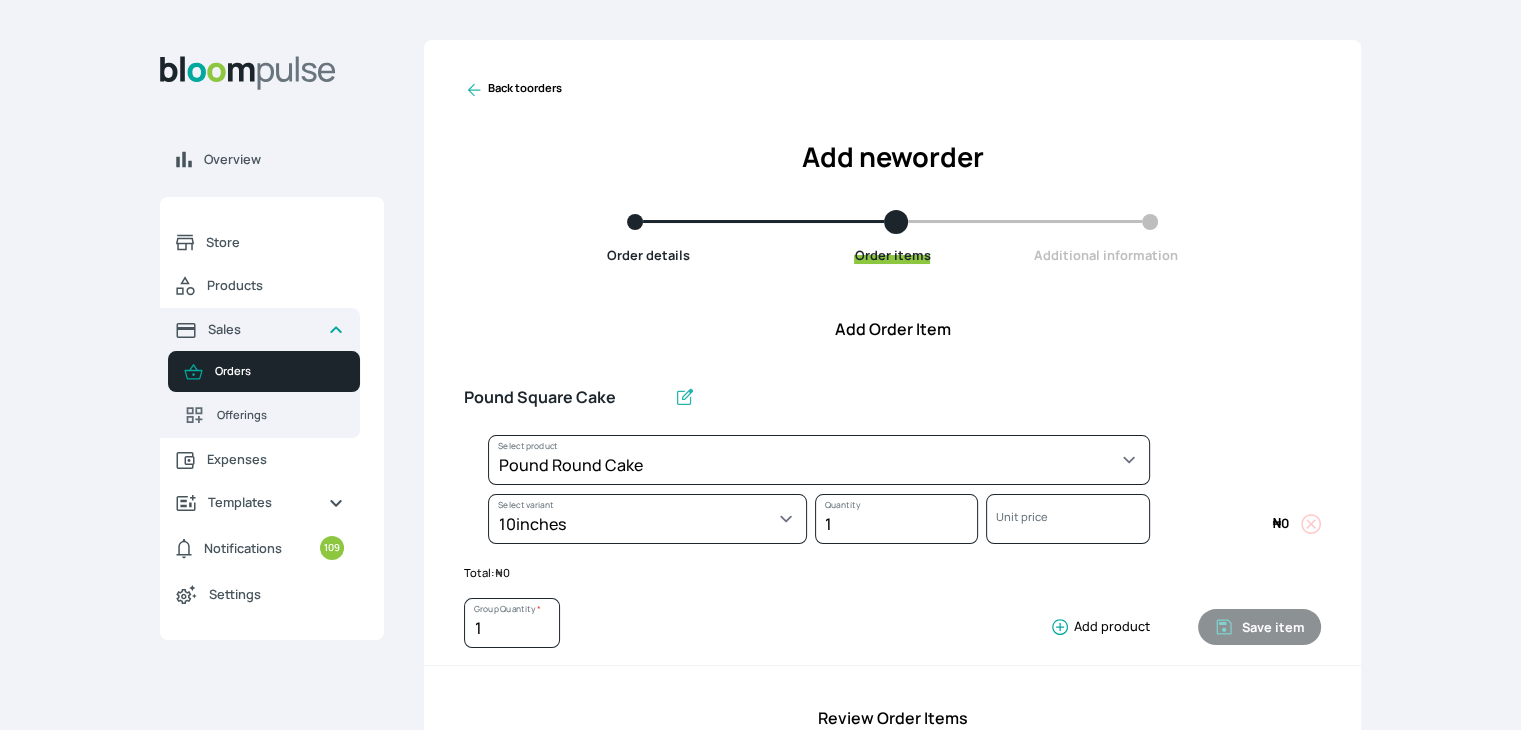 select on "a288c6ae-7a33-4d48-9e4d-feb53a4d1c56" 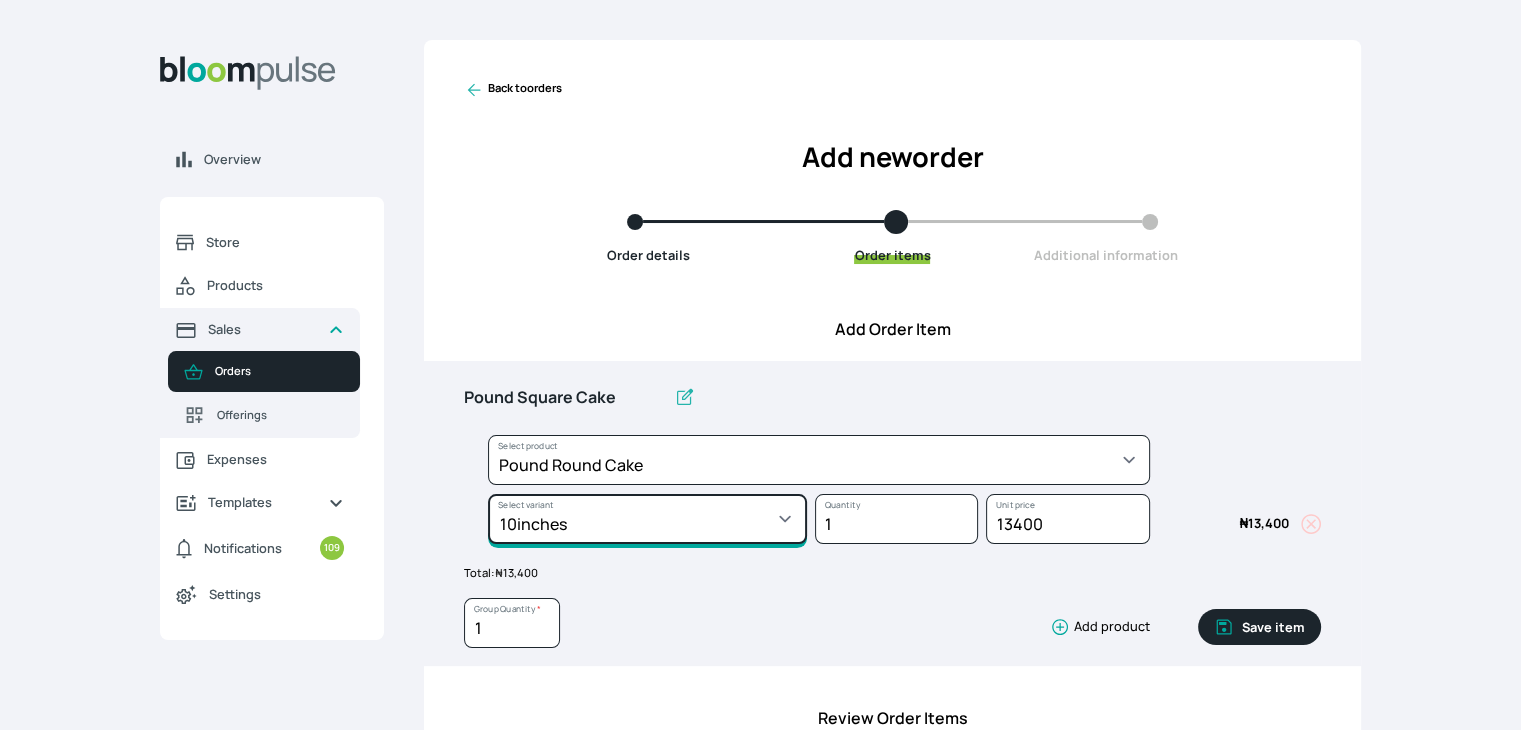 click on "Select variant * 10inches 11inches 12inches 13inches 14inches 6inches 7inches 8inches 9inches" at bounding box center (647, 519) 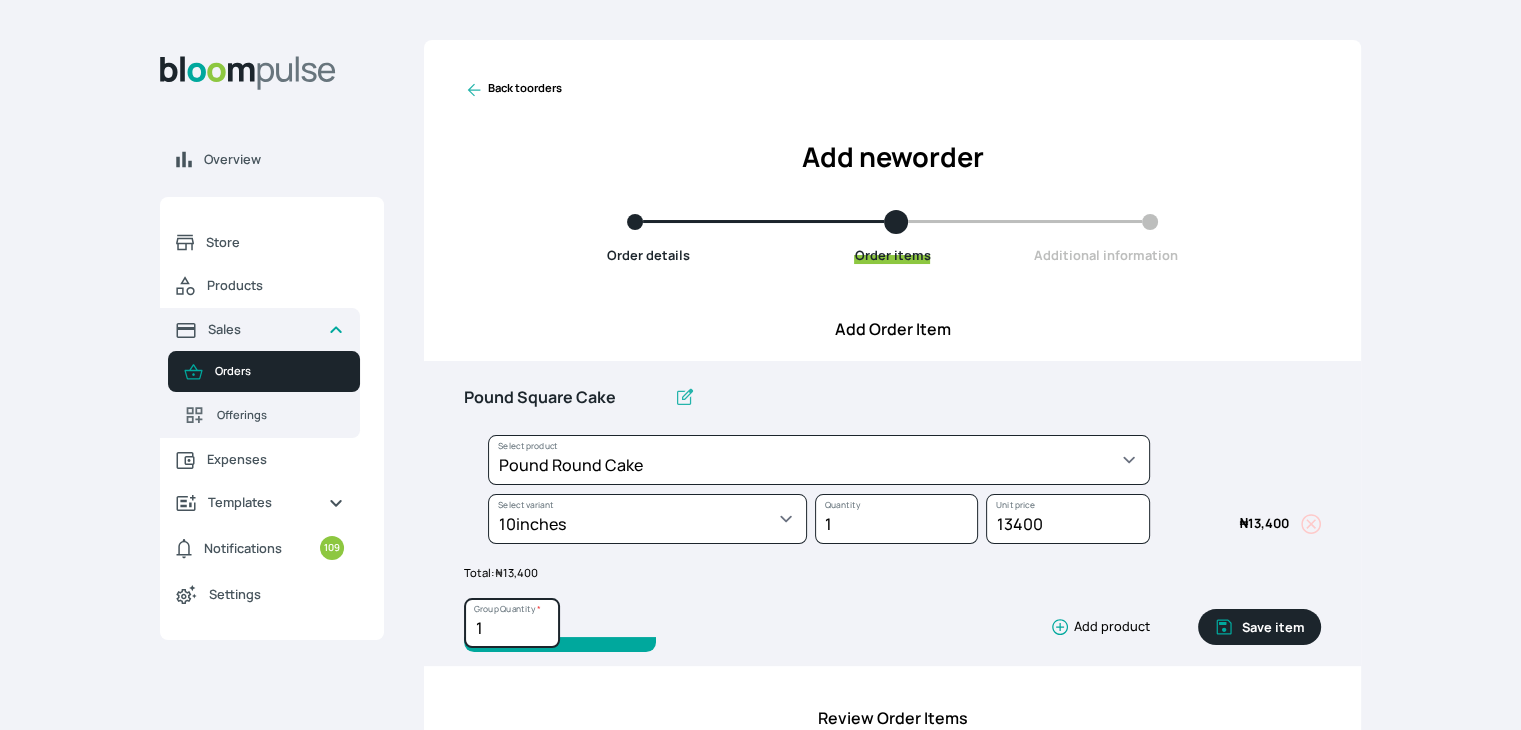 click on "1" at bounding box center (512, 623) 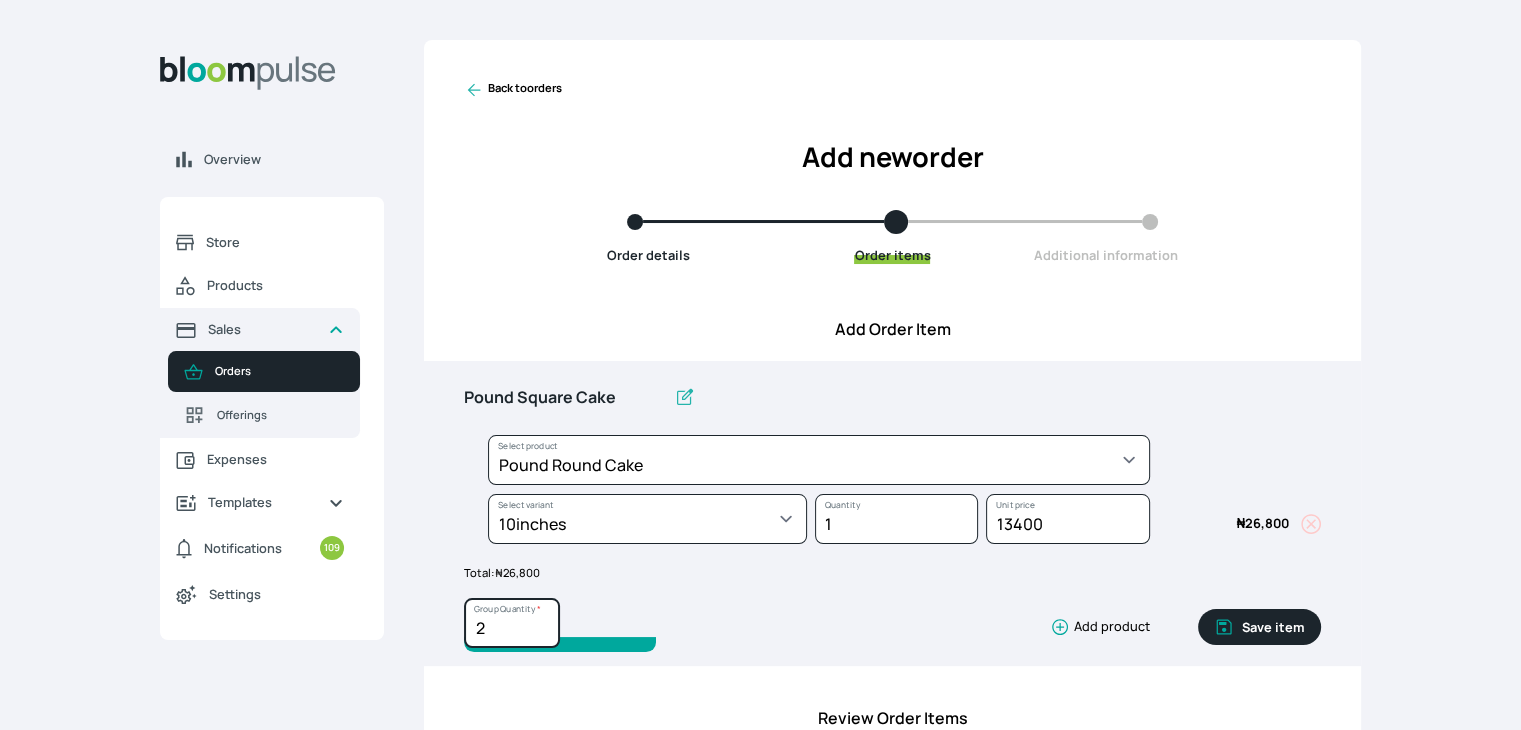 type on "2" 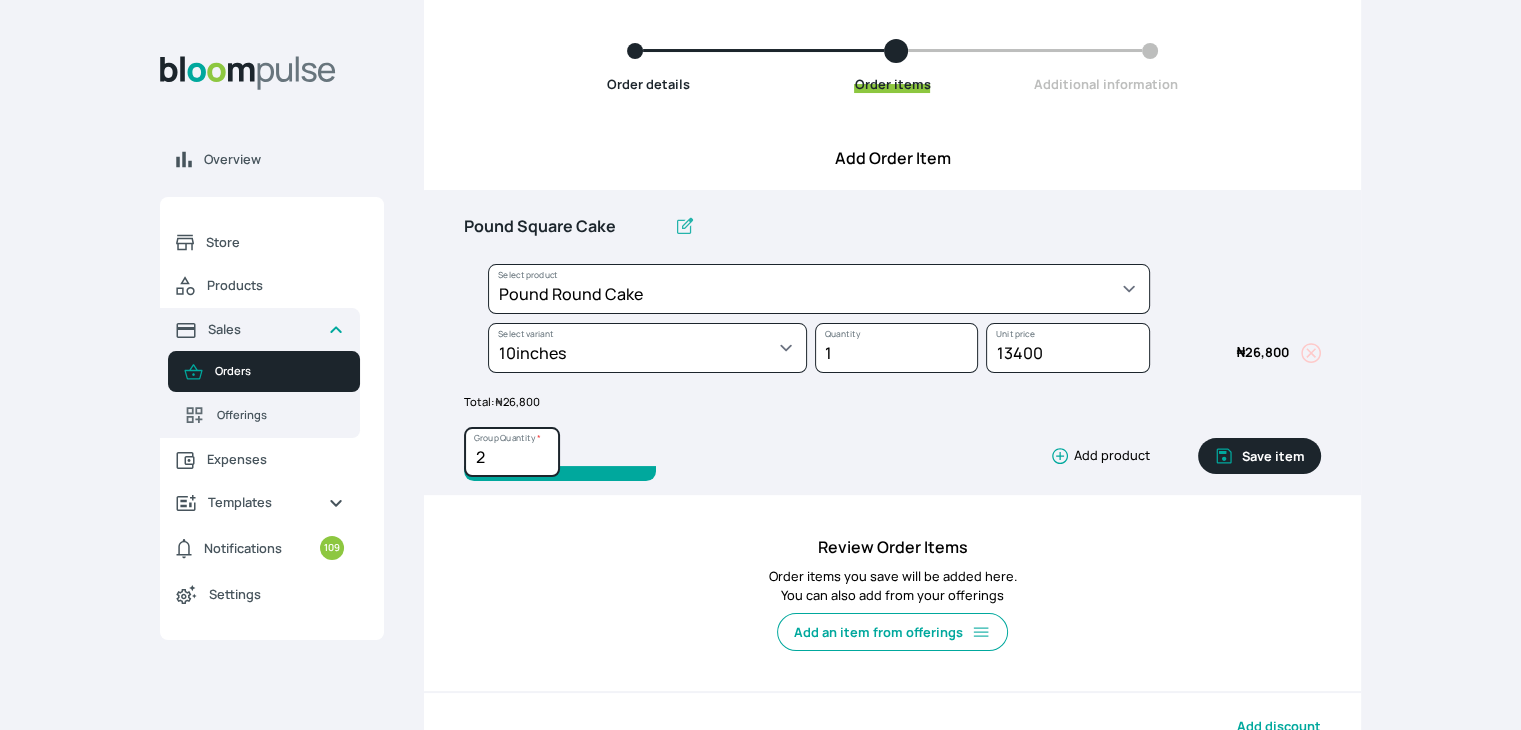 scroll, scrollTop: 172, scrollLeft: 0, axis: vertical 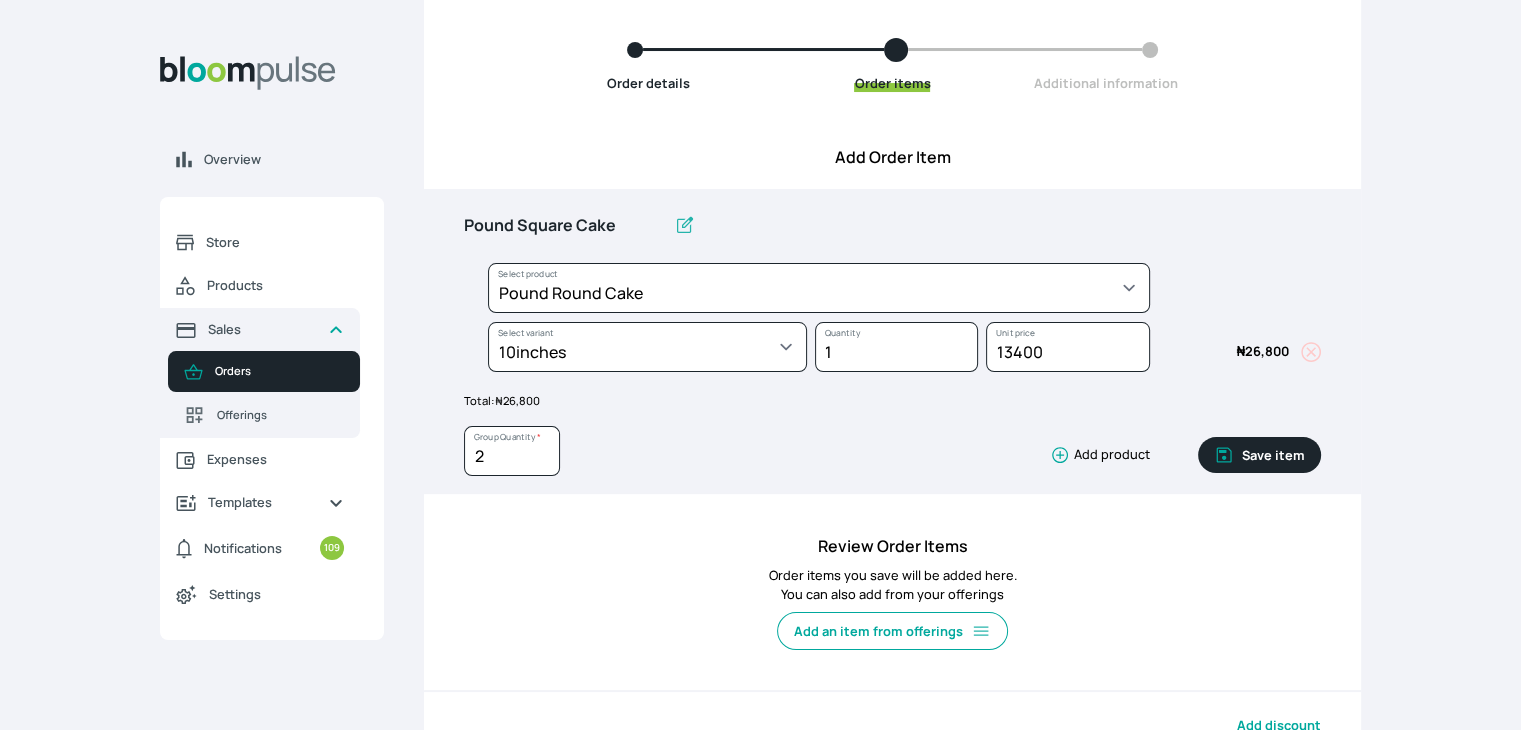 click on "Save item" at bounding box center [1259, 455] 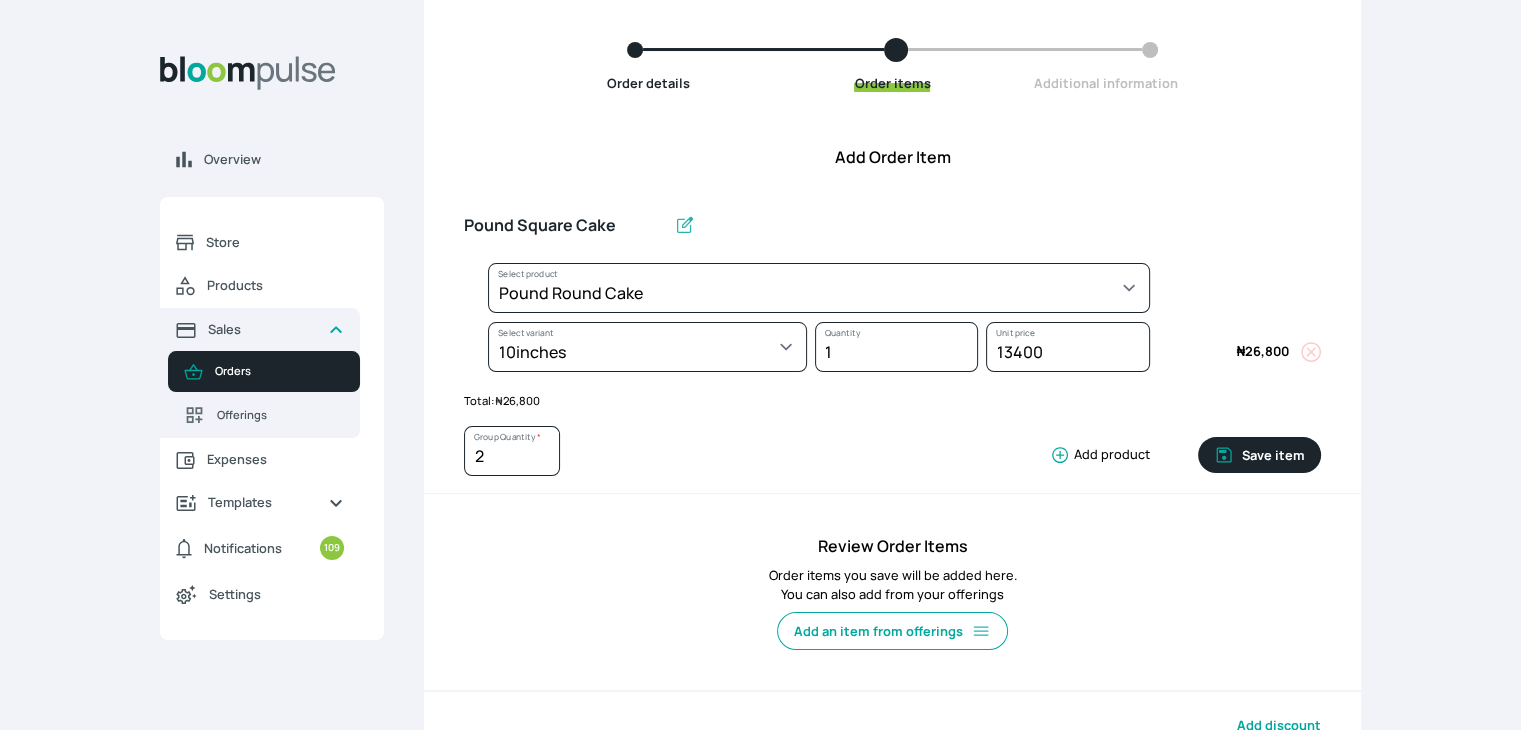 type 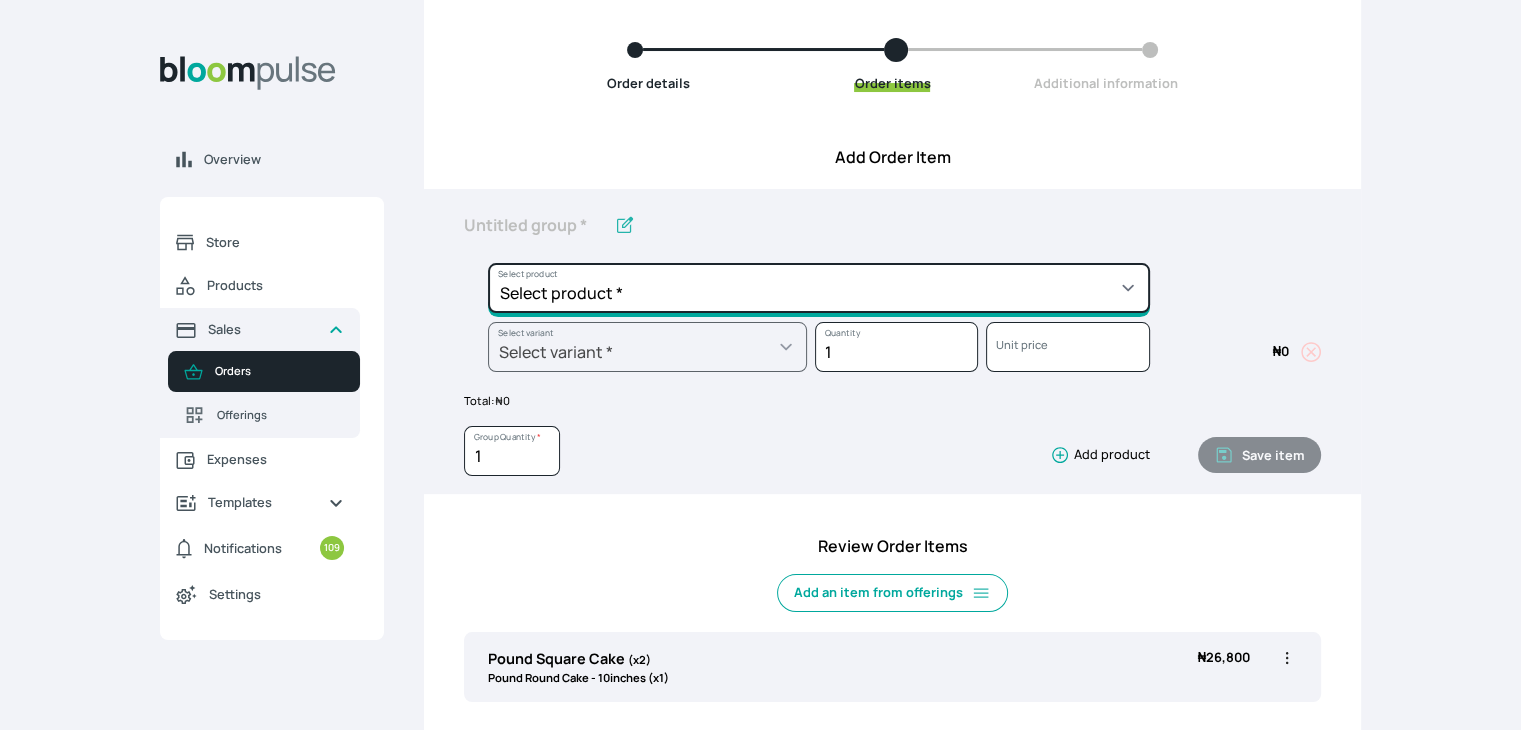 click on "Select product *  Cake Decoration for 8inches High  Chocolate oil based Round Cake  Geneose Sponge square Cake  Pound Square Cake  35cl zobo Mocktail  Banana Bread Batter BBQ Chicken  Bento Cake Budget Friendly Whippedcream Decoration Cake Decoration for 6inches High Cake Decoration for 6inches Low Cake loaf Chocolate Cake Batter Chocolate Ganache Chocolate oil based Batter Chocolate oil based square Cake Chocolate Round Cake Chop Life Package 2 Classic Banana Bread Loaf Coconut Banana Bread Loaf Cookies and Cream oil based Batter Cookies and cream oil based Round Cake Cupcakes Custom Made Whippedcream Decoration Doughnut Batter Fondant 1 Recipe  Fruit Cake Fruit Cake Batter Geneose Sponge Cake Batter Geneose Sponge Round Cake Meat Pie Meat Pie per 1 Mini puff Pound Cake Batter Pound Round Cake  Puff puff Redvelvet Cake Batter Redvelvet oil based Batter Redvelvet oil based Round Cake Redvelvet Round Cake Royal Buttercream  Small chops Stick Meat Sugar Doughnut  Swiss Meringue Buttercream  Valentine Love Box" at bounding box center [819, 288] 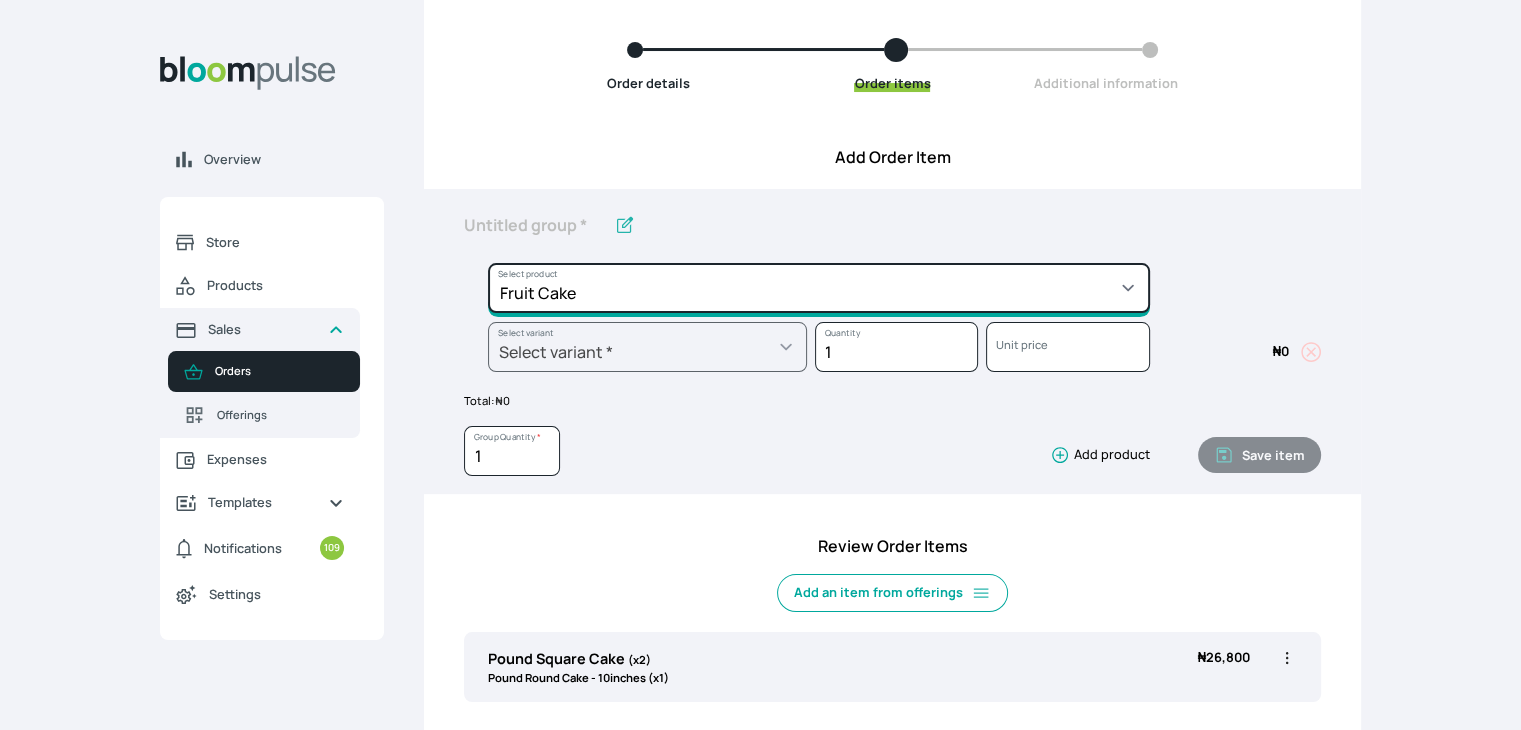 click on "Select product *  Cake Decoration for 8inches High  Chocolate oil based Round Cake  Geneose Sponge square Cake  Pound Square Cake  35cl zobo Mocktail  Banana Bread Batter BBQ Chicken  Bento Cake Budget Friendly Whippedcream Decoration Cake Decoration for 6inches High Cake Decoration for 6inches Low Cake loaf Chocolate Cake Batter Chocolate Ganache Chocolate oil based Batter Chocolate oil based square Cake Chocolate Round Cake Chop Life Package 2 Classic Banana Bread Loaf Coconut Banana Bread Loaf Cookies and Cream oil based Batter Cookies and cream oil based Round Cake Cupcakes Custom Made Whippedcream Decoration Doughnut Batter Fondant 1 Recipe  Fruit Cake Fruit Cake Batter Geneose Sponge Cake Batter Geneose Sponge Round Cake Meat Pie Meat Pie per 1 Mini puff Pound Cake Batter Pound Round Cake  Puff puff Redvelvet Cake Batter Redvelvet oil based Batter Redvelvet oil based Round Cake Redvelvet Round Cake Royal Buttercream  Small chops Stick Meat Sugar Doughnut  Swiss Meringue Buttercream  Valentine Love Box" at bounding box center (819, 288) 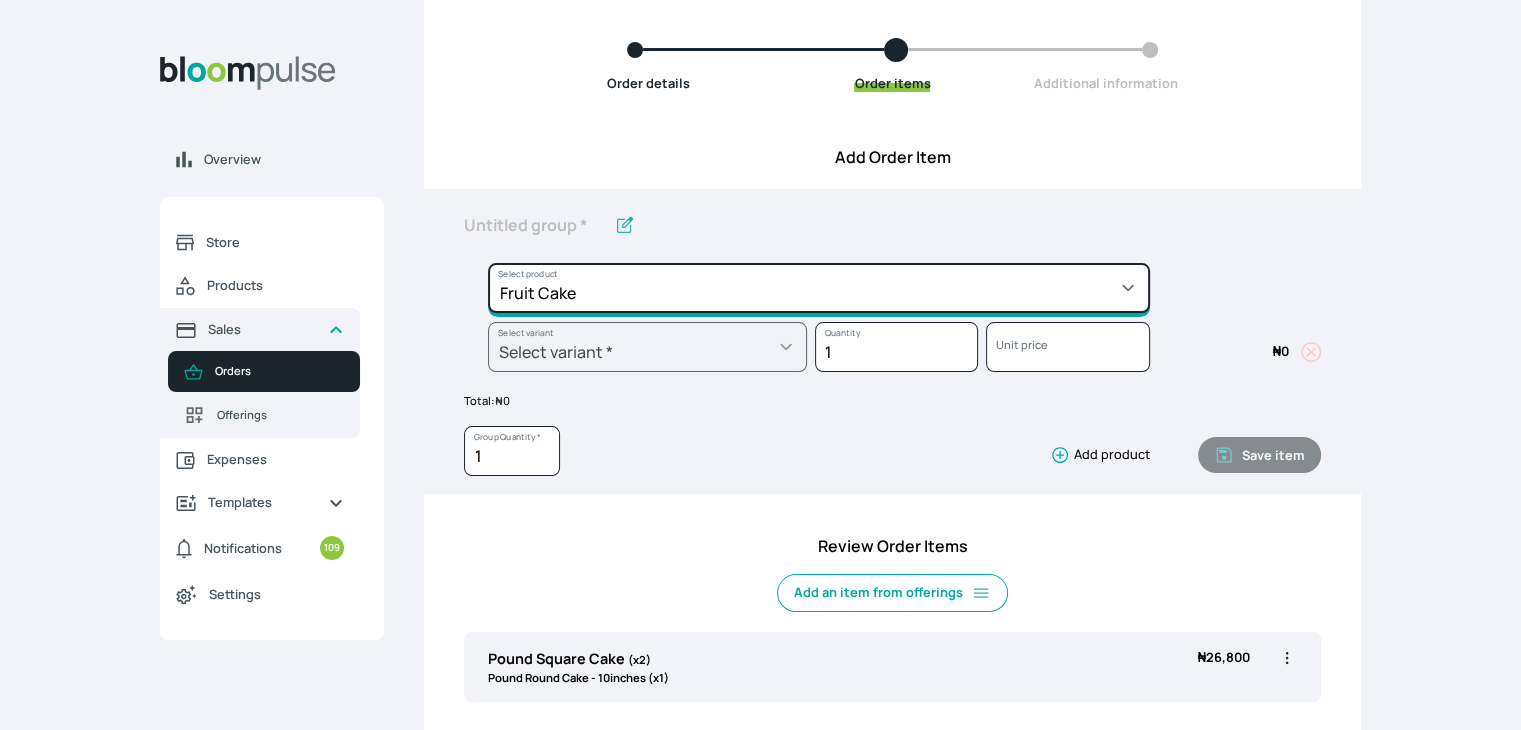 type on "Fruit Cake" 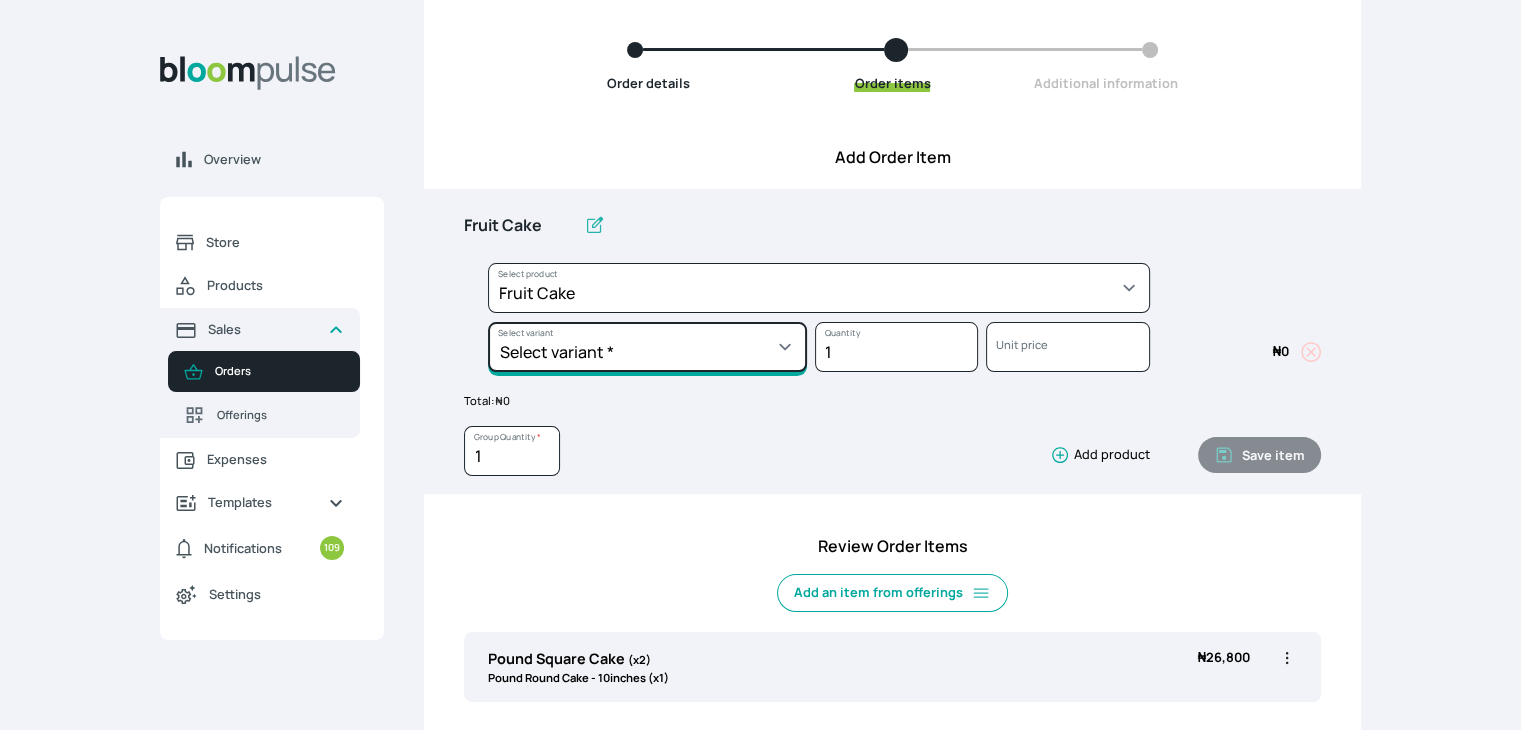 click on "Select variant * 10inches  11inches 12inches 14inches 6inches  7inches 8inches  9inches" at bounding box center [647, 347] 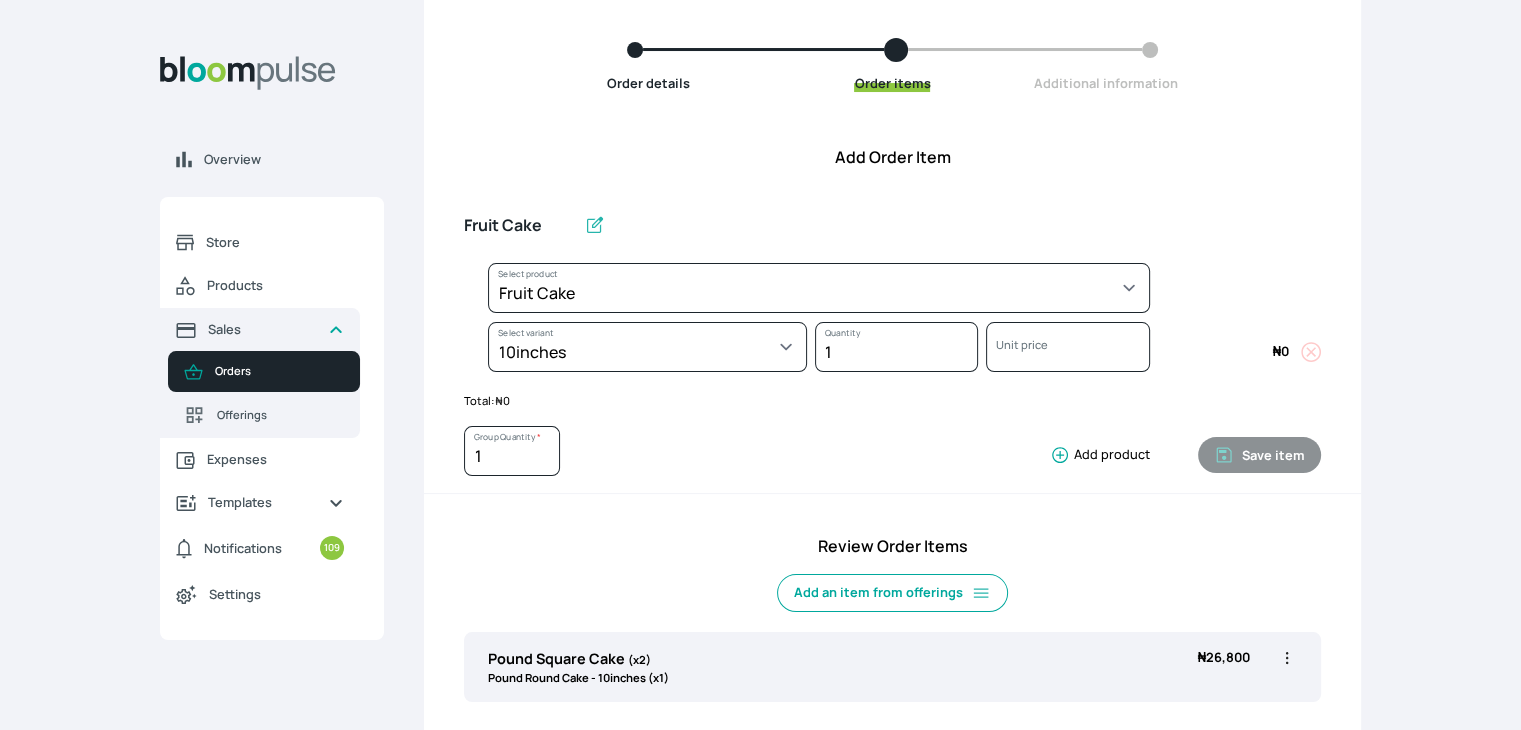 select on "32006b2c-a501-4064-9a9f-995cf0fcd2ca" 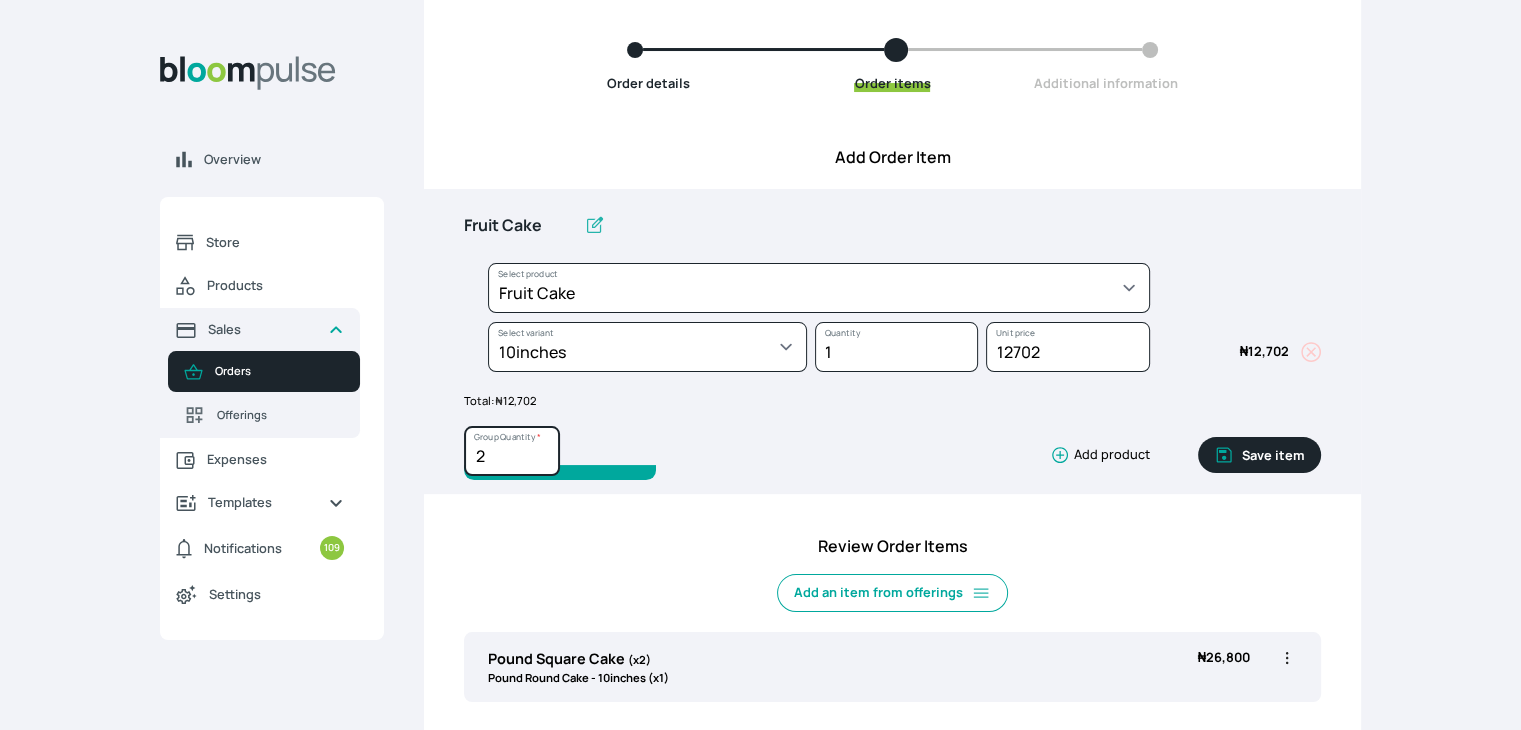 type on "2" 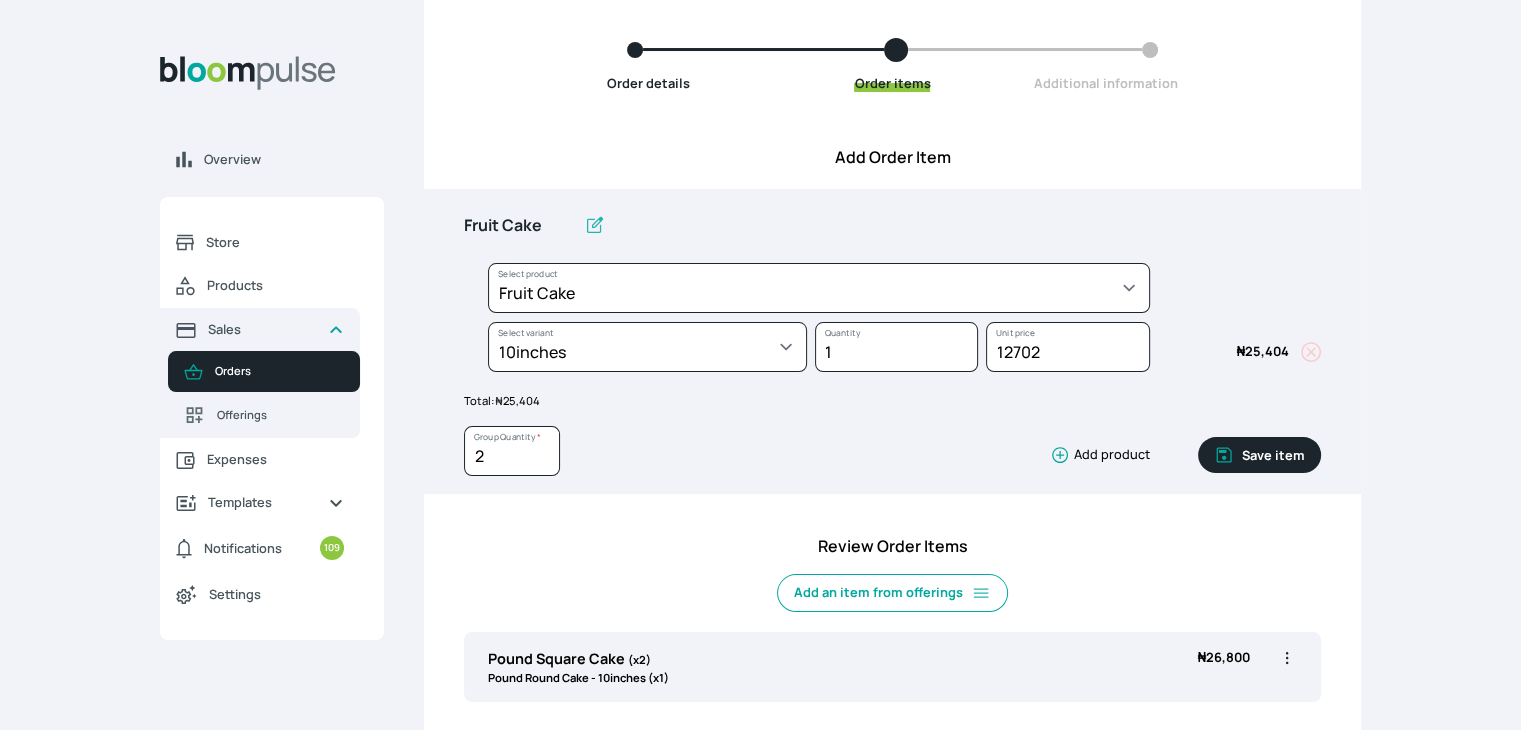 click on "Save item" at bounding box center [1259, 455] 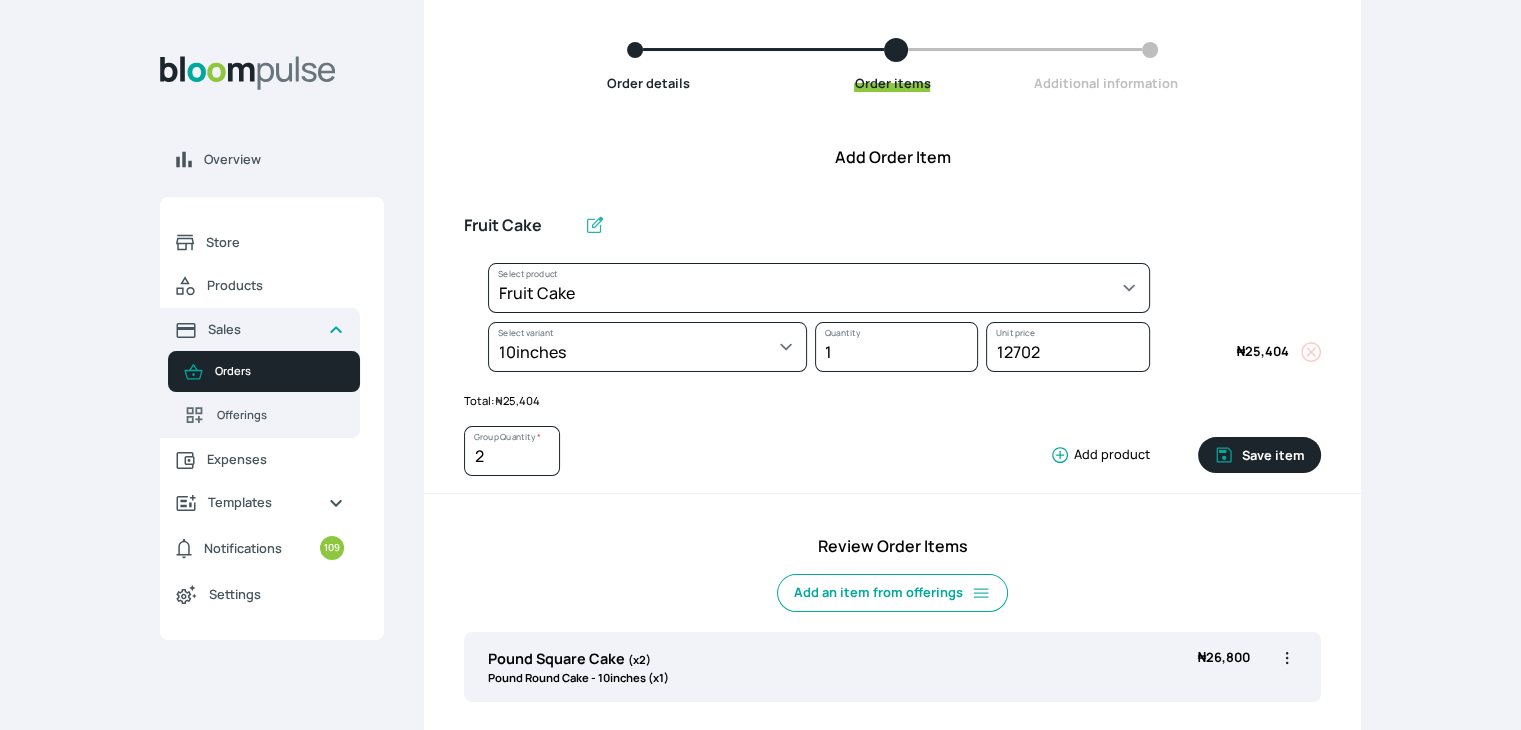 type 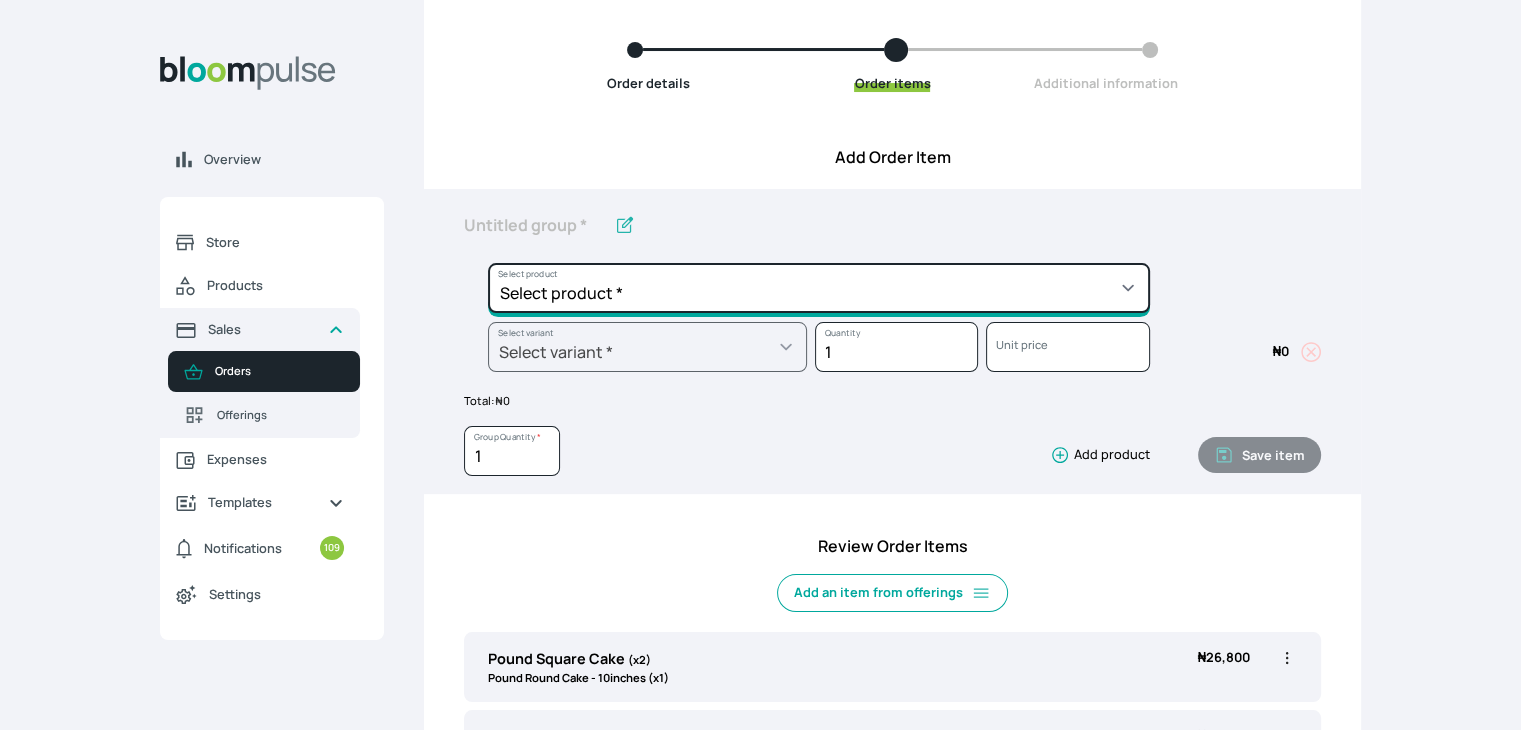 click on "Select product *  Cake Decoration for 8inches High  Chocolate oil based Round Cake  Geneose Sponge square Cake  Pound Square Cake  35cl zobo Mocktail  Banana Bread Batter BBQ Chicken  Bento Cake Budget Friendly Whippedcream Decoration Cake Decoration for 6inches High Cake Decoration for 6inches Low Cake loaf Chocolate Cake Batter Chocolate Ganache Chocolate oil based Batter Chocolate oil based square Cake Chocolate Round Cake Chop Life Package 2 Classic Banana Bread Loaf Coconut Banana Bread Loaf Cookies and Cream oil based Batter Cookies and cream oil based Round Cake Cupcakes Custom Made Whippedcream Decoration Doughnut Batter Fondant 1 Recipe  Fruit Cake Fruit Cake Batter Geneose Sponge Cake Batter Geneose Sponge Round Cake Meat Pie Meat Pie per 1 Mini puff Pound Cake Batter Pound Round Cake  Puff puff Redvelvet Cake Batter Redvelvet oil based Batter Redvelvet oil based Round Cake Redvelvet Round Cake Royal Buttercream  Small chops Stick Meat Sugar Doughnut  Swiss Meringue Buttercream  Valentine Love Box" at bounding box center [819, 288] 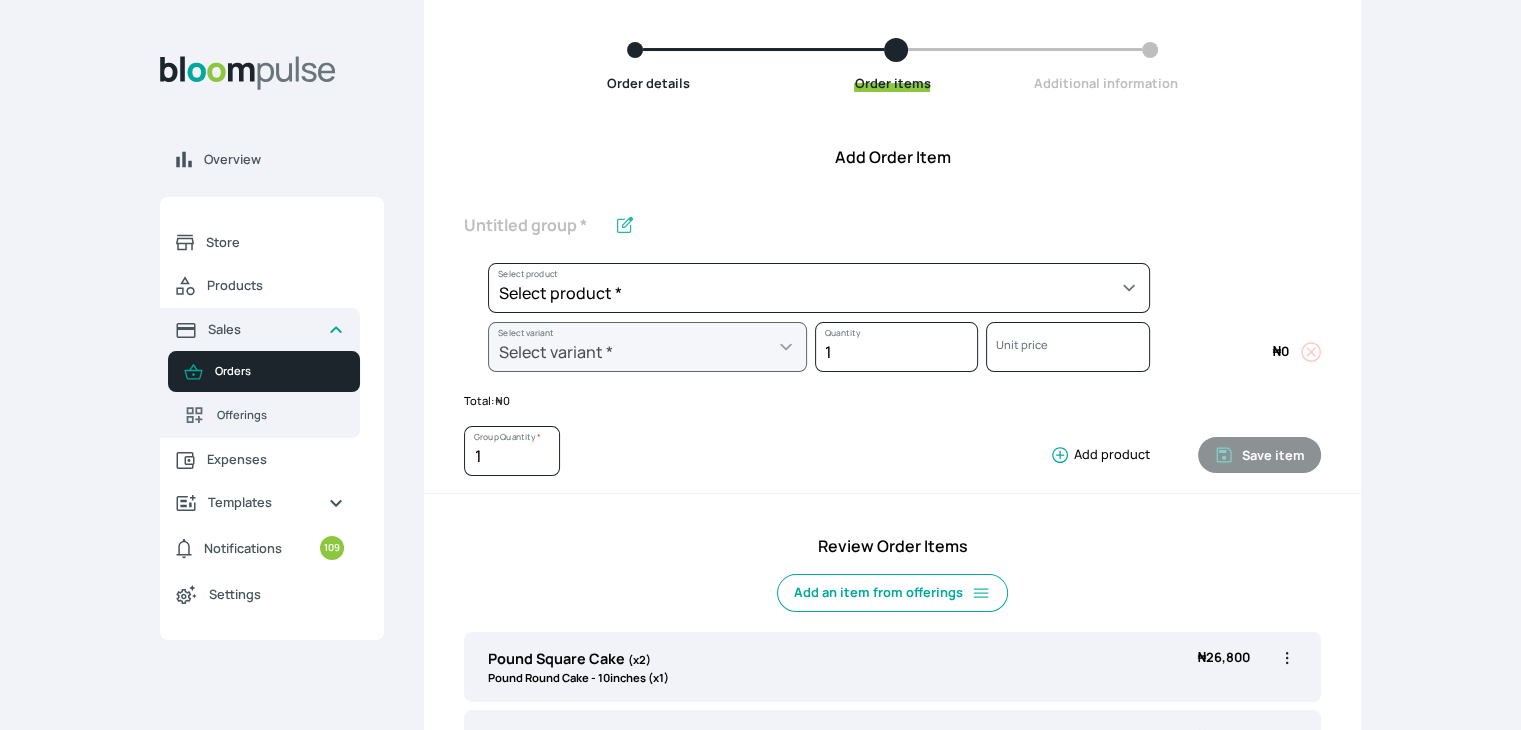 click at bounding box center (1235, 292) 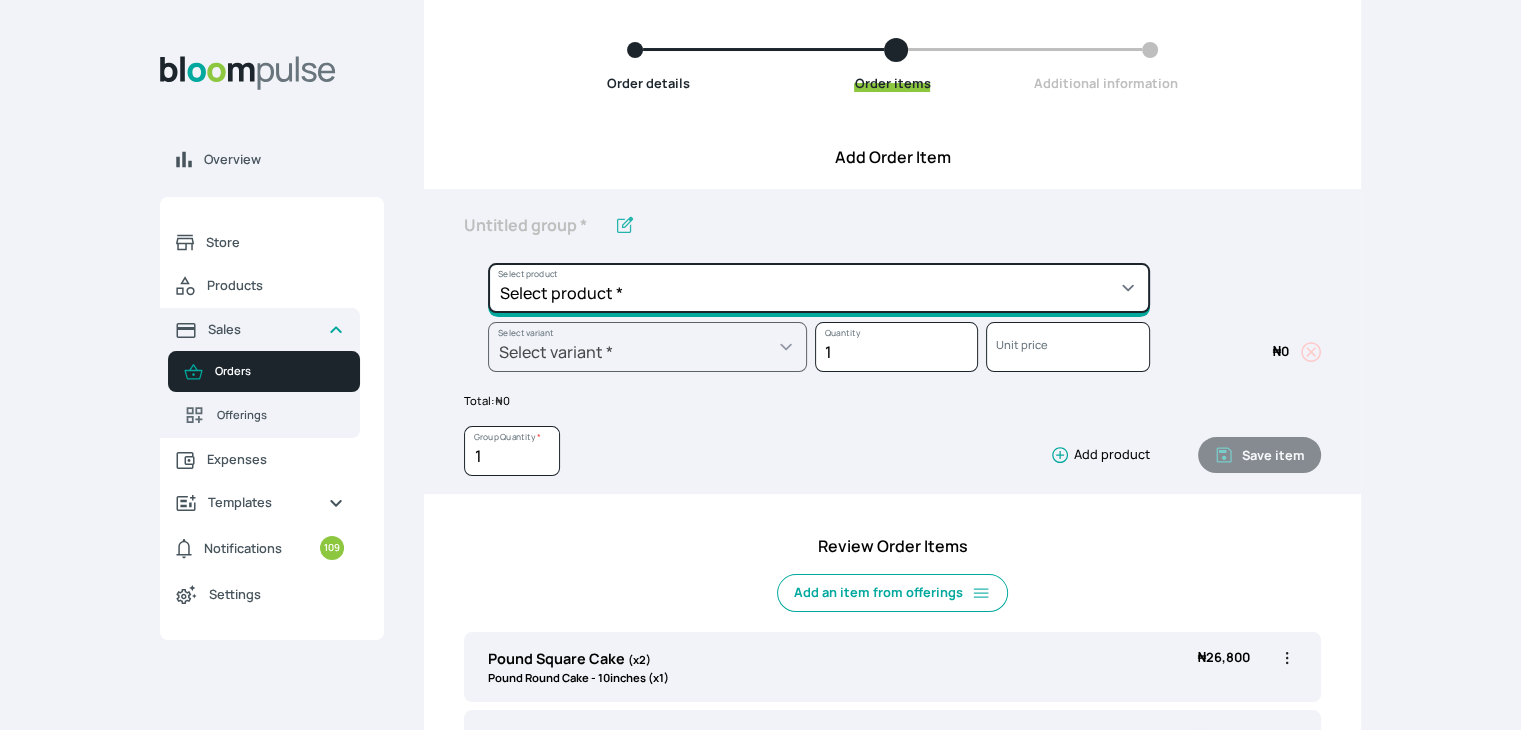 click on "Select product *  Cake Decoration for 8inches High  Chocolate oil based Round Cake  Geneose Sponge square Cake  Pound Square Cake  35cl zobo Mocktail  Banana Bread Batter BBQ Chicken  Bento Cake Budget Friendly Whippedcream Decoration Cake Decoration for 6inches High Cake Decoration for 6inches Low Cake loaf Chocolate Cake Batter Chocolate Ganache Chocolate oil based Batter Chocolate oil based square Cake Chocolate Round Cake Chop Life Package 2 Classic Banana Bread Loaf Coconut Banana Bread Loaf Cookies and Cream oil based Batter Cookies and cream oil based Round Cake Cupcakes Custom Made Whippedcream Decoration Doughnut Batter Fondant 1 Recipe  Fruit Cake Fruit Cake Batter Geneose Sponge Cake Batter Geneose Sponge Round Cake Meat Pie Meat Pie per 1 Mini puff Pound Cake Batter Pound Round Cake  Puff puff Redvelvet Cake Batter Redvelvet oil based Batter Redvelvet oil based Round Cake Redvelvet Round Cake Royal Buttercream  Small chops Stick Meat Sugar Doughnut  Swiss Meringue Buttercream  Valentine Love Box" at bounding box center [819, 288] 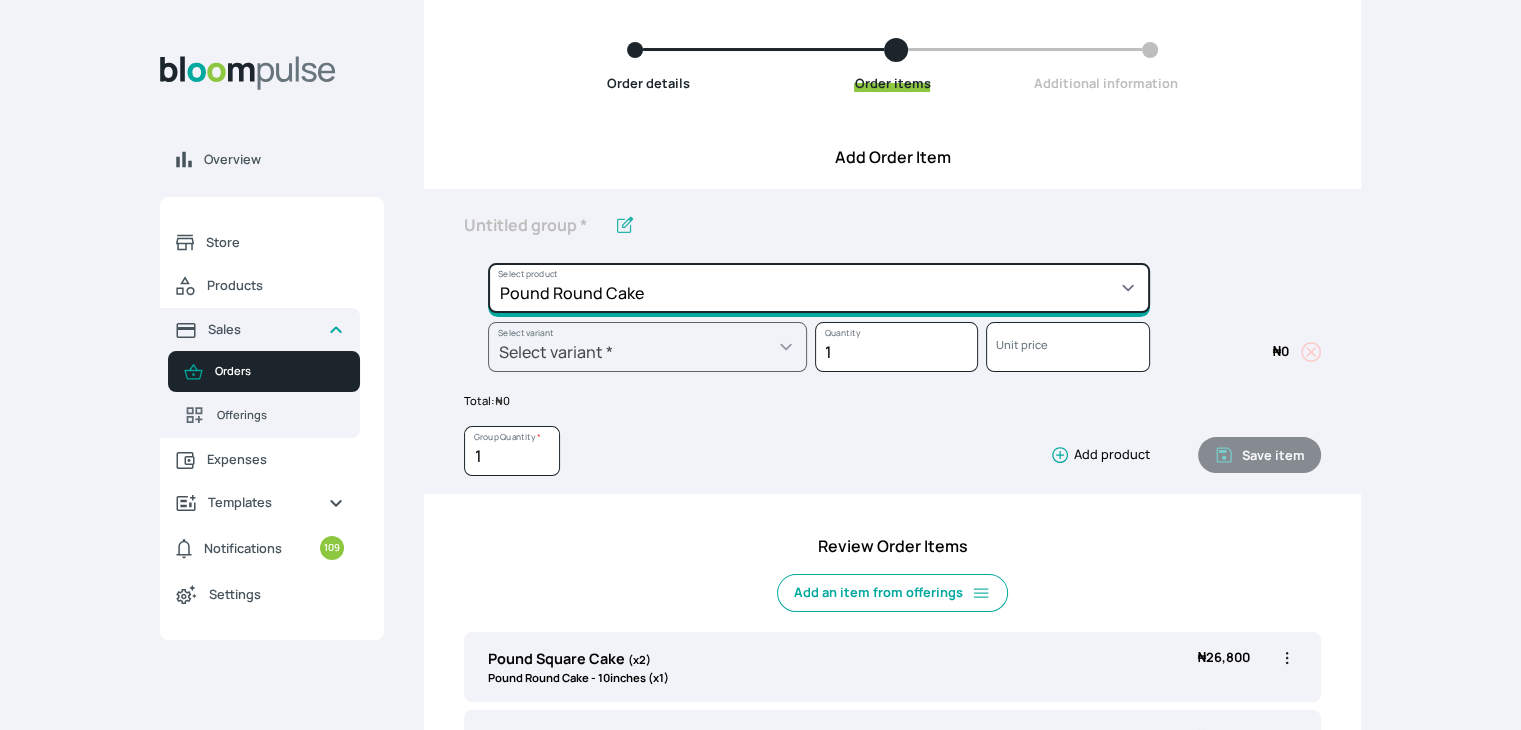 click on "Select product *  Cake Decoration for 8inches High  Chocolate oil based Round Cake  Geneose Sponge square Cake  Pound Square Cake  35cl zobo Mocktail  Banana Bread Batter BBQ Chicken  Bento Cake Budget Friendly Whippedcream Decoration Cake Decoration for 6inches High Cake Decoration for 6inches Low Cake loaf Chocolate Cake Batter Chocolate Ganache Chocolate oil based Batter Chocolate oil based square Cake Chocolate Round Cake Chop Life Package 2 Classic Banana Bread Loaf Coconut Banana Bread Loaf Cookies and Cream oil based Batter Cookies and cream oil based Round Cake Cupcakes Custom Made Whippedcream Decoration Doughnut Batter Fondant 1 Recipe  Fruit Cake Fruit Cake Batter Geneose Sponge Cake Batter Geneose Sponge Round Cake Meat Pie Meat Pie per 1 Mini puff Pound Cake Batter Pound Round Cake  Puff puff Redvelvet Cake Batter Redvelvet oil based Batter Redvelvet oil based Round Cake Redvelvet Round Cake Royal Buttercream  Small chops Stick Meat Sugar Doughnut  Swiss Meringue Buttercream  Valentine Love Box" at bounding box center (819, 288) 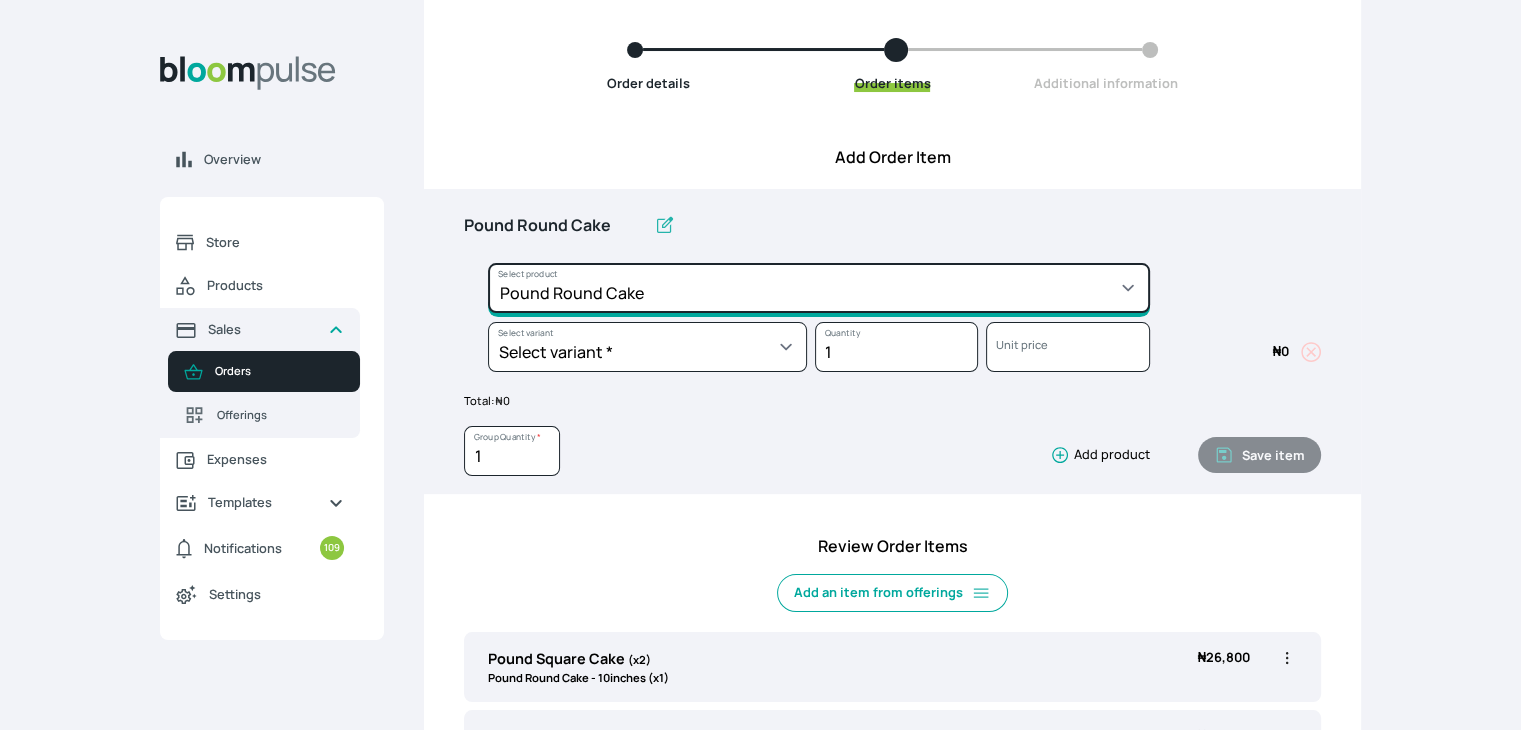 click on "Select product *  Cake Decoration for 8inches High  Chocolate oil based Round Cake  Geneose Sponge square Cake  Pound Square Cake  35cl zobo Mocktail  Banana Bread Batter BBQ Chicken  Bento Cake Budget Friendly Whippedcream Decoration Cake Decoration for 6inches High Cake Decoration for 6inches Low Cake loaf Chocolate Cake Batter Chocolate Ganache Chocolate oil based Batter Chocolate oil based square Cake Chocolate Round Cake Chop Life Package 2 Classic Banana Bread Loaf Coconut Banana Bread Loaf Cookies and Cream oil based Batter Cookies and cream oil based Round Cake Cupcakes Custom Made Whippedcream Decoration Doughnut Batter Fondant 1 Recipe  Fruit Cake Fruit Cake Batter Geneose Sponge Cake Batter Geneose Sponge Round Cake Meat Pie Meat Pie per 1 Mini puff Pound Cake Batter Pound Round Cake  Puff puff Redvelvet Cake Batter Redvelvet oil based Batter Redvelvet oil based Round Cake Redvelvet Round Cake Royal Buttercream  Small chops Stick Meat Sugar Doughnut  Swiss Meringue Buttercream  Valentine Love Box" at bounding box center [819, 288] 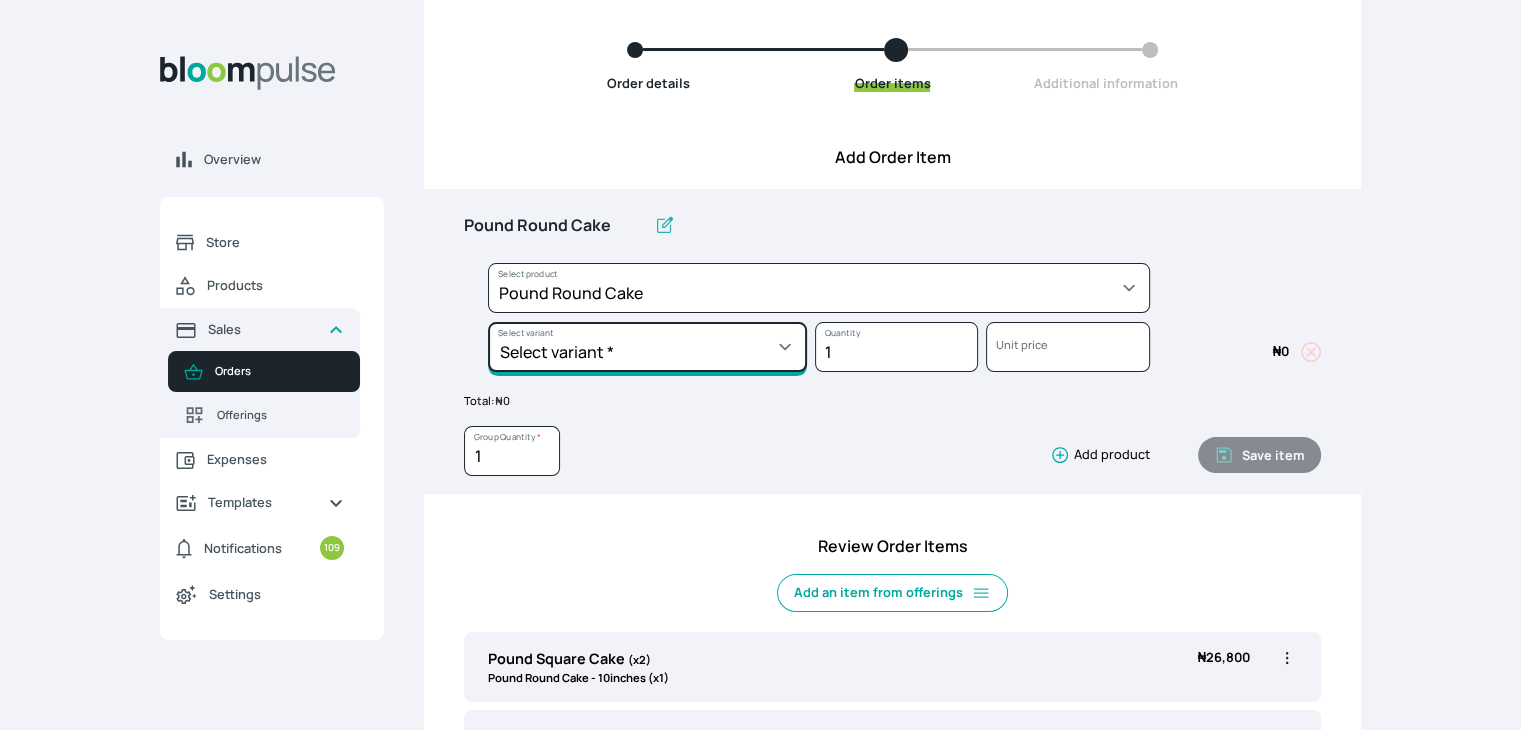 click on "Select variant * 10inches 11inches 12inches 13inches 14inches 6inches 7inches 8inches 9inches" at bounding box center (647, 347) 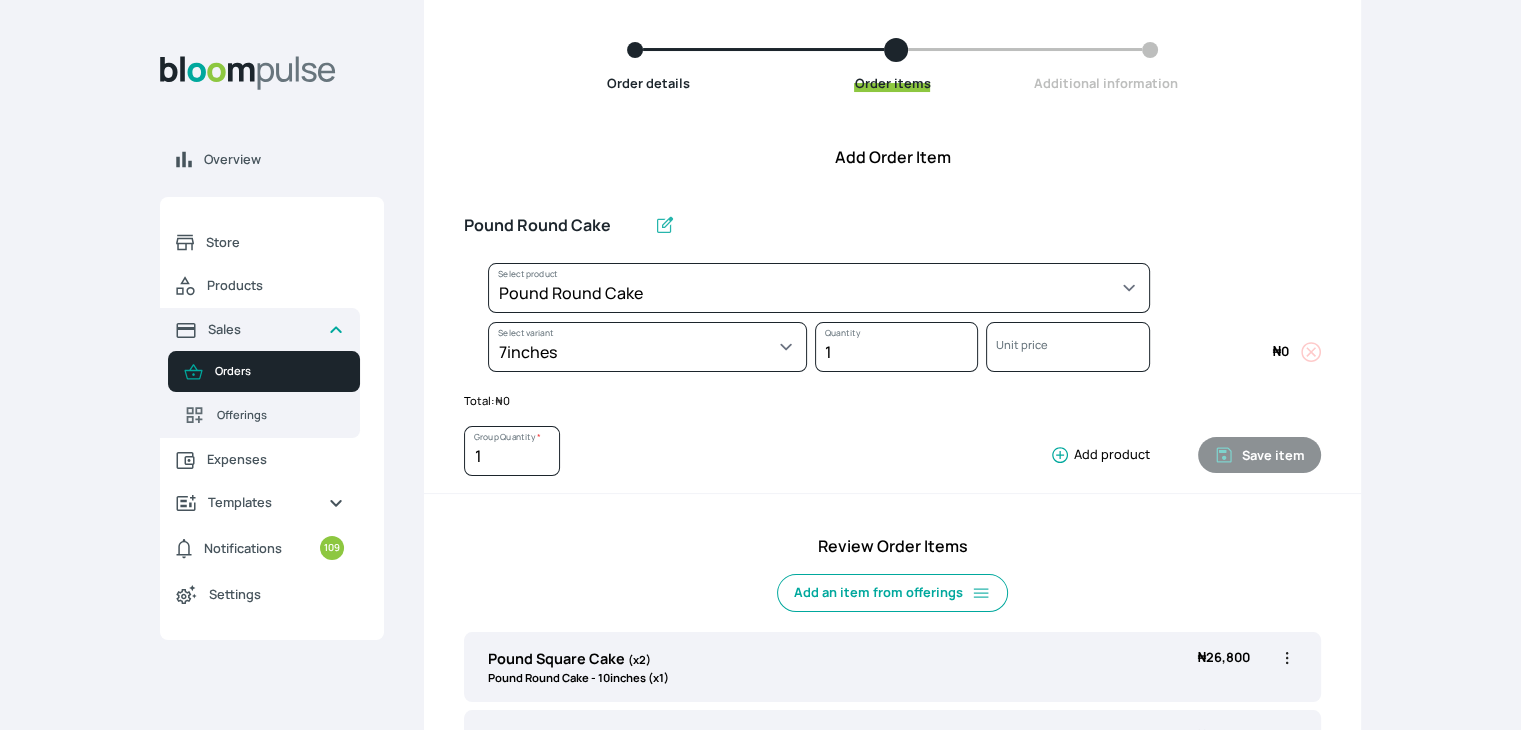 select on "a288c6ae-7a33-4d48-9e4d-feb53a4d1c56" 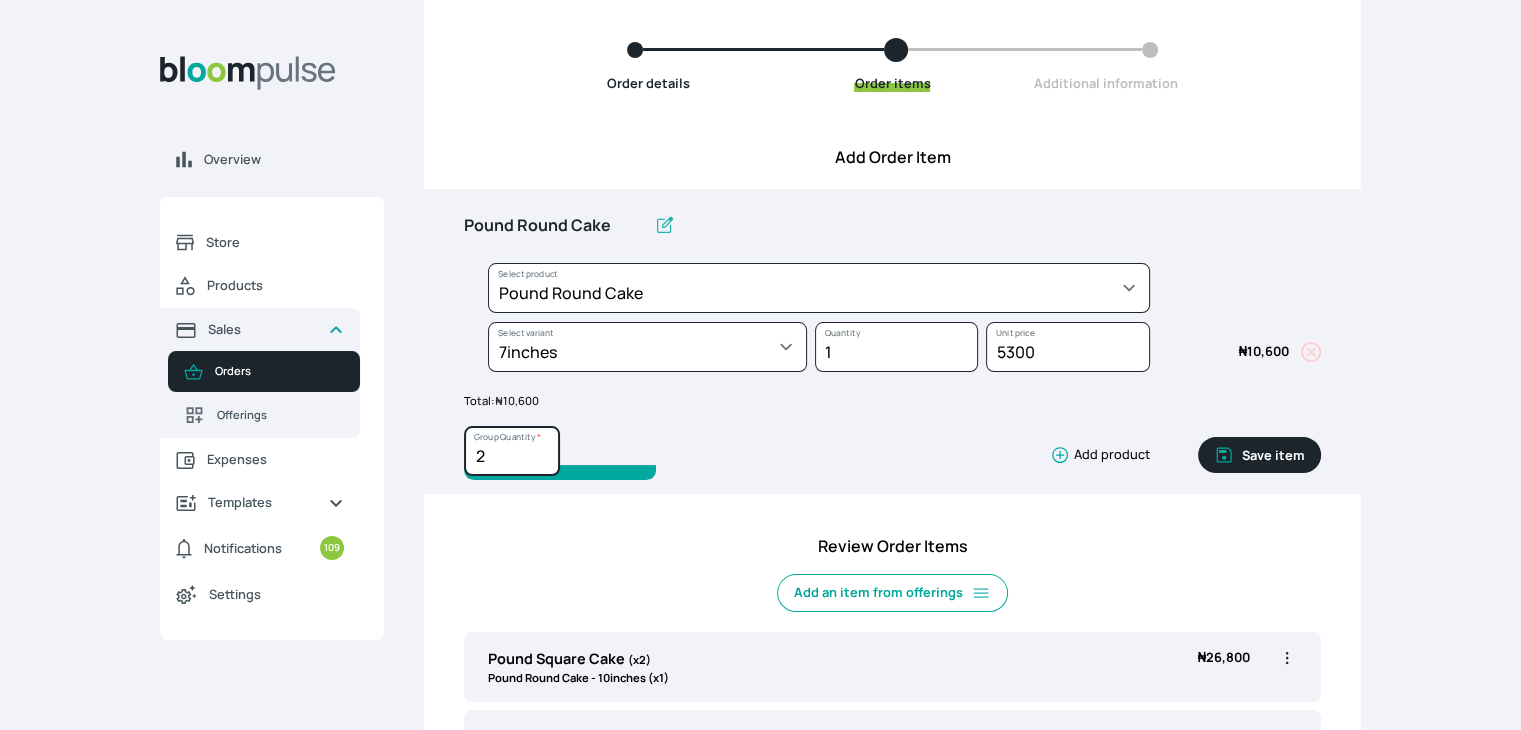 type on "2" 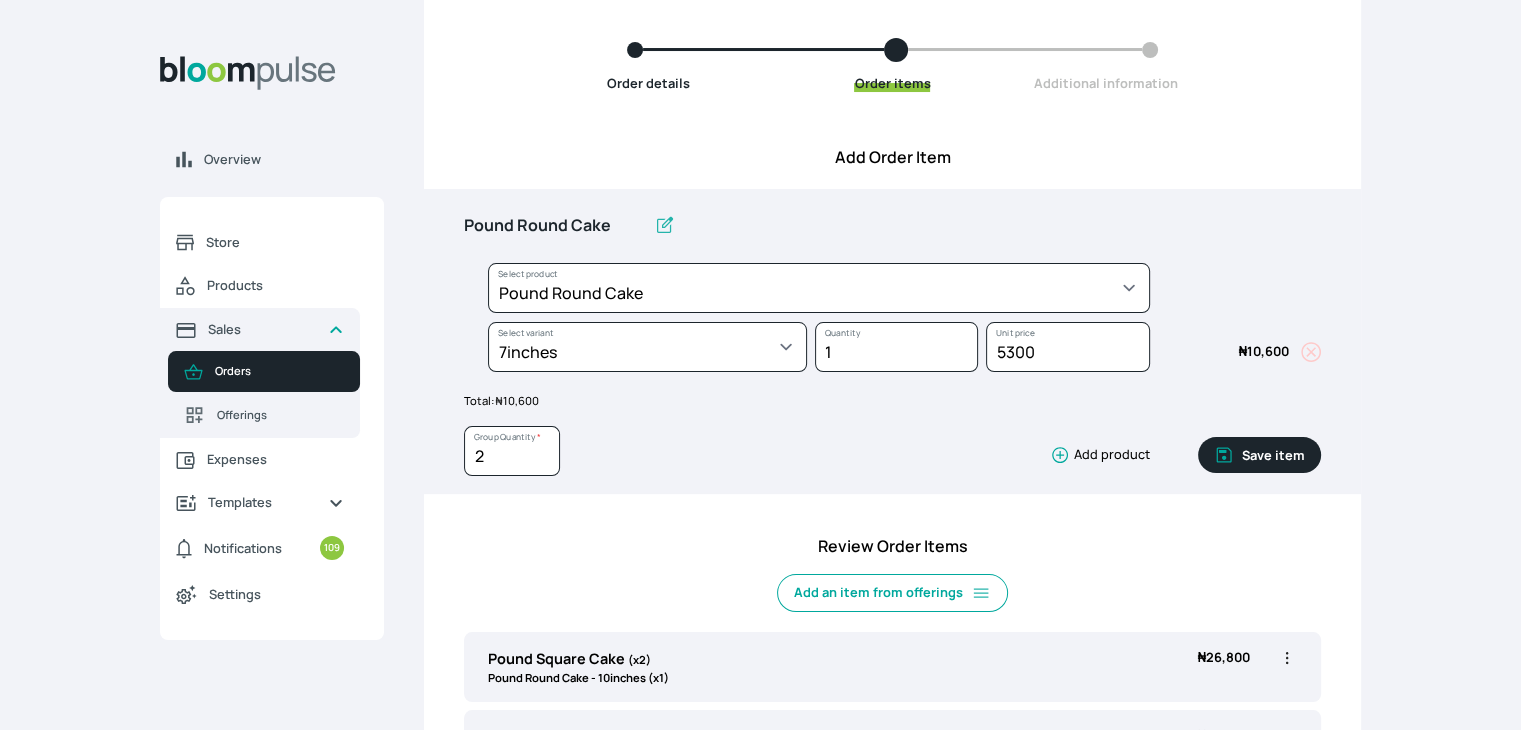 click on "Save item" at bounding box center [1259, 455] 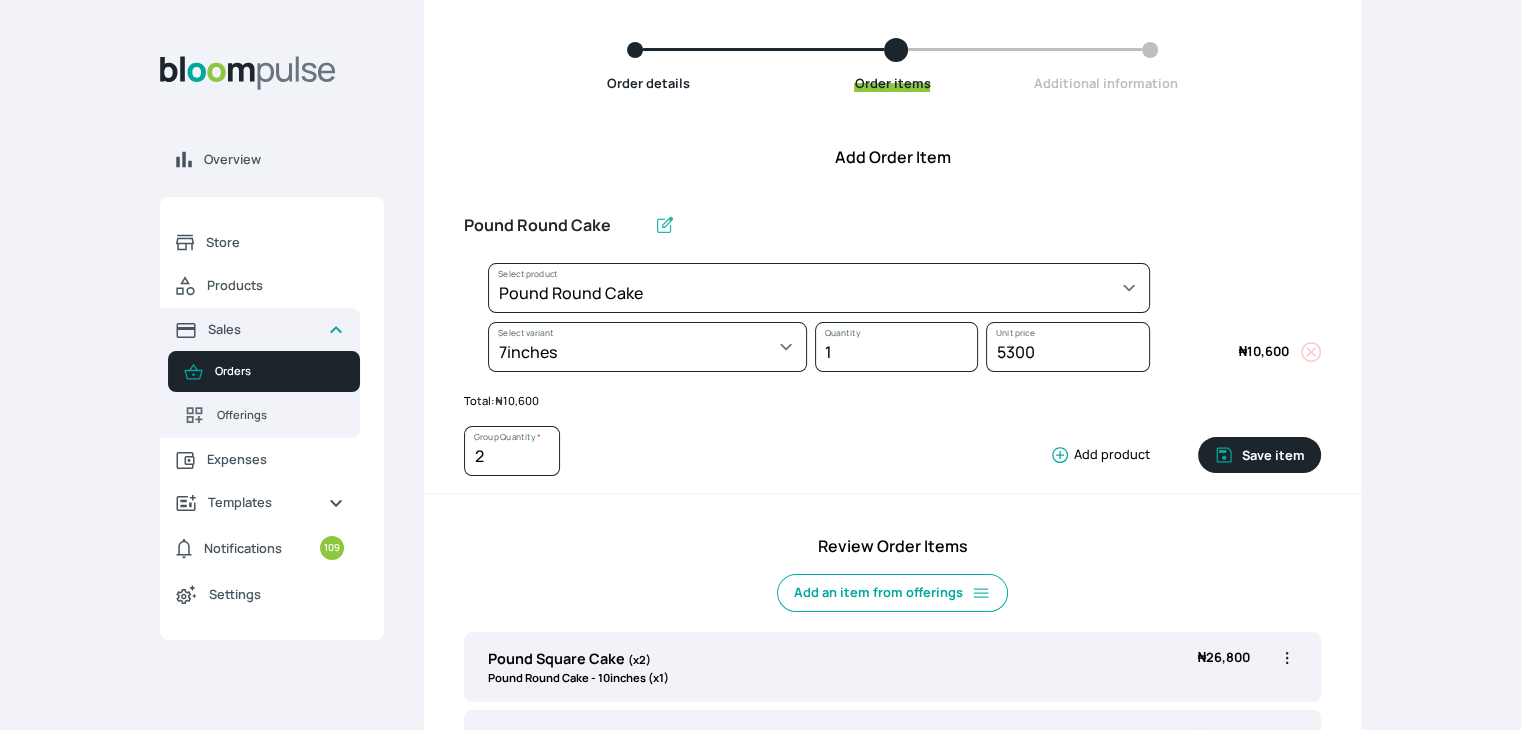 type 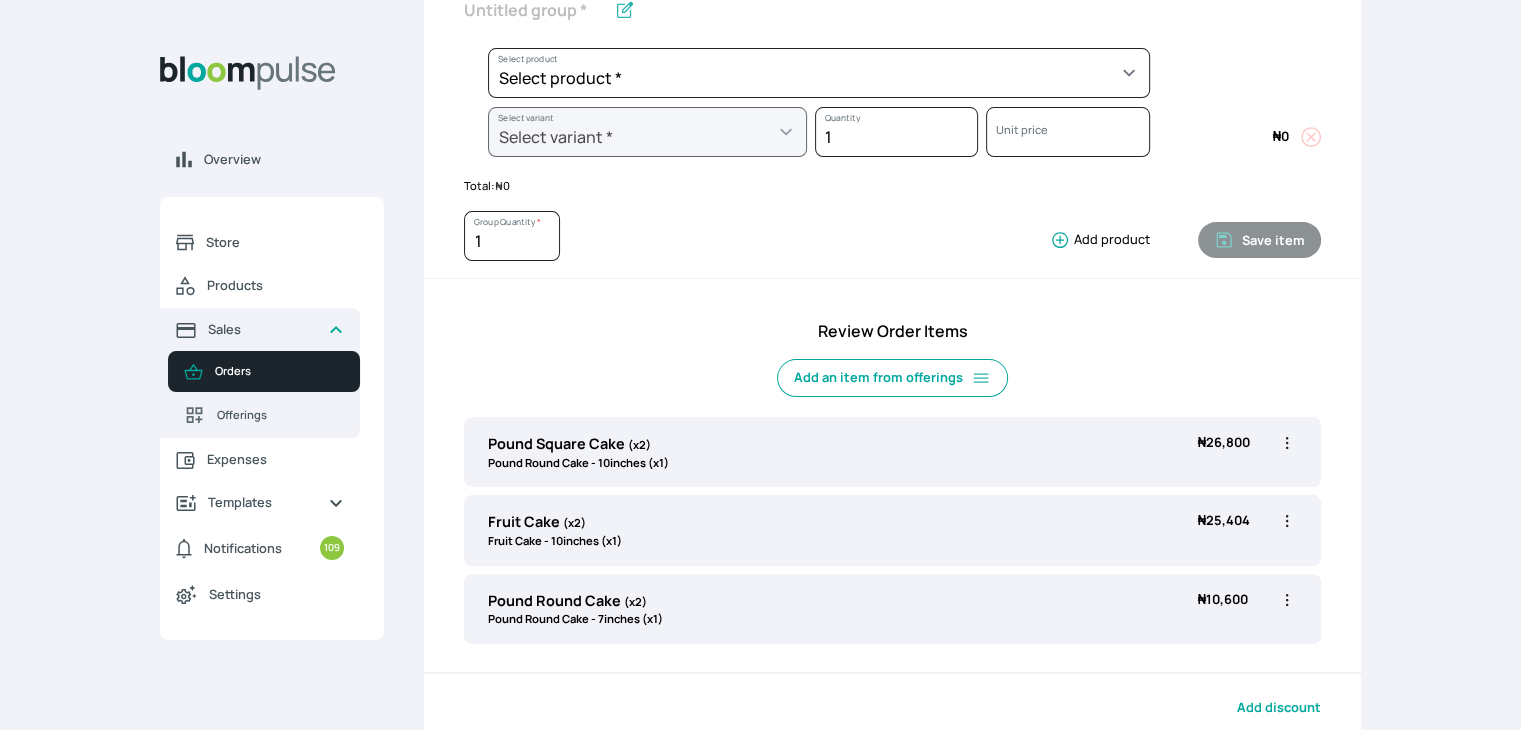 scroll, scrollTop: 408, scrollLeft: 0, axis: vertical 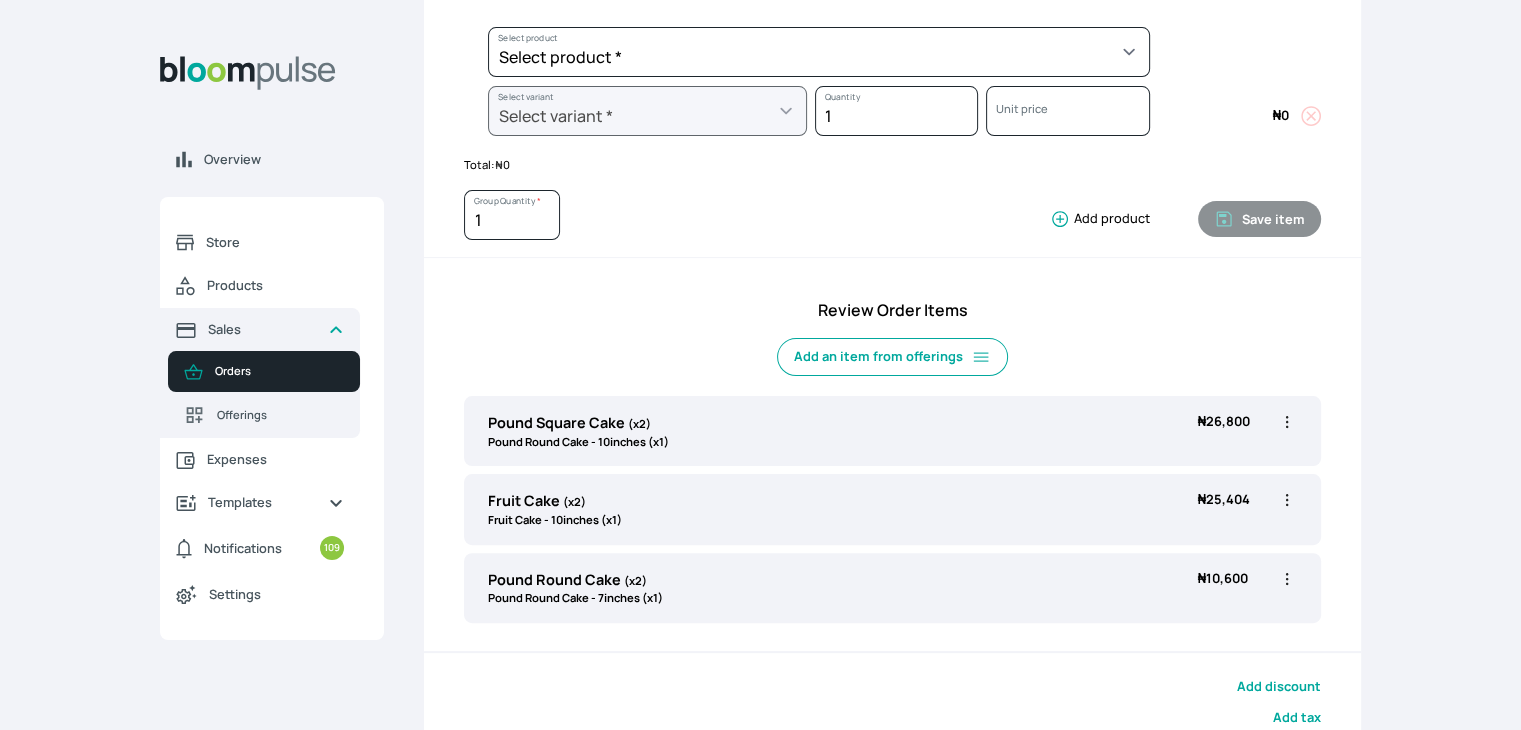 click 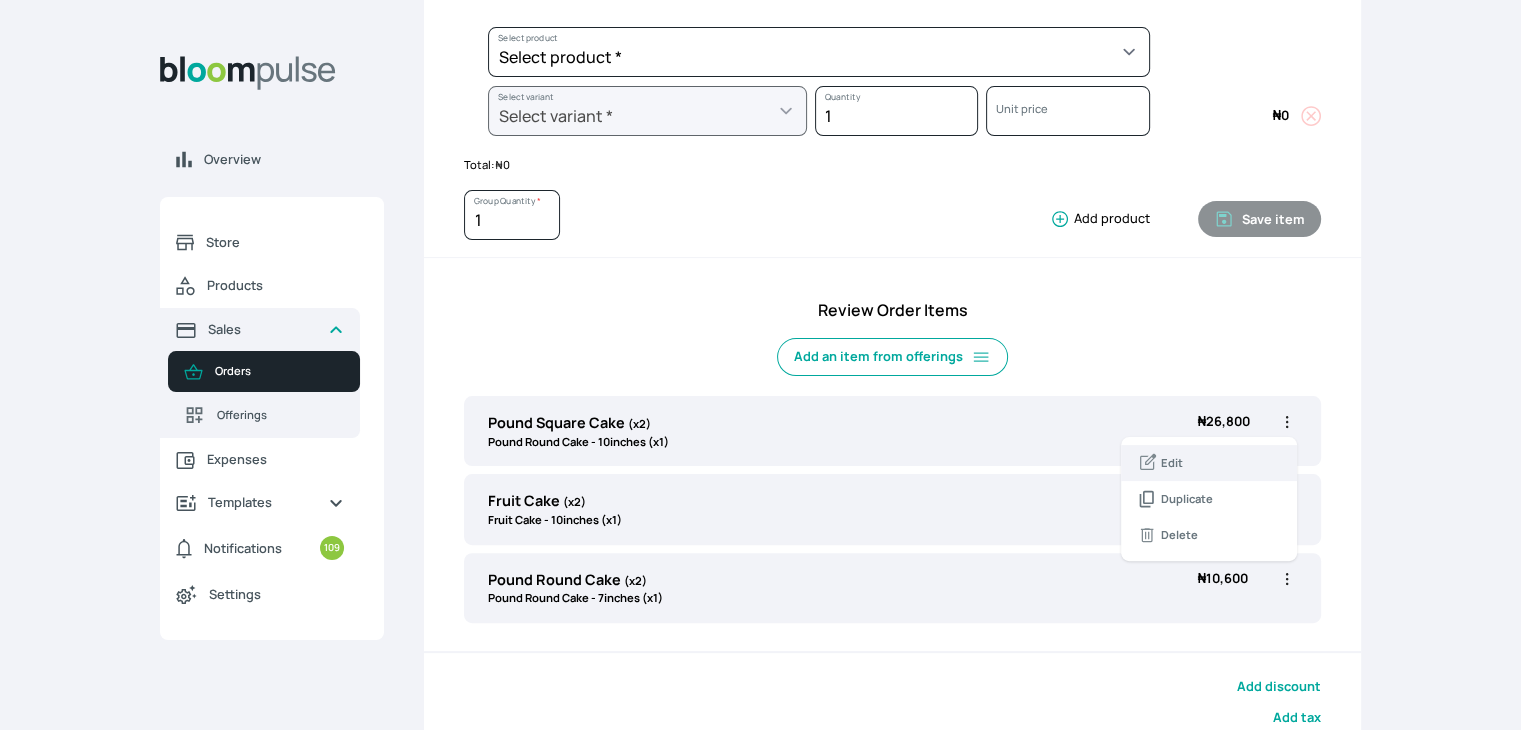 click on "Edit" at bounding box center (1209, 463) 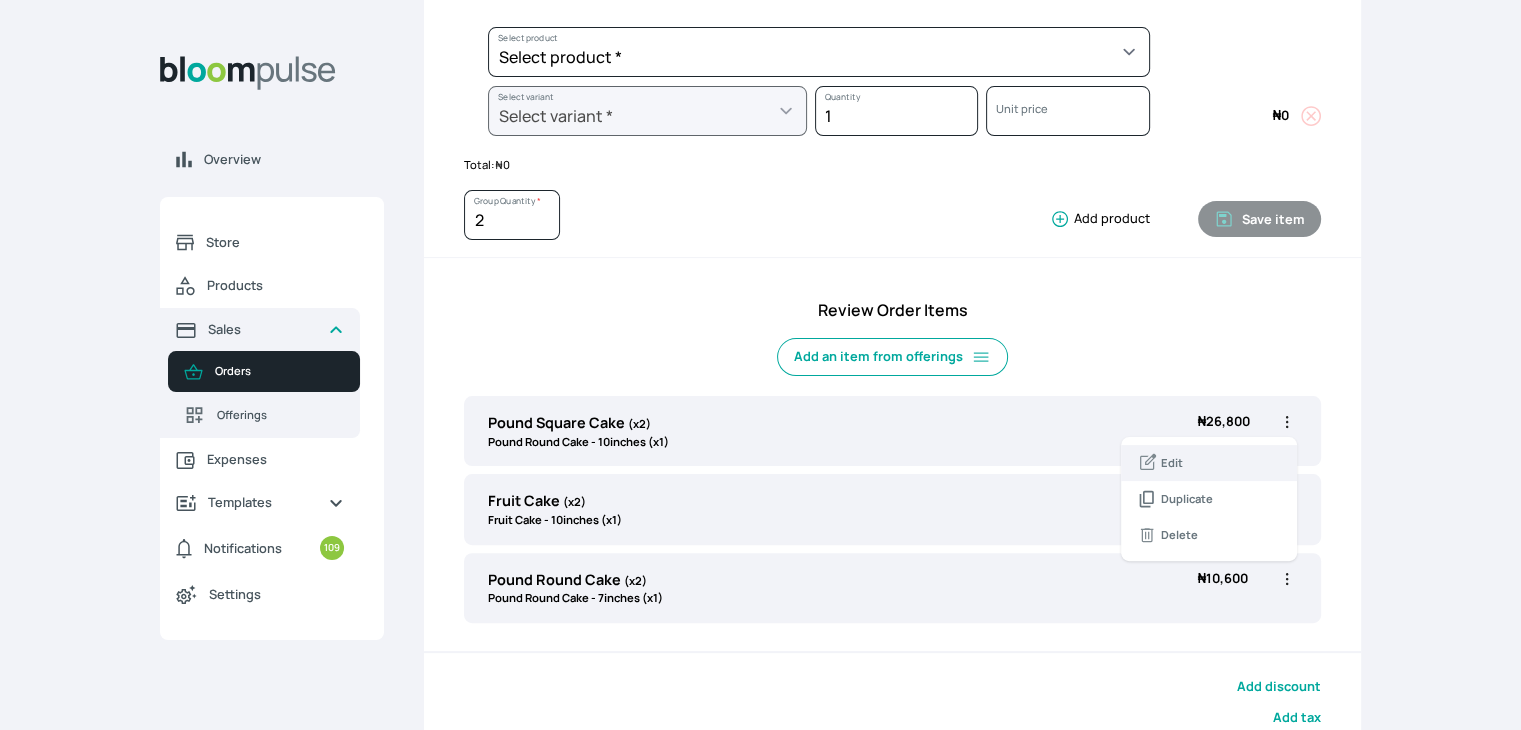 select on "a288c6ae-7a33-4d48-9e4d-feb53a4d1c56" 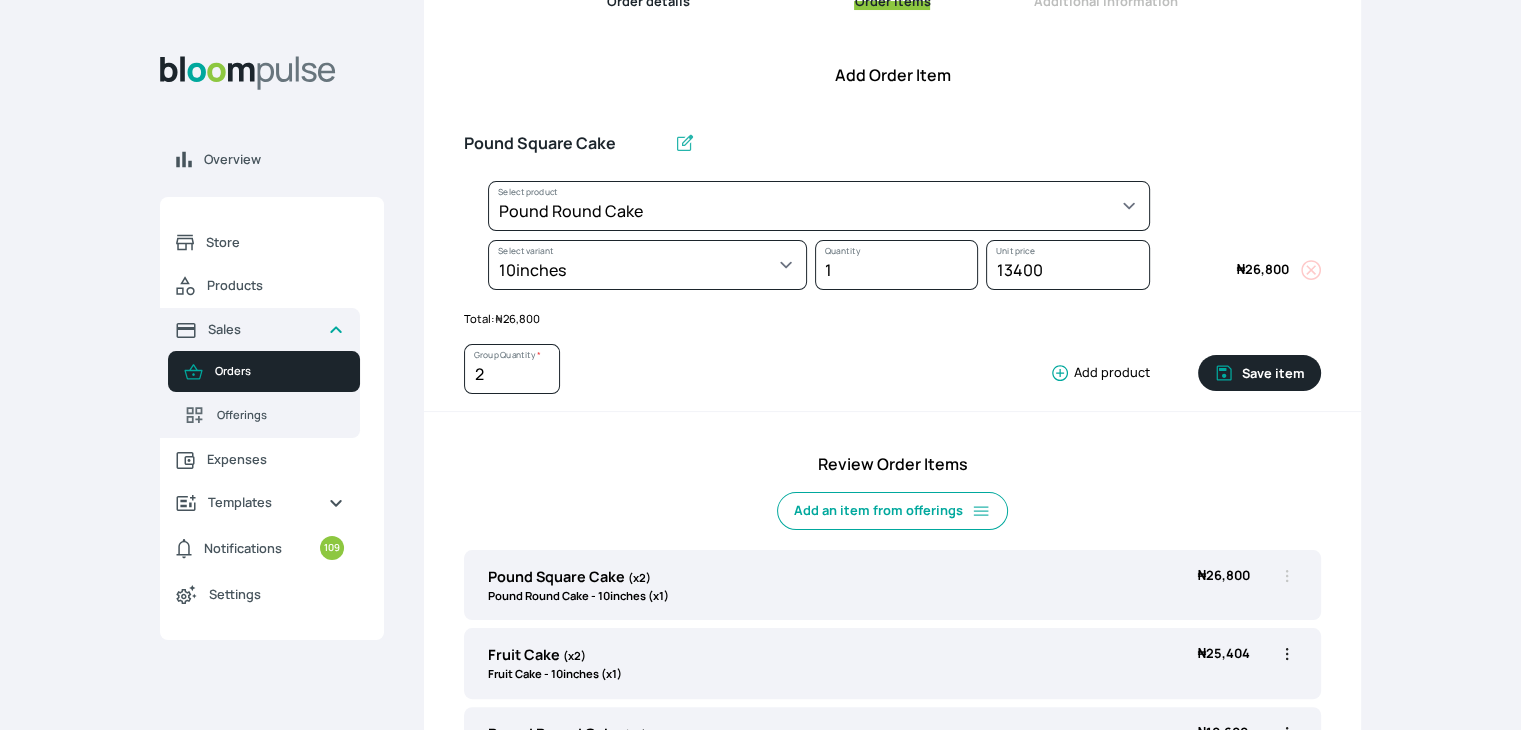 scroll, scrollTop: 240, scrollLeft: 0, axis: vertical 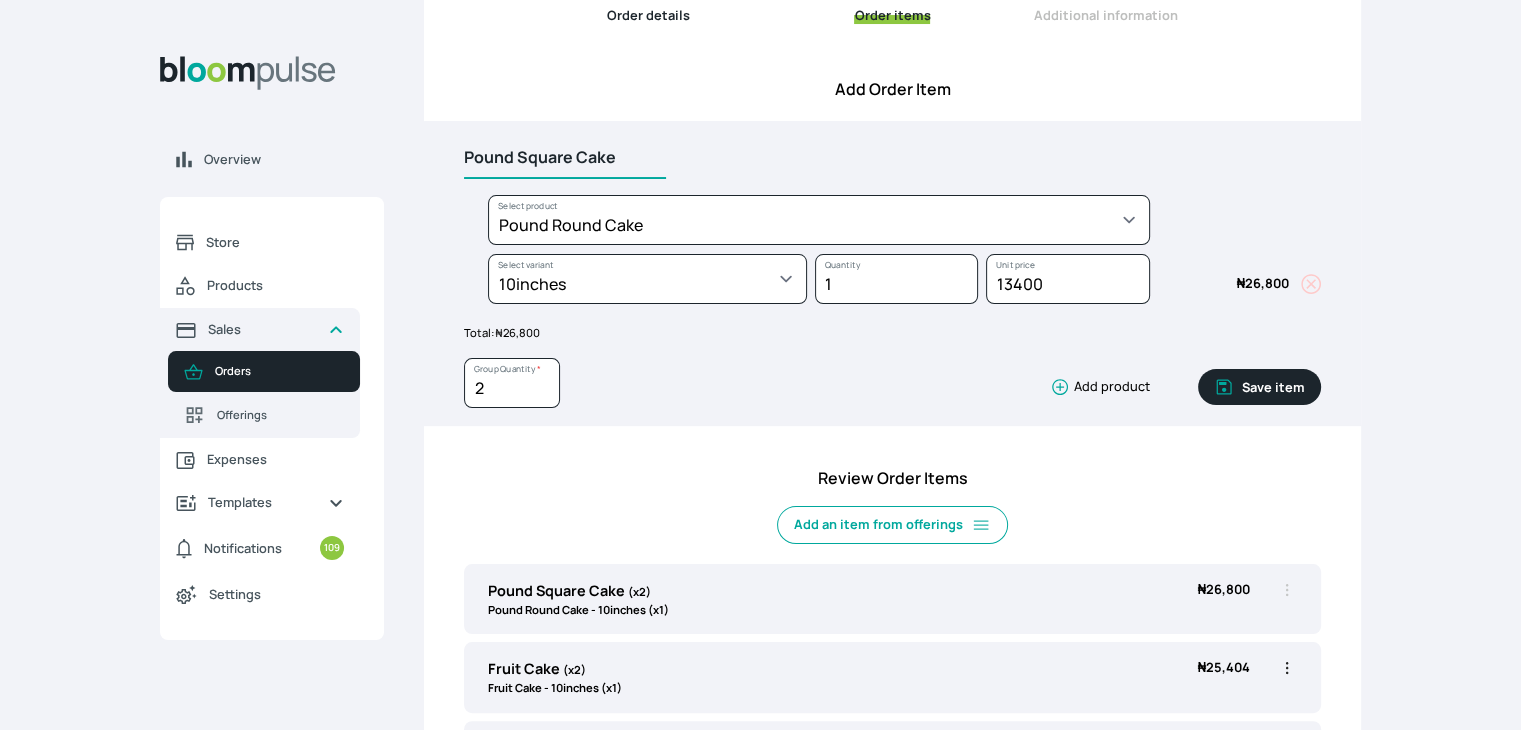 drag, startPoint x: 577, startPoint y: 161, endPoint x: 522, endPoint y: 149, distance: 56.293873 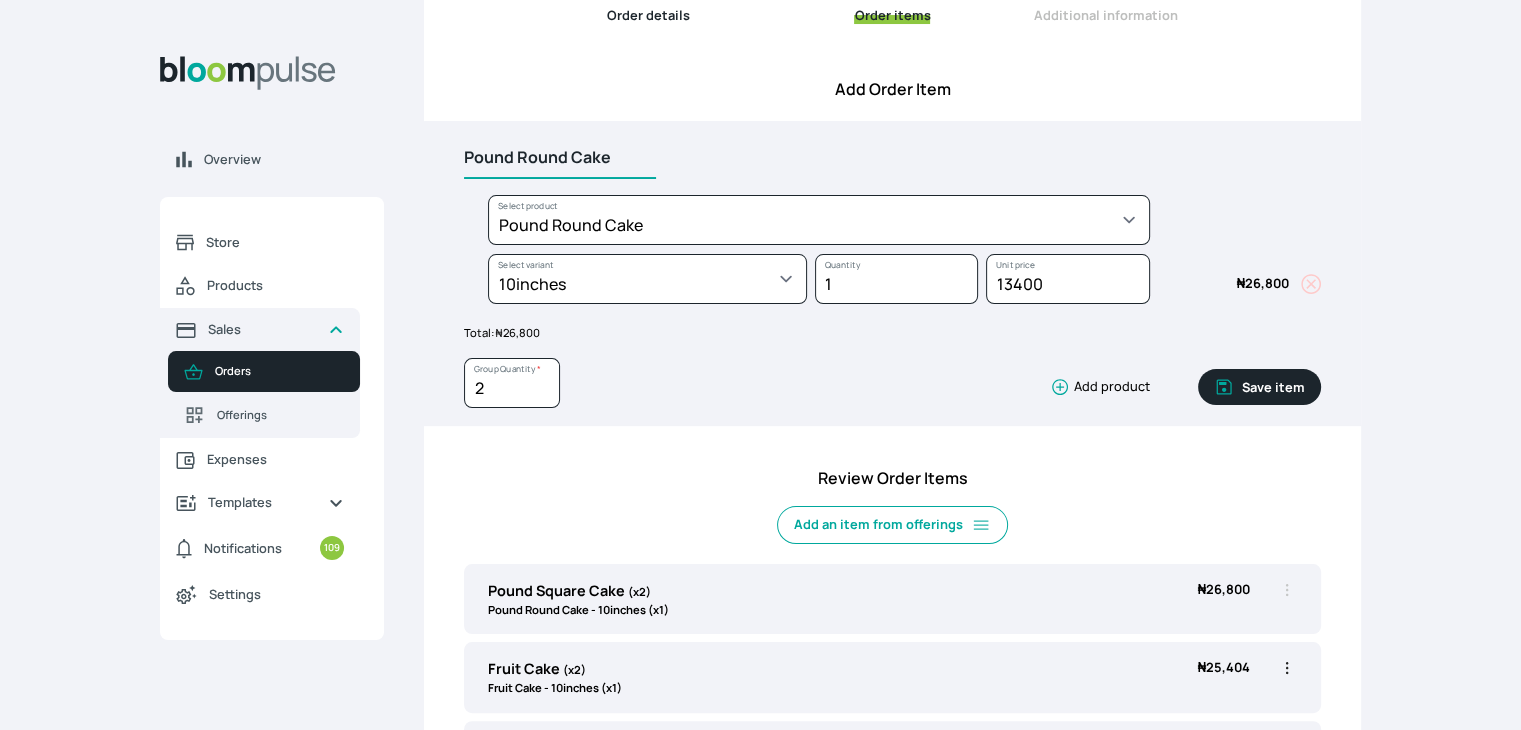 type on "Pound Round Cake" 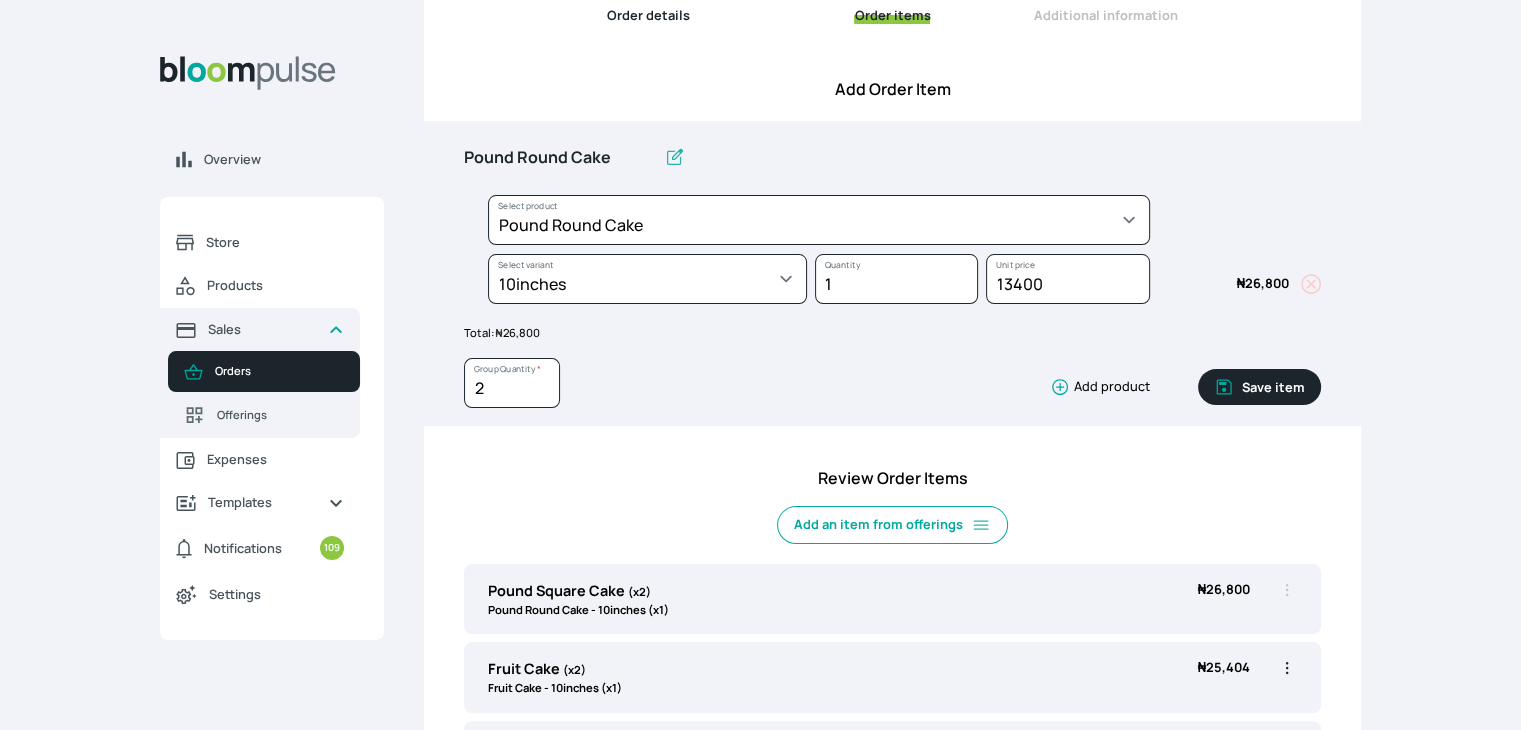 click on "Save item" at bounding box center [1259, 387] 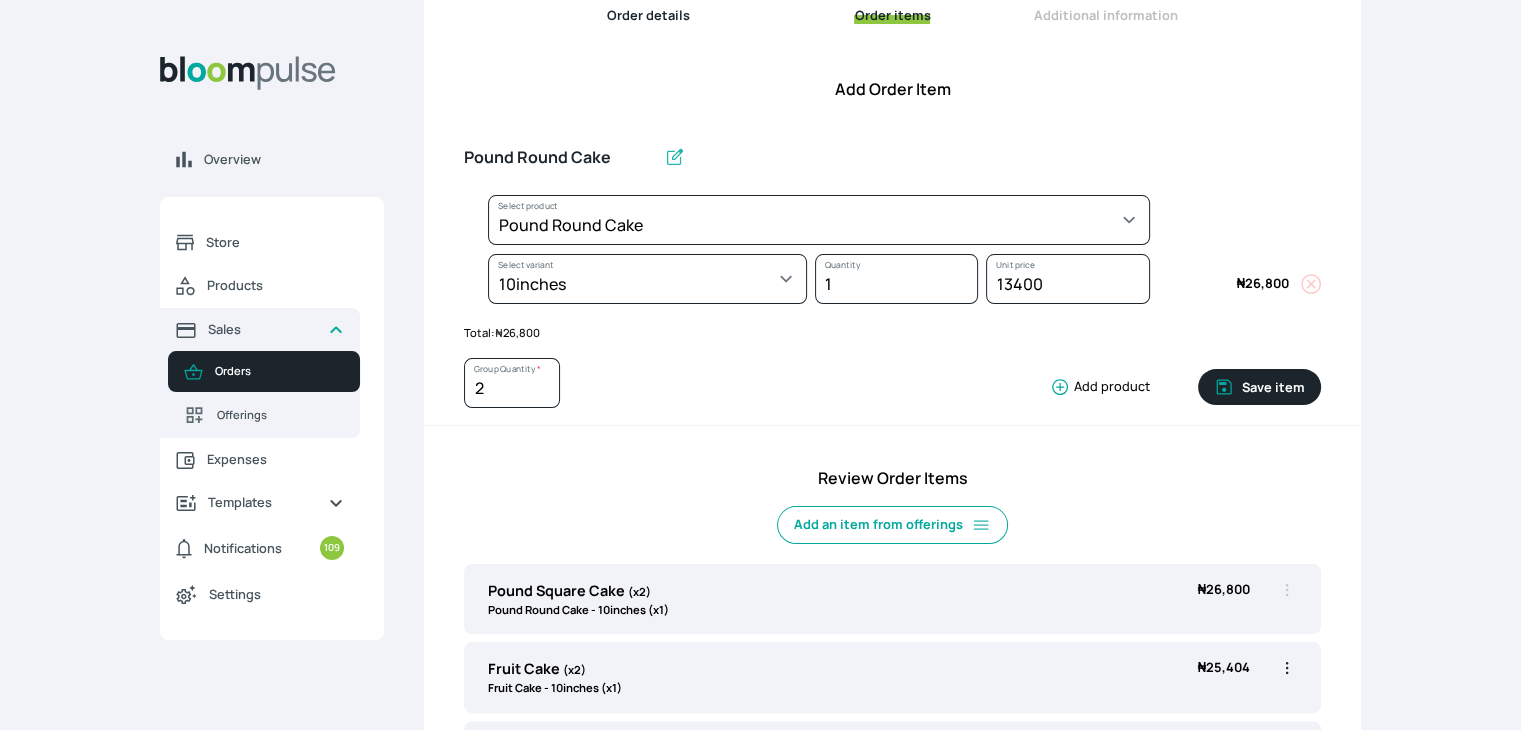 type 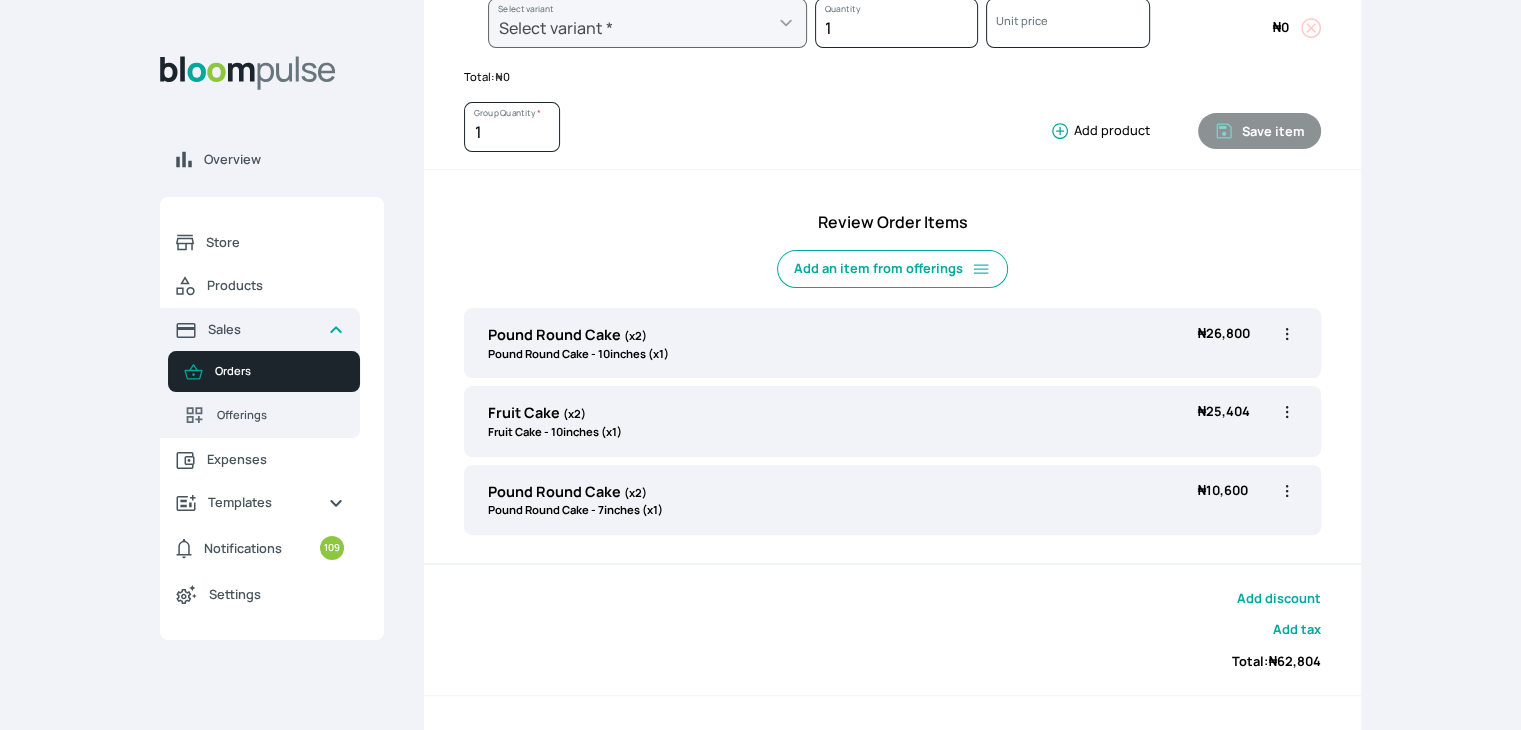 scroll, scrollTop: 514, scrollLeft: 0, axis: vertical 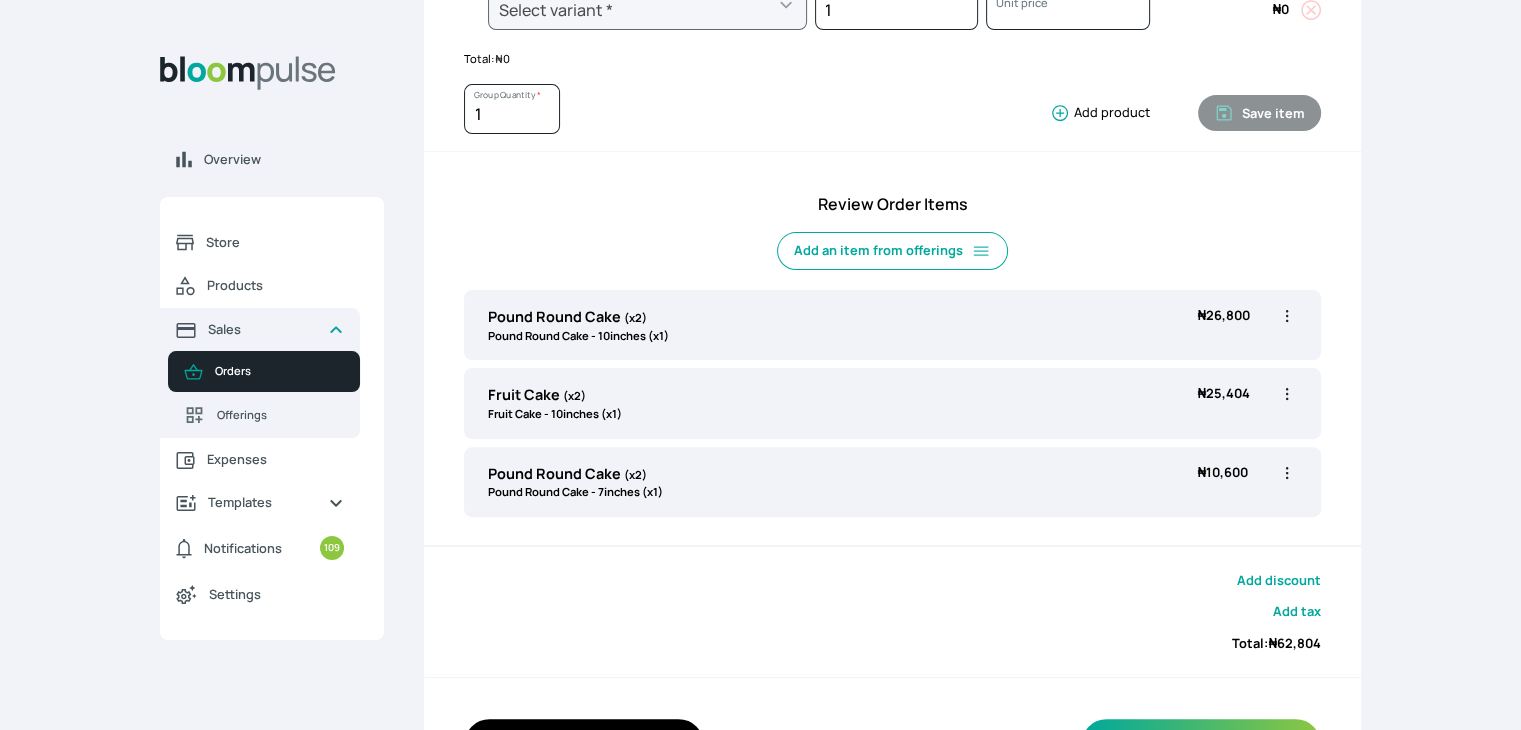 click 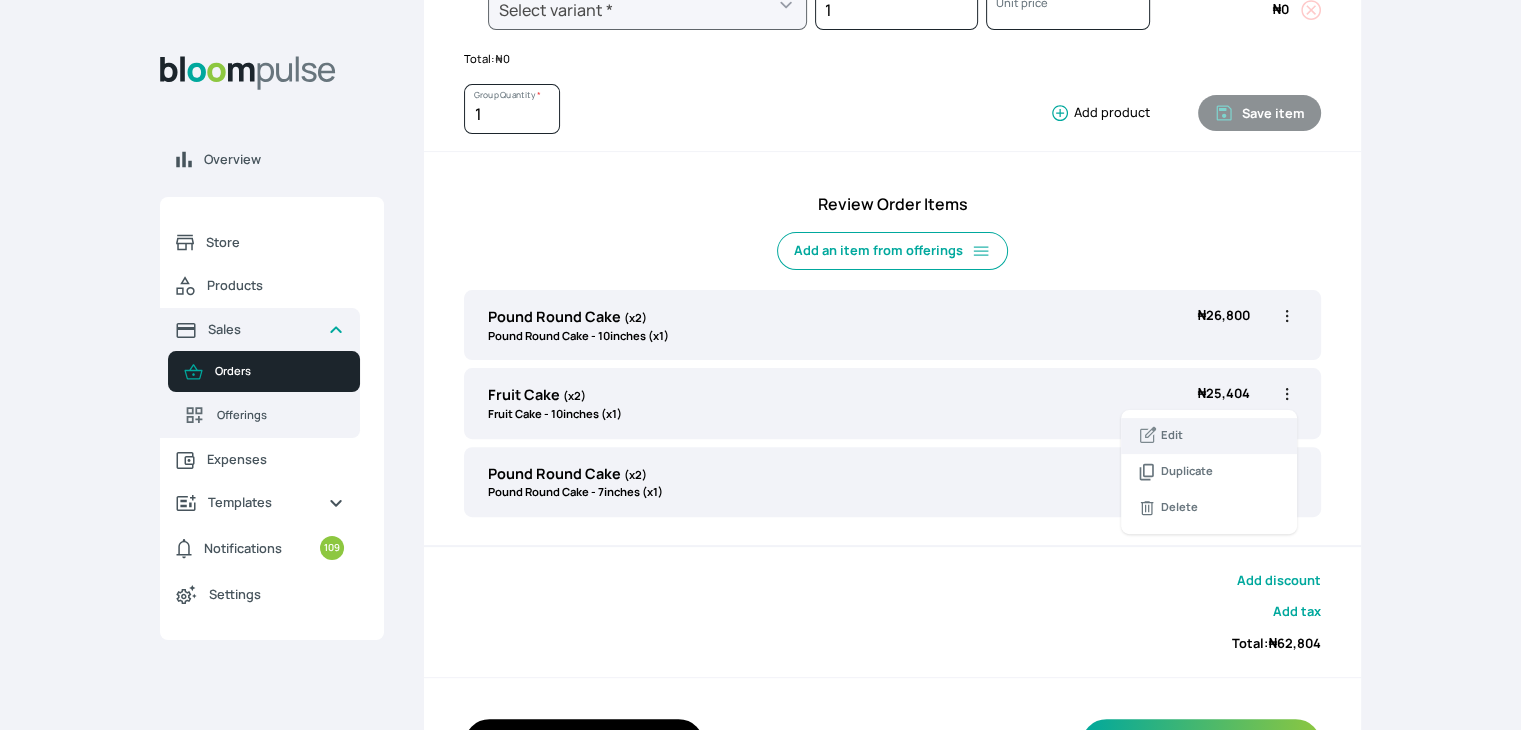 click on "Edit" at bounding box center [1209, 436] 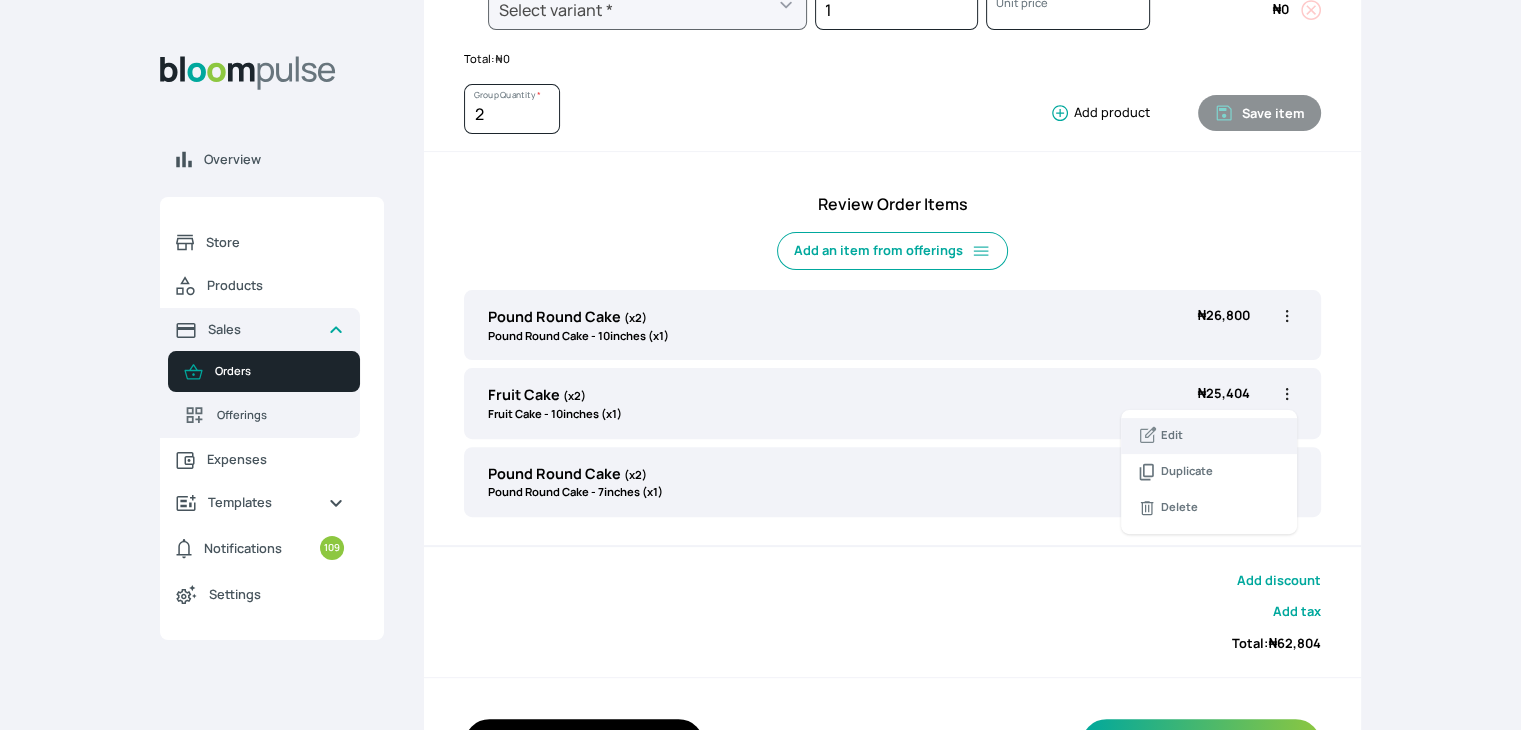 select on "32006b2c-a501-4064-9a9f-995cf0fcd2ca" 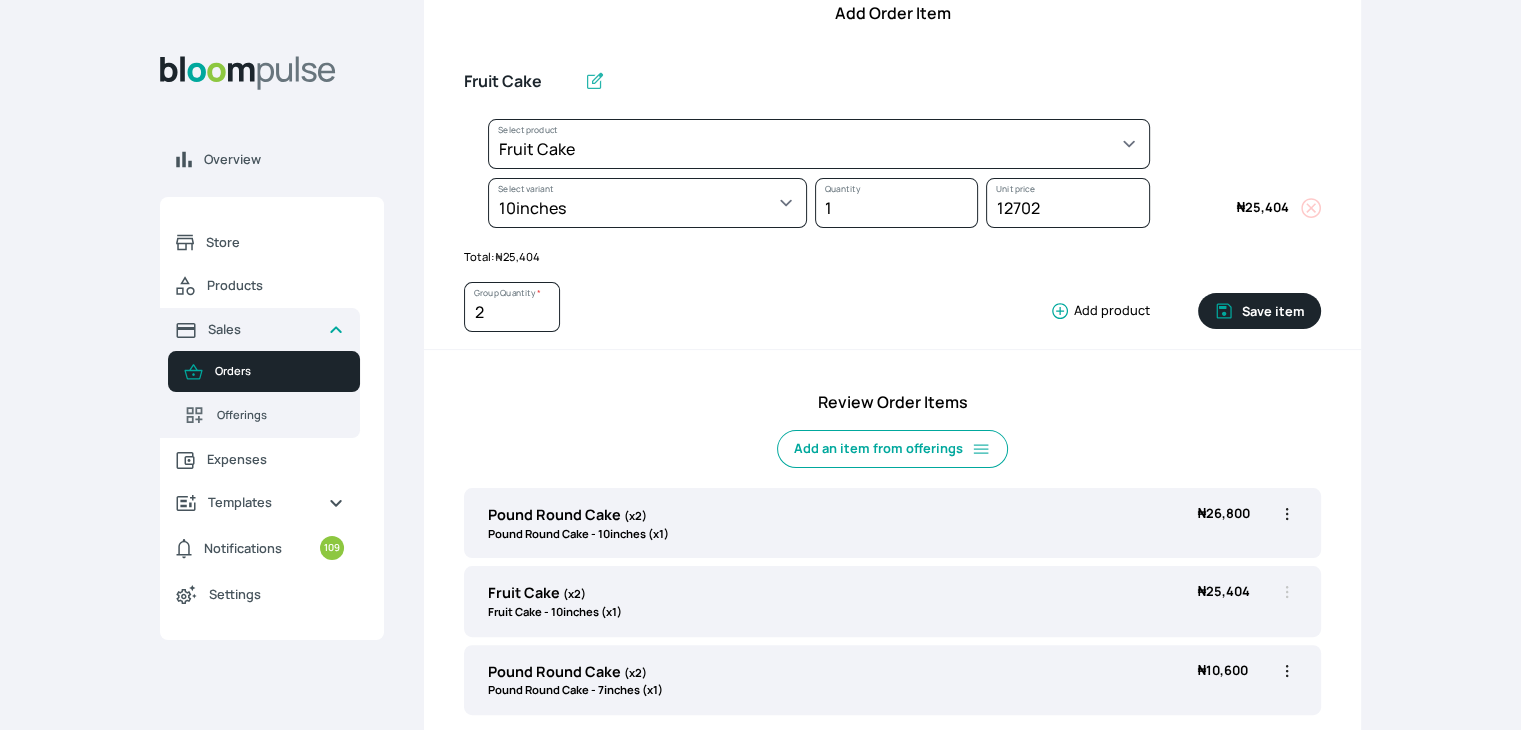 scroll, scrollTop: 279, scrollLeft: 0, axis: vertical 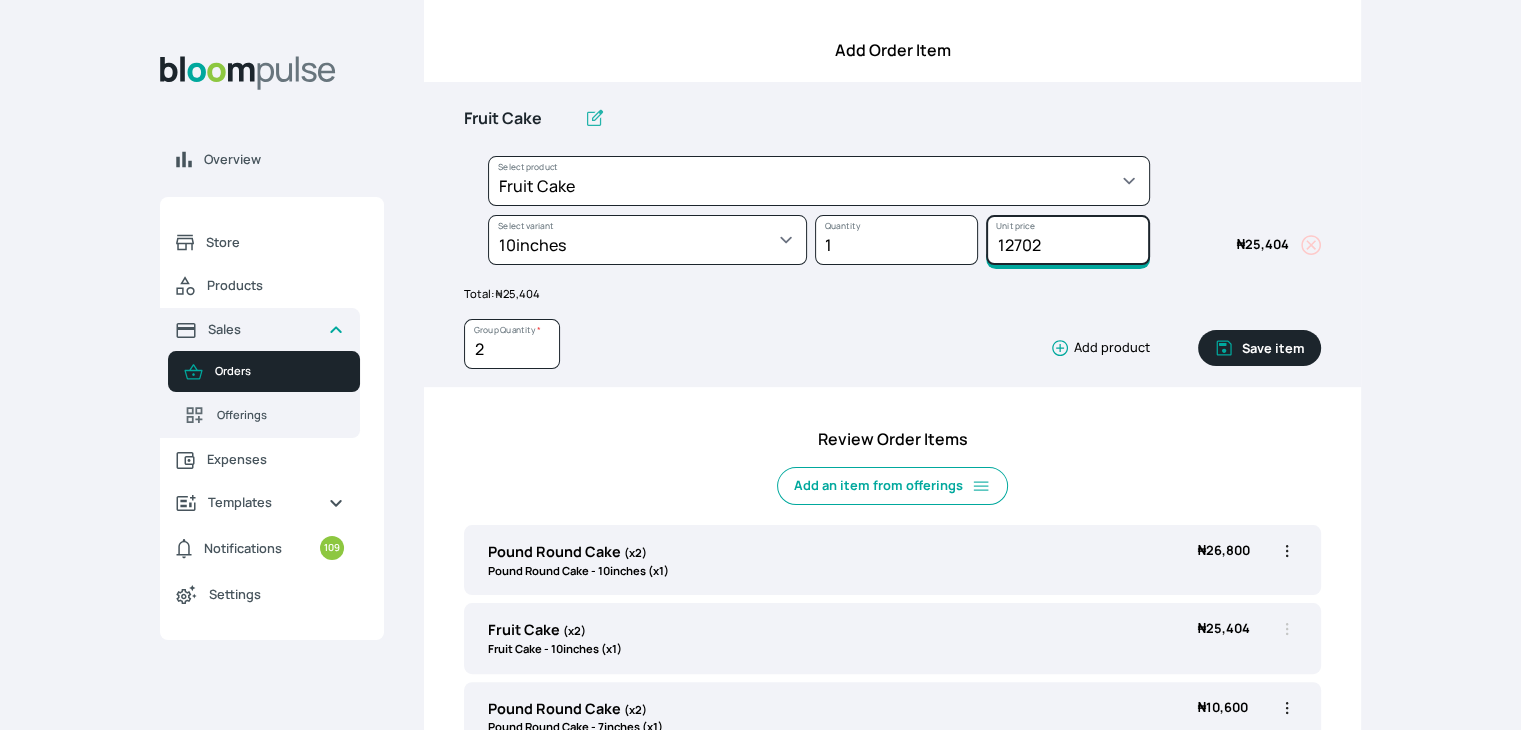 drag, startPoint x: 1046, startPoint y: 246, endPoint x: 1019, endPoint y: 239, distance: 27.89265 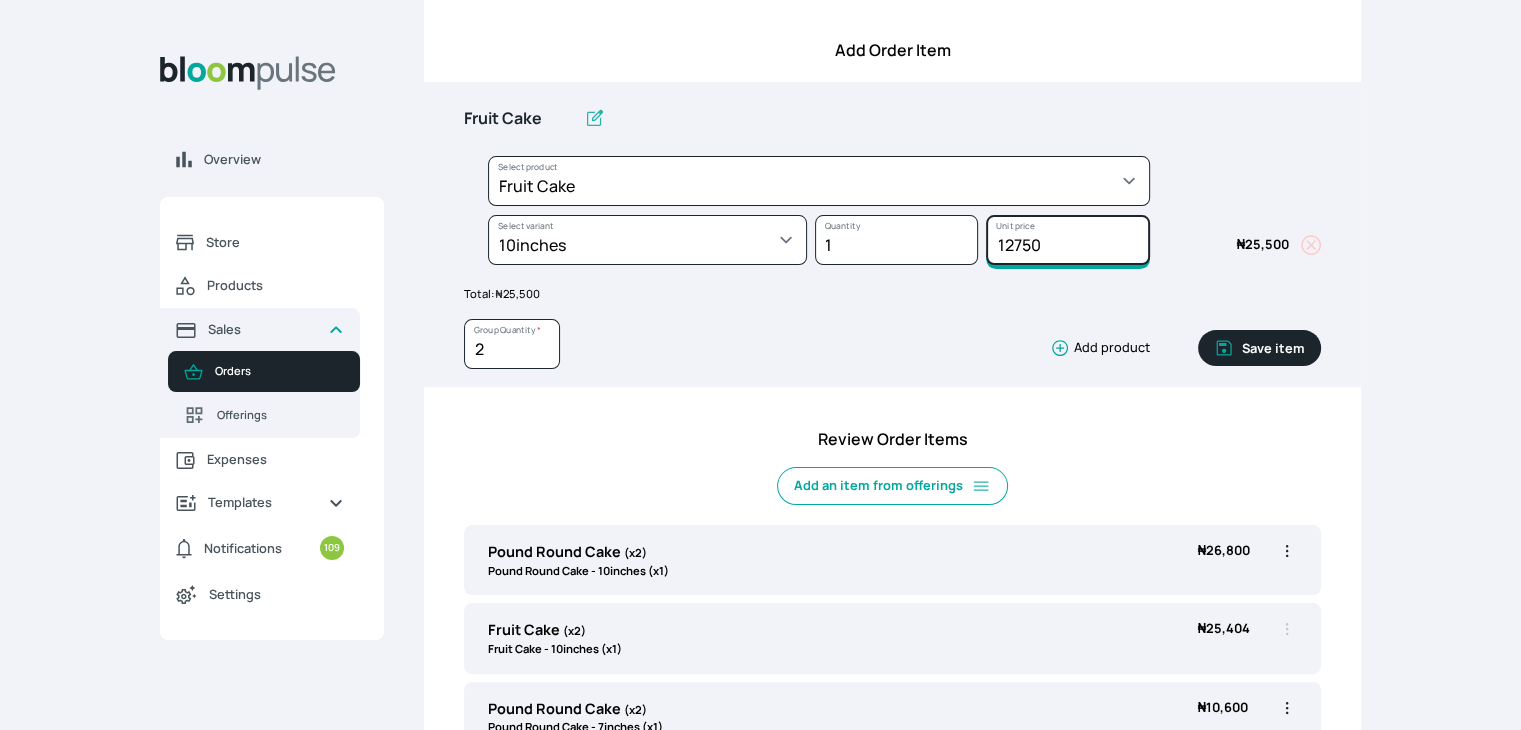type on "12750" 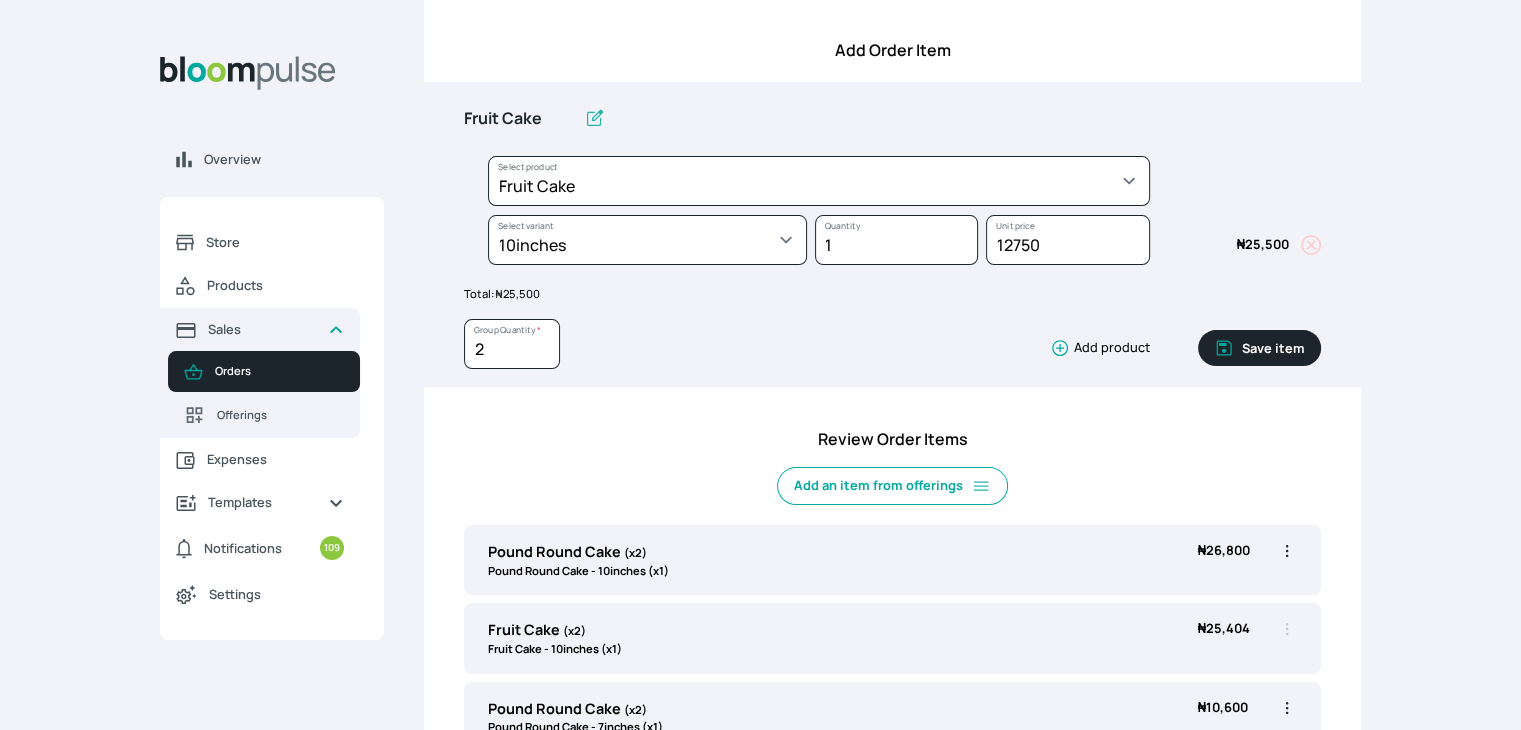 click on "Save item" at bounding box center [1259, 348] 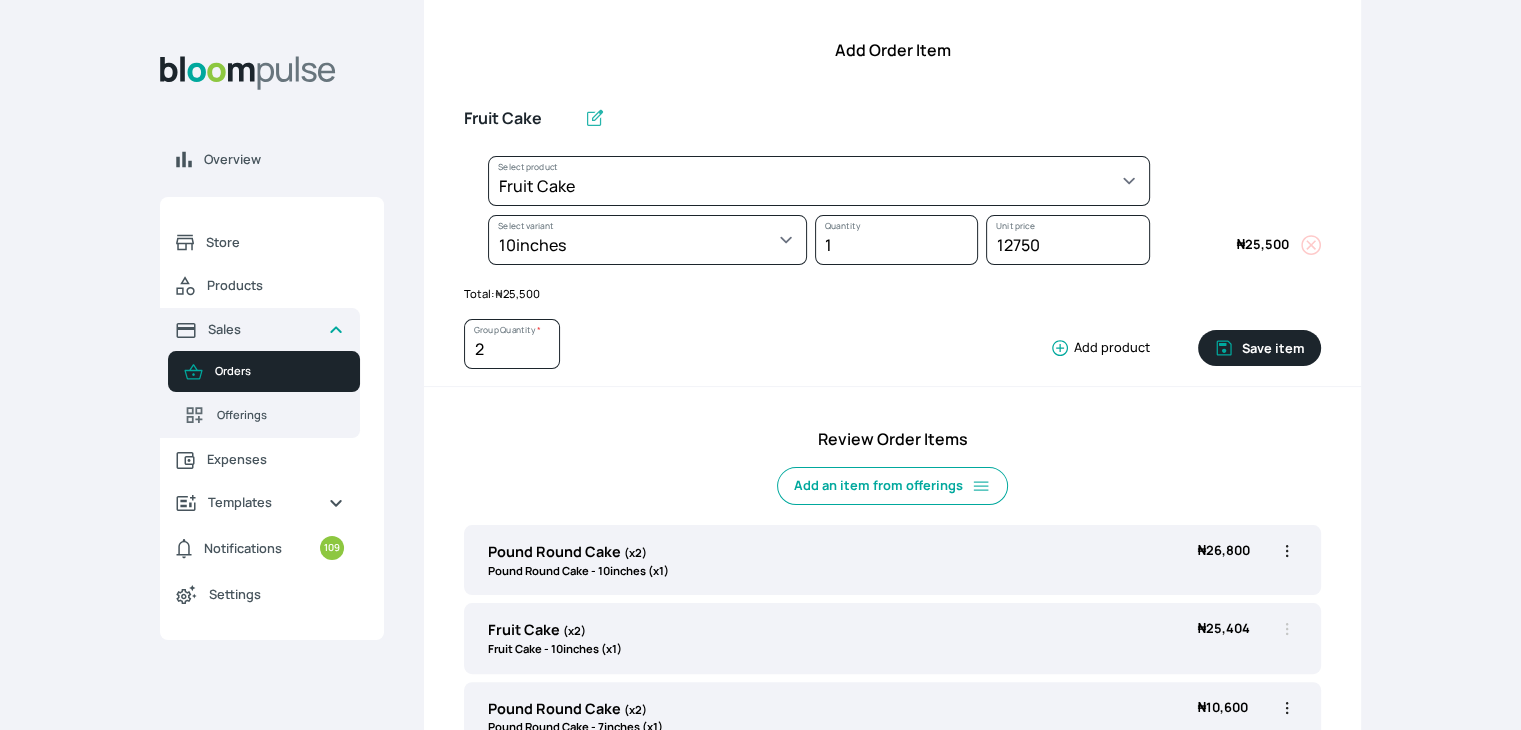 type 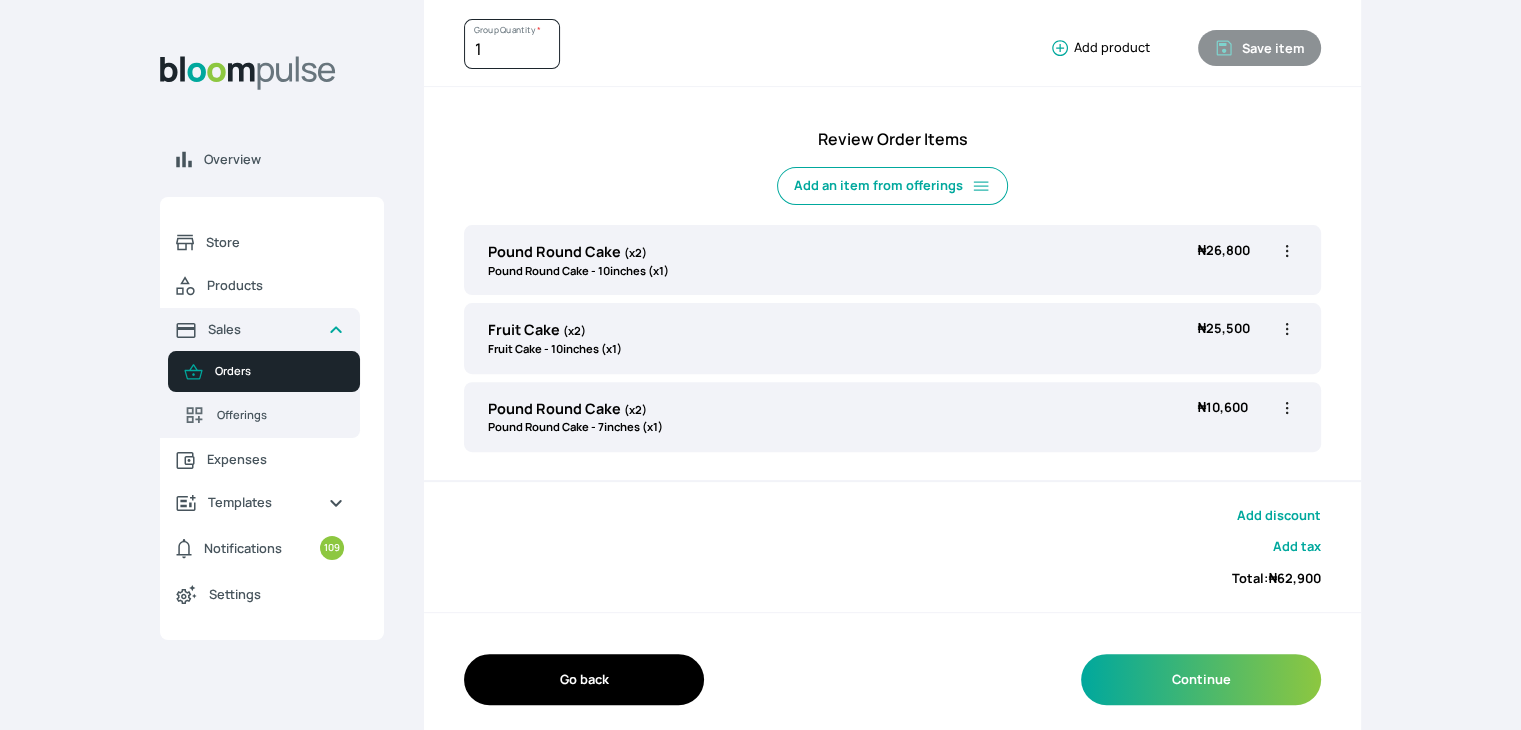 scroll, scrollTop: 590, scrollLeft: 0, axis: vertical 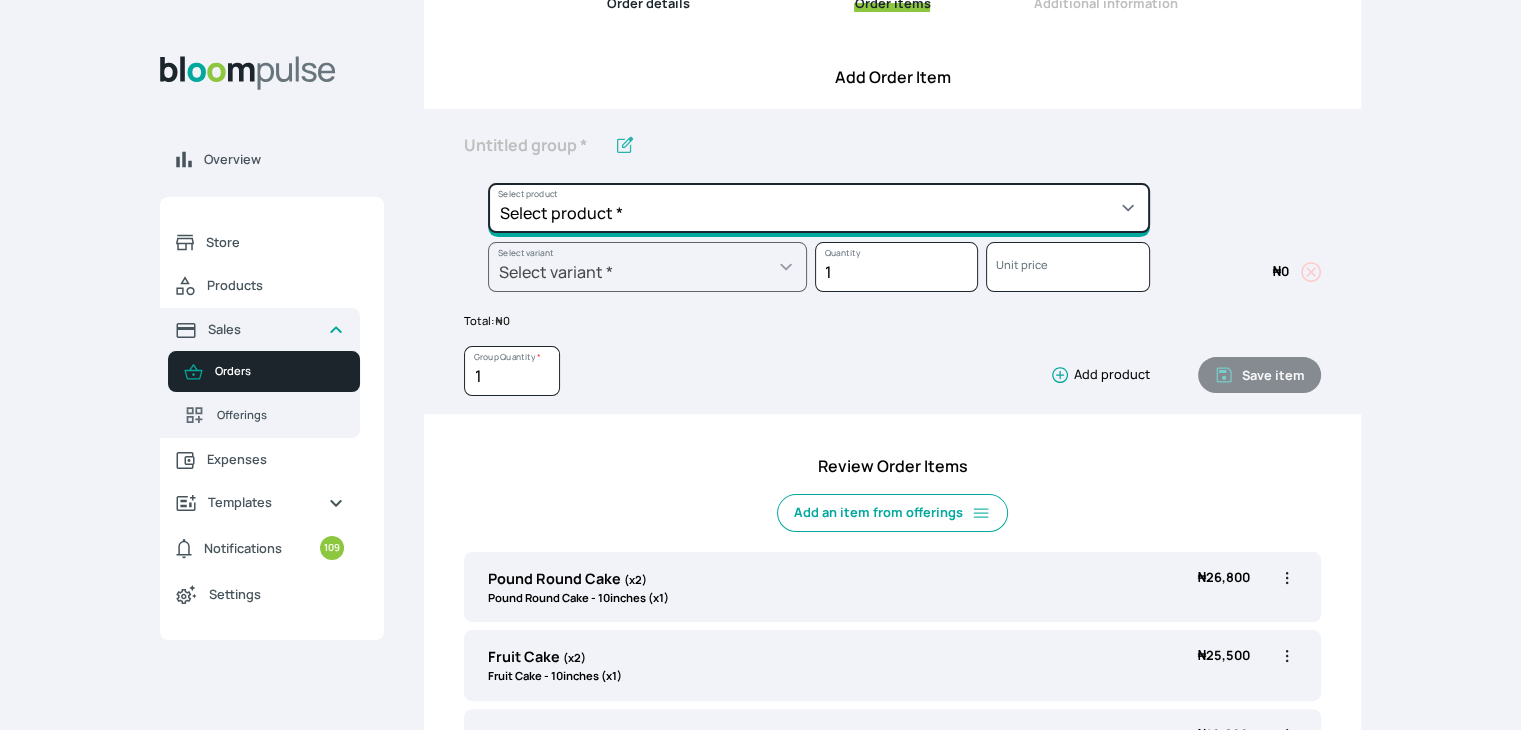 click on "Select product *  Cake Decoration for 8inches High  Chocolate oil based Round Cake  Geneose Sponge square Cake  Pound Square Cake  35cl zobo Mocktail  Banana Bread Batter BBQ Chicken  Bento Cake Budget Friendly Whippedcream Decoration Cake Decoration for 6inches High Cake Decoration for 6inches Low Cake loaf Chocolate Cake Batter Chocolate Ganache Chocolate oil based Batter Chocolate oil based square Cake Chocolate Round Cake Chop Life Package 2 Classic Banana Bread Loaf Coconut Banana Bread Loaf Cookies and Cream oil based Batter Cookies and cream oil based Round Cake Cupcakes Custom Made Whippedcream Decoration Doughnut Batter Fondant 1 Recipe  Fruit Cake Fruit Cake Batter Geneose Sponge Cake Batter Geneose Sponge Round Cake Meat Pie Meat Pie per 1 Mini puff Pound Cake Batter Pound Round Cake  Puff puff Redvelvet Cake Batter Redvelvet oil based Batter Redvelvet oil based Round Cake Redvelvet Round Cake Royal Buttercream  Small chops Stick Meat Sugar Doughnut  Swiss Meringue Buttercream  Valentine Love Box" at bounding box center [819, 208] 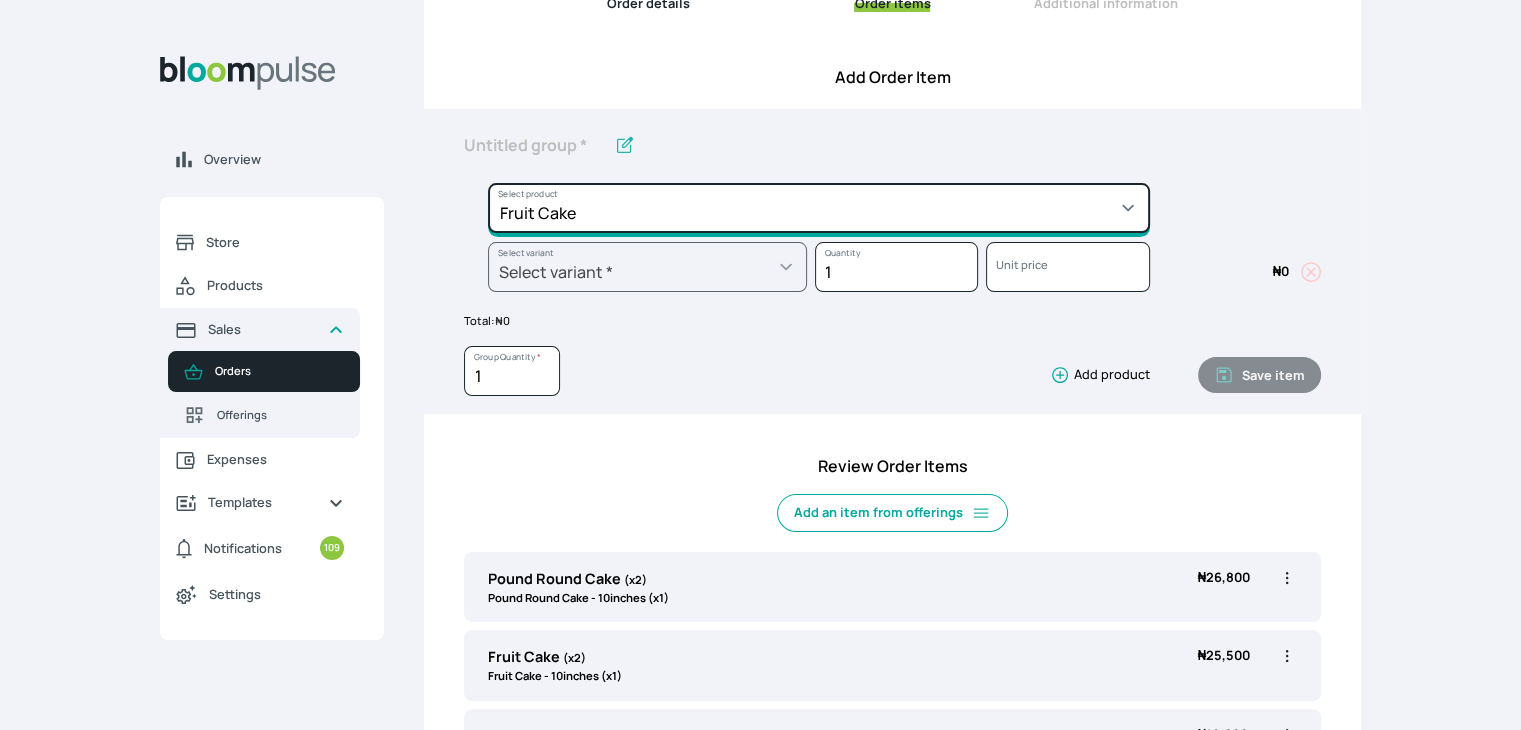 click on "Select product *  Cake Decoration for 8inches High  Chocolate oil based Round Cake  Geneose Sponge square Cake  Pound Square Cake  35cl zobo Mocktail  Banana Bread Batter BBQ Chicken  Bento Cake Budget Friendly Whippedcream Decoration Cake Decoration for 6inches High Cake Decoration for 6inches Low Cake loaf Chocolate Cake Batter Chocolate Ganache Chocolate oil based Batter Chocolate oil based square Cake Chocolate Round Cake Chop Life Package 2 Classic Banana Bread Loaf Coconut Banana Bread Loaf Cookies and Cream oil based Batter Cookies and cream oil based Round Cake Cupcakes Custom Made Whippedcream Decoration Doughnut Batter Fondant 1 Recipe  Fruit Cake Fruit Cake Batter Geneose Sponge Cake Batter Geneose Sponge Round Cake Meat Pie Meat Pie per 1 Mini puff Pound Cake Batter Pound Round Cake  Puff puff Redvelvet Cake Batter Redvelvet oil based Batter Redvelvet oil based Round Cake Redvelvet Round Cake Royal Buttercream  Small chops Stick Meat Sugar Doughnut  Swiss Meringue Buttercream  Valentine Love Box" at bounding box center [819, 208] 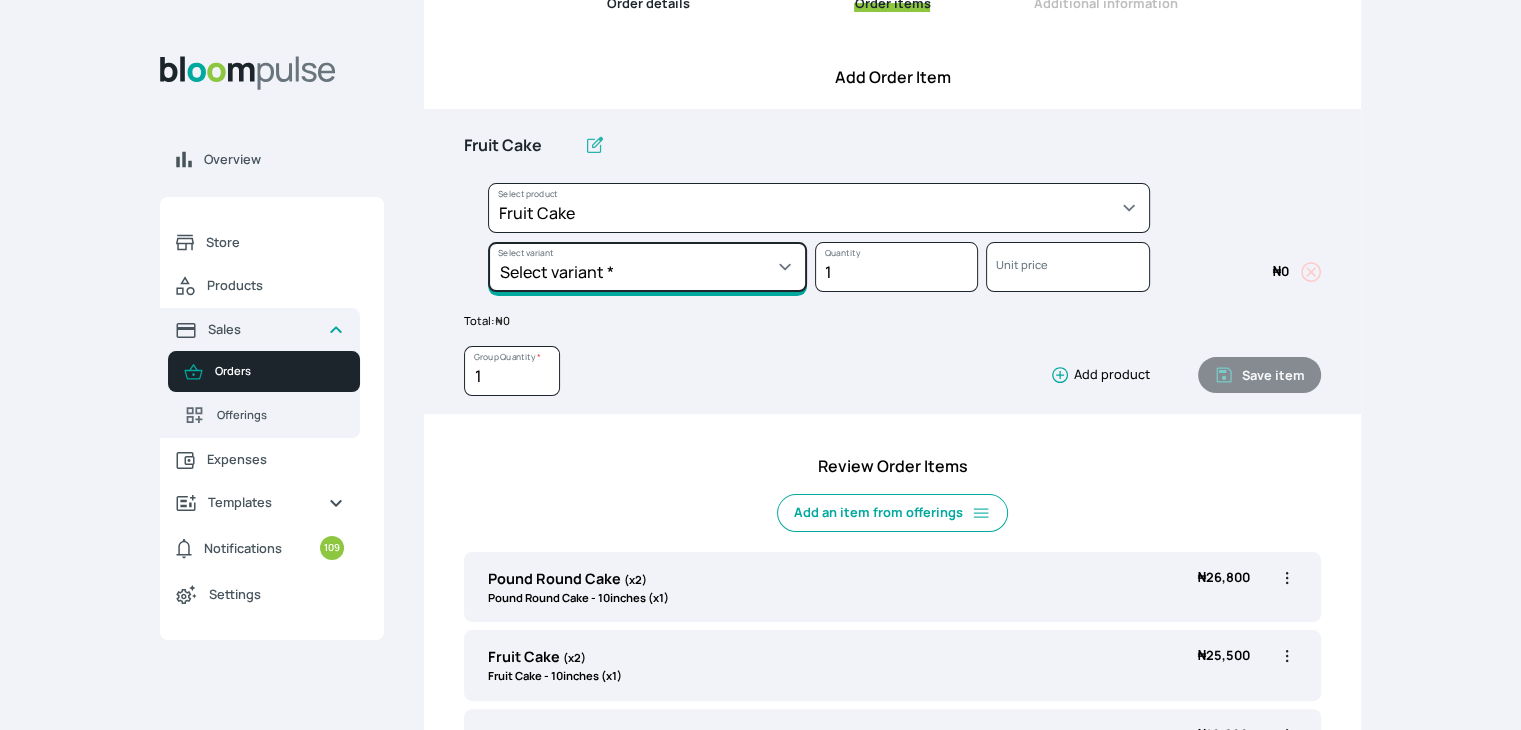 click on "Select variant * 10inches  11inches 12inches 14inches 6inches  7inches 8inches  9inches" at bounding box center (647, 267) 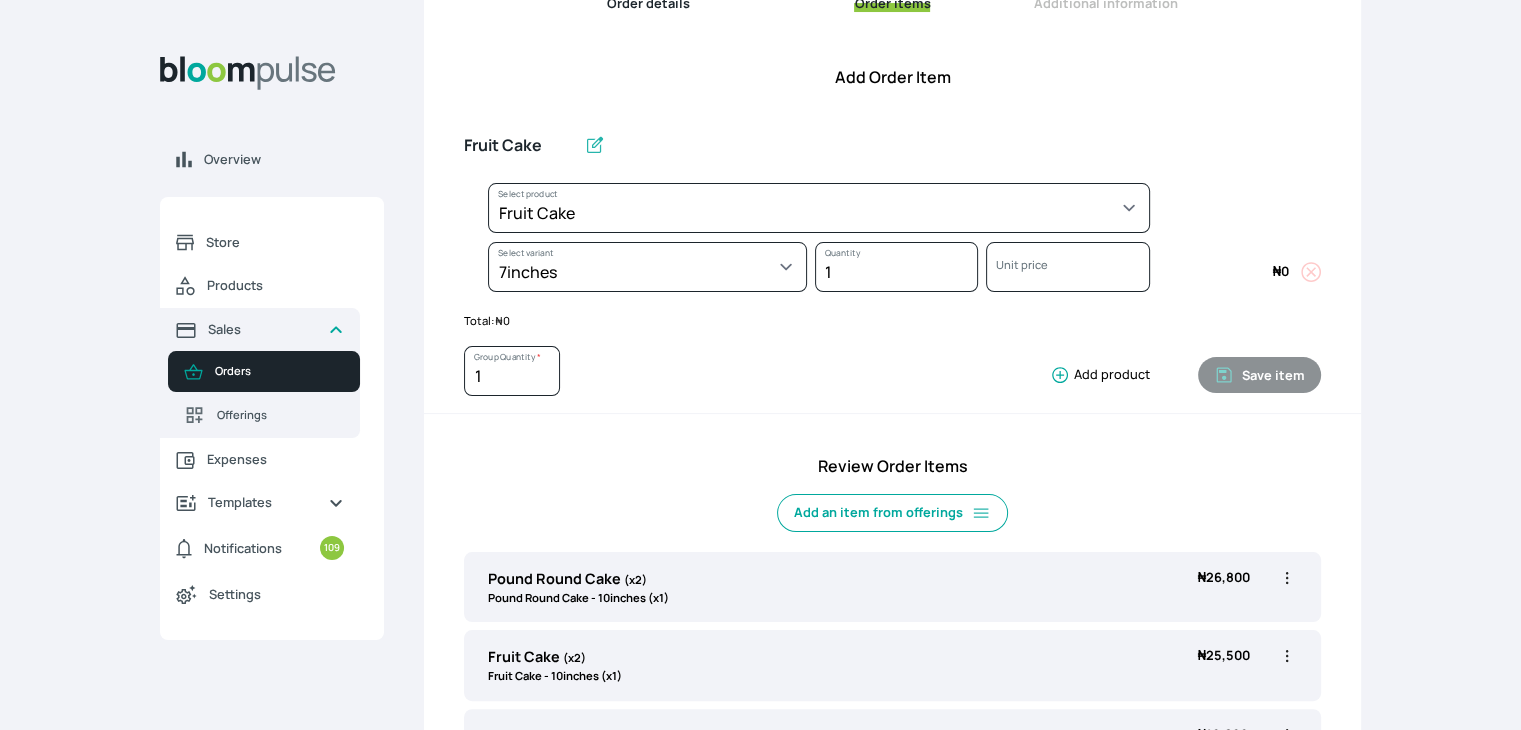 select on "32006b2c-a501-4064-9a9f-995cf0fcd2ca" 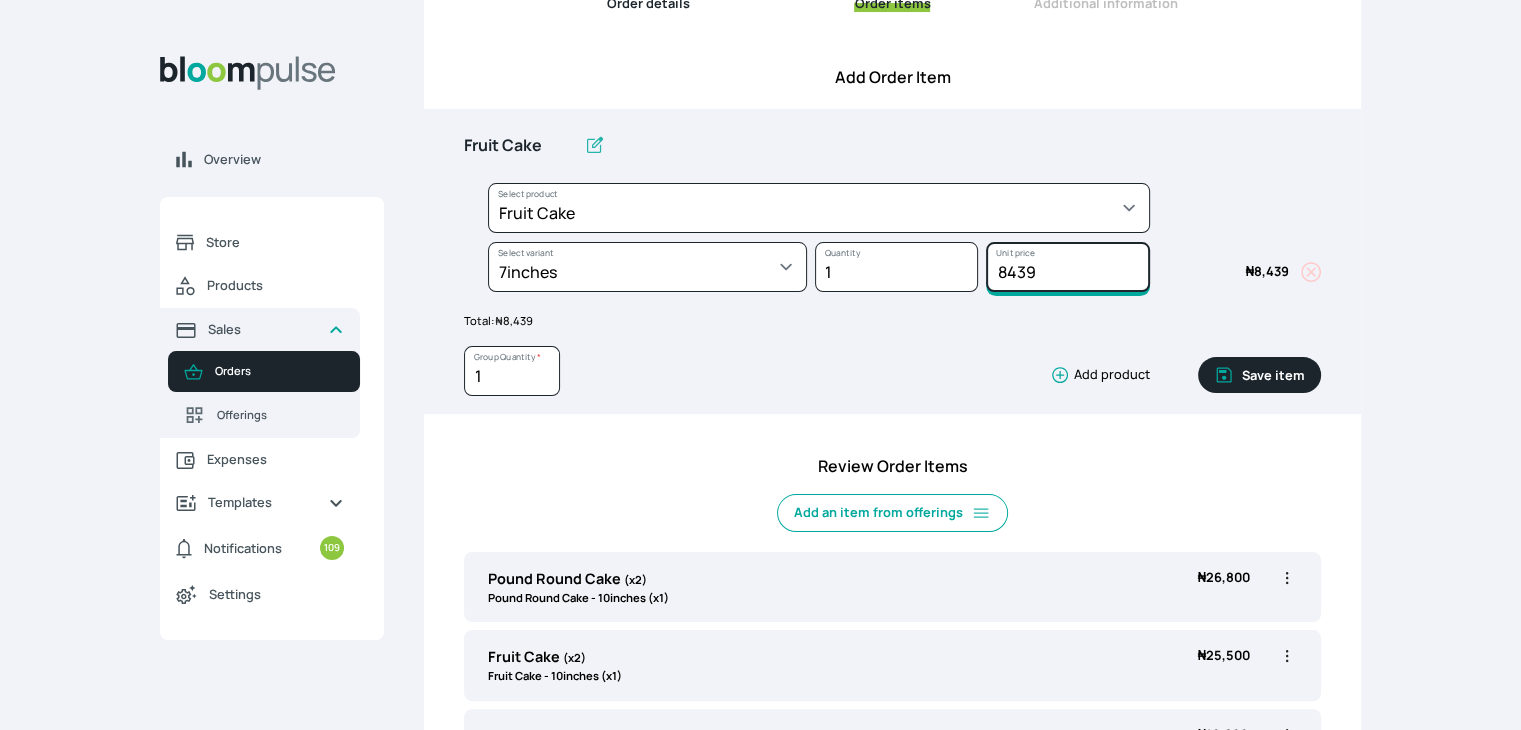 drag, startPoint x: 1051, startPoint y: 277, endPoint x: 1011, endPoint y: 269, distance: 40.792156 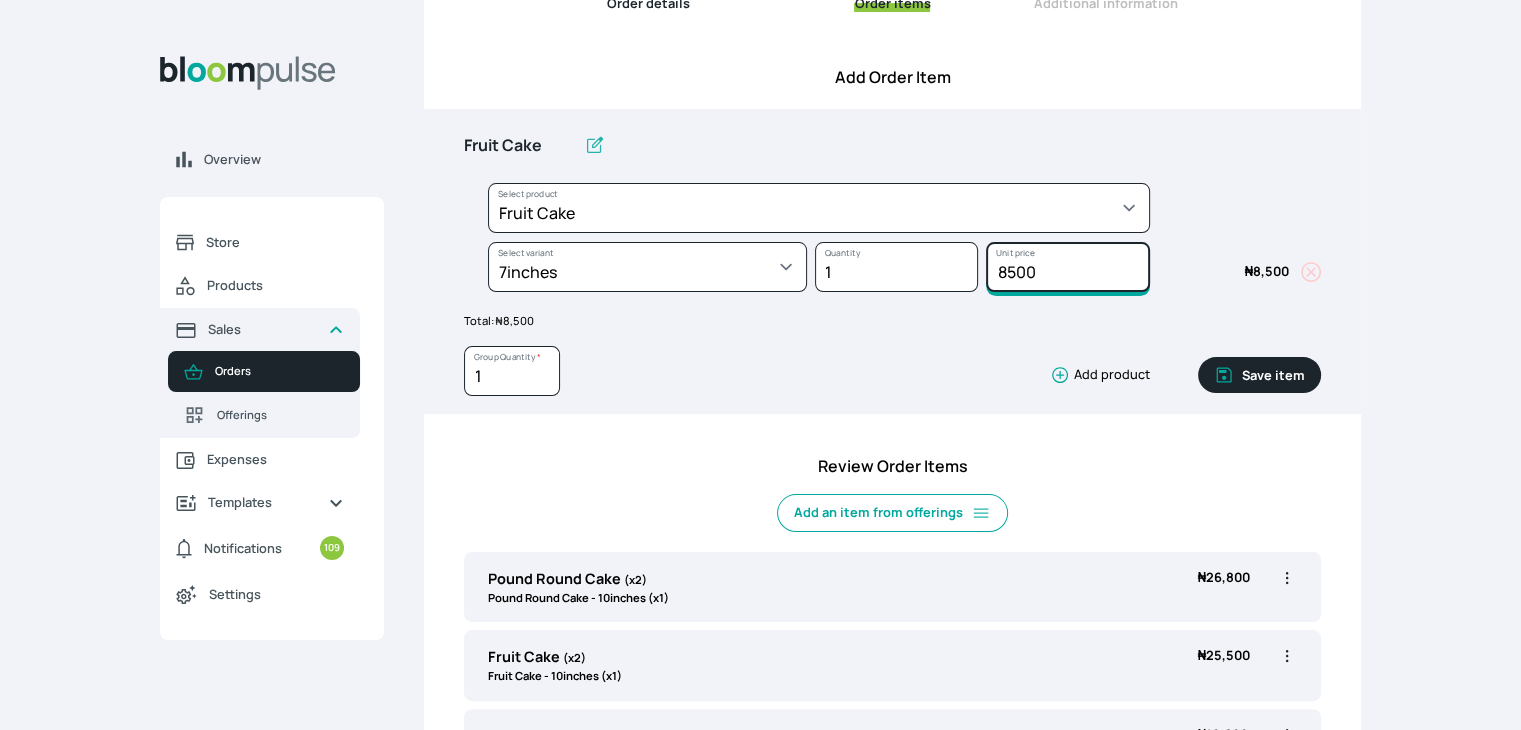 type on "8500" 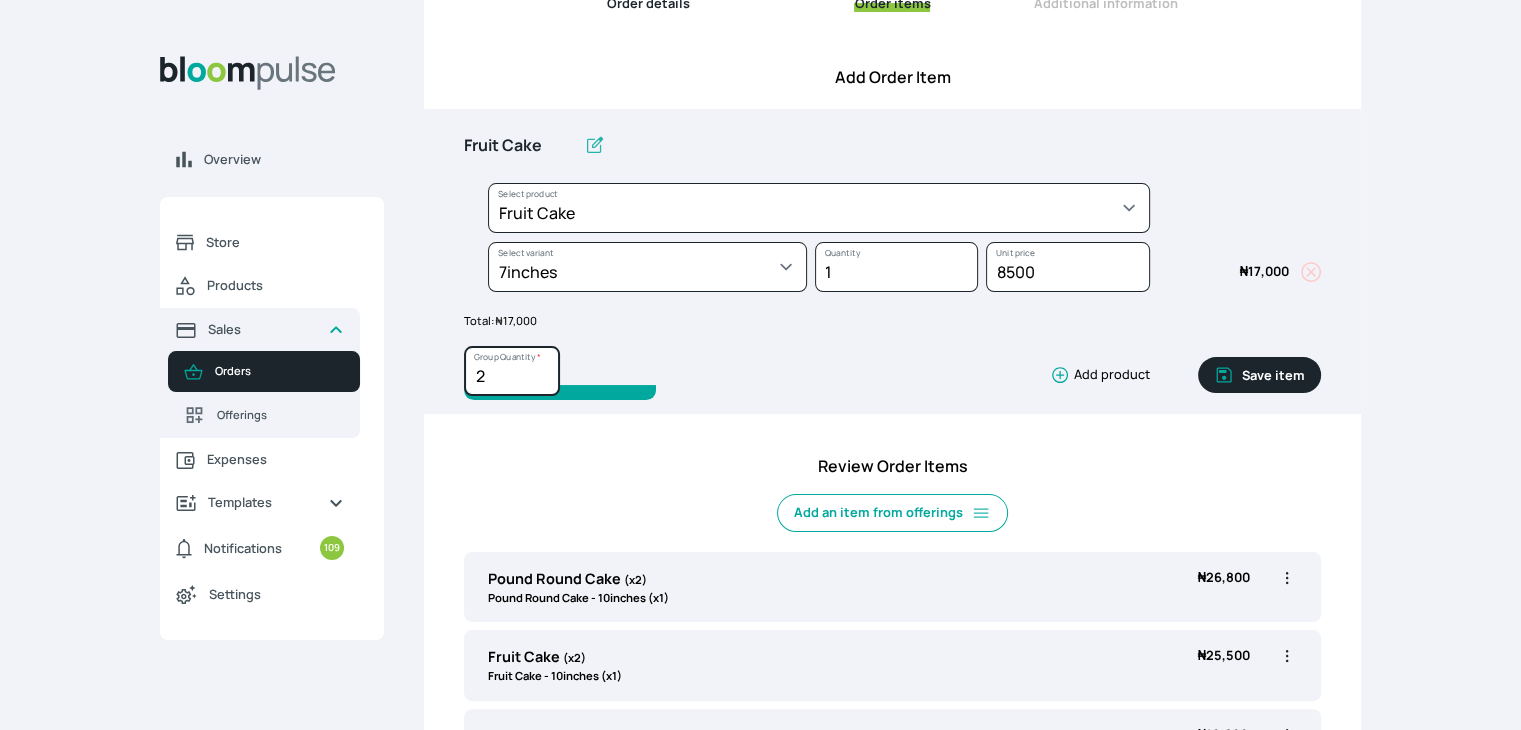 type on "2" 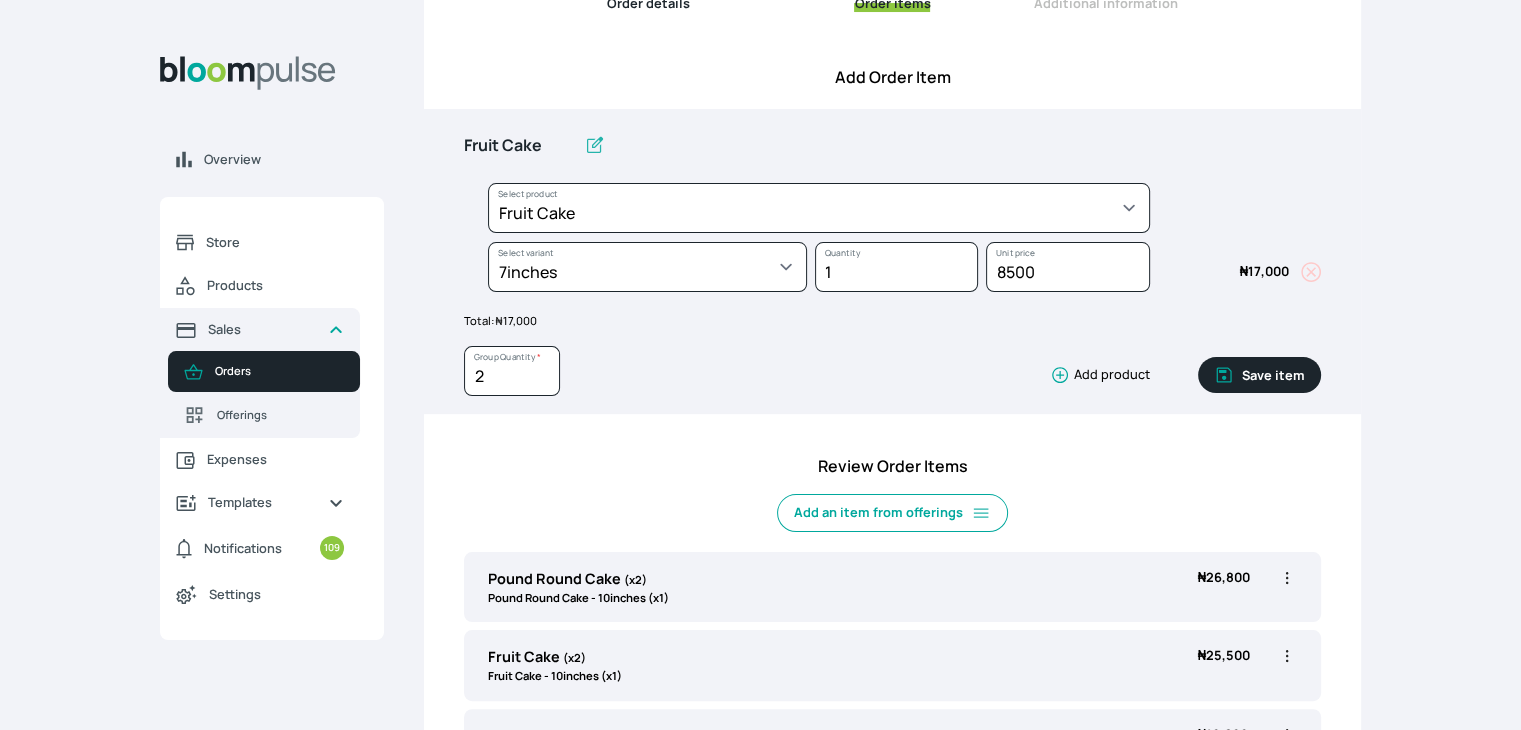 click on "Save item" at bounding box center (1259, 375) 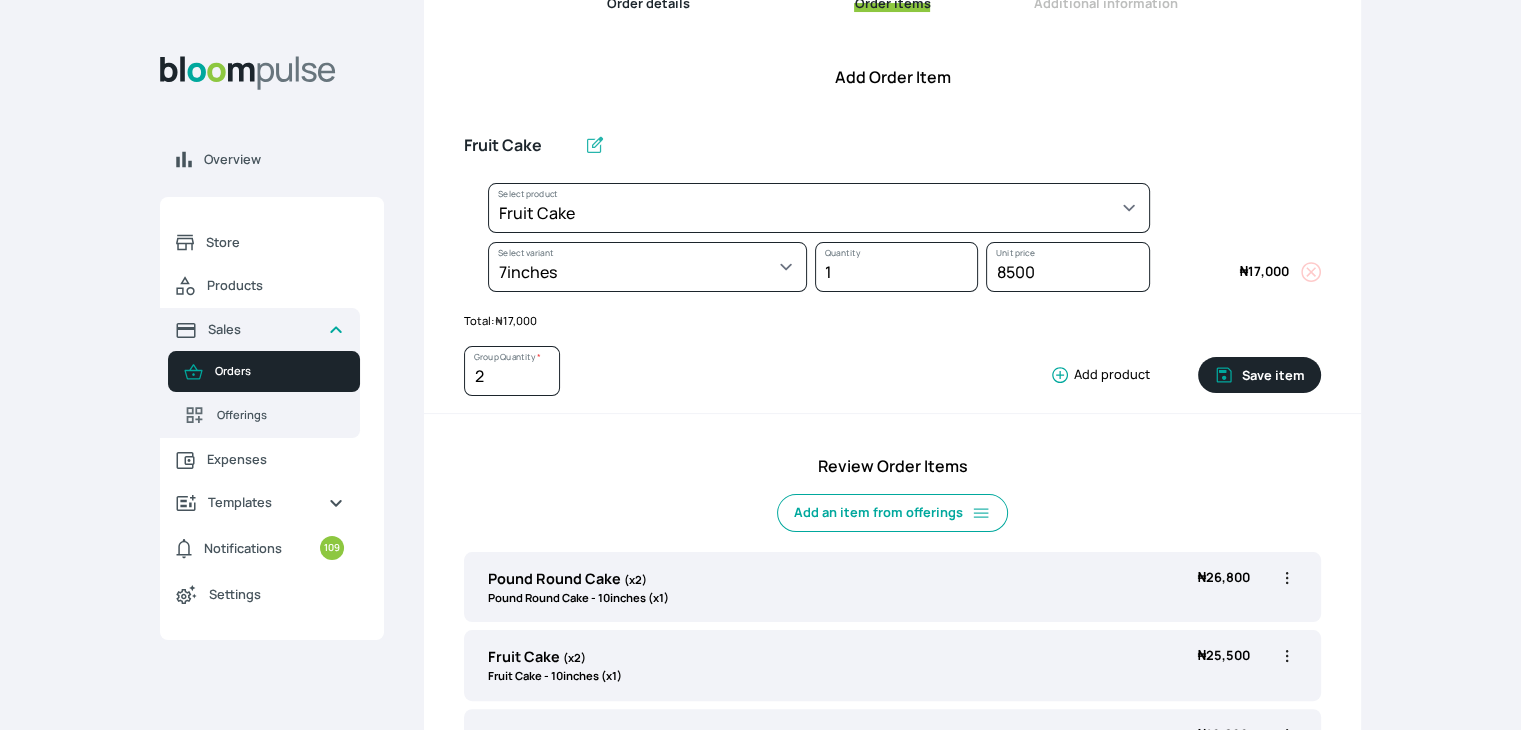 type 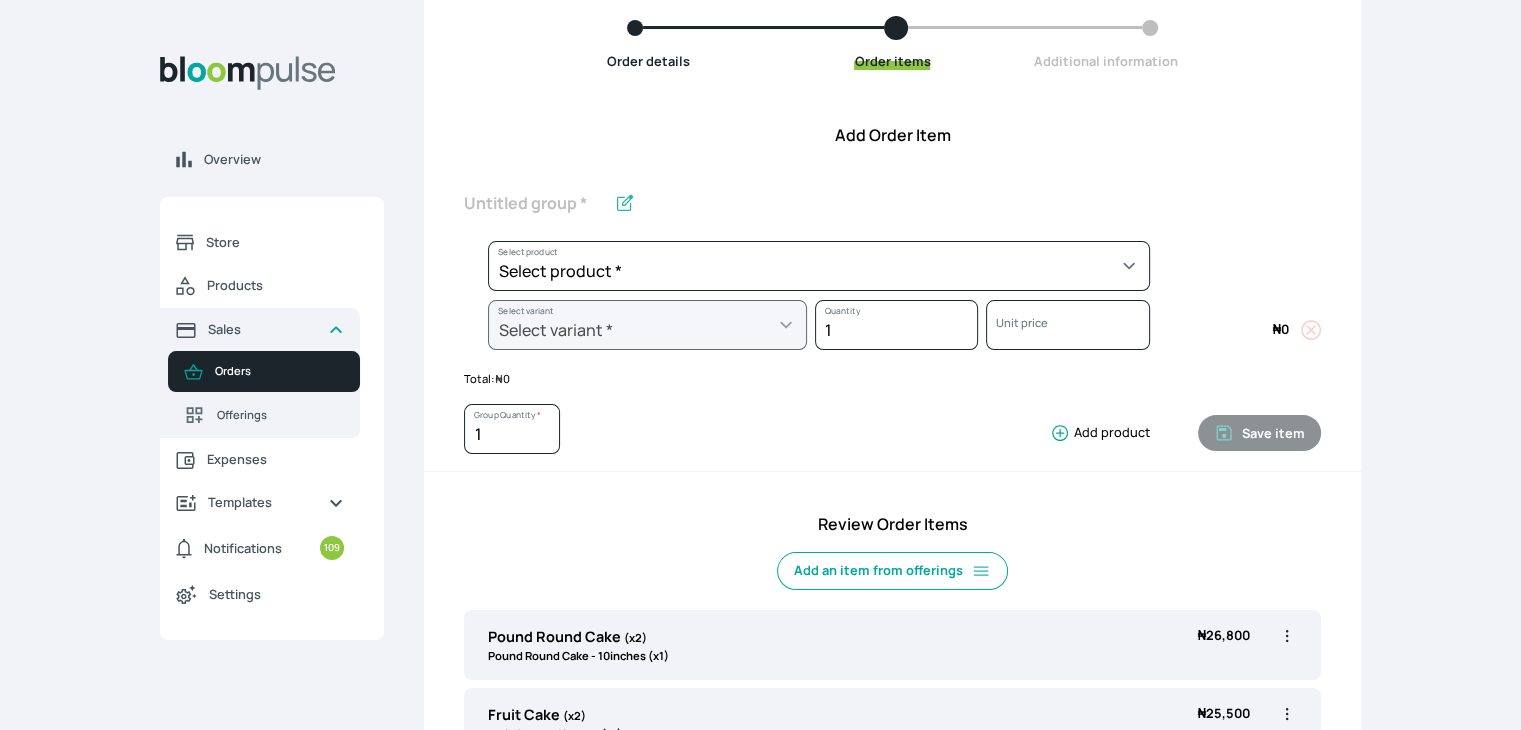 scroll, scrollTop: 172, scrollLeft: 0, axis: vertical 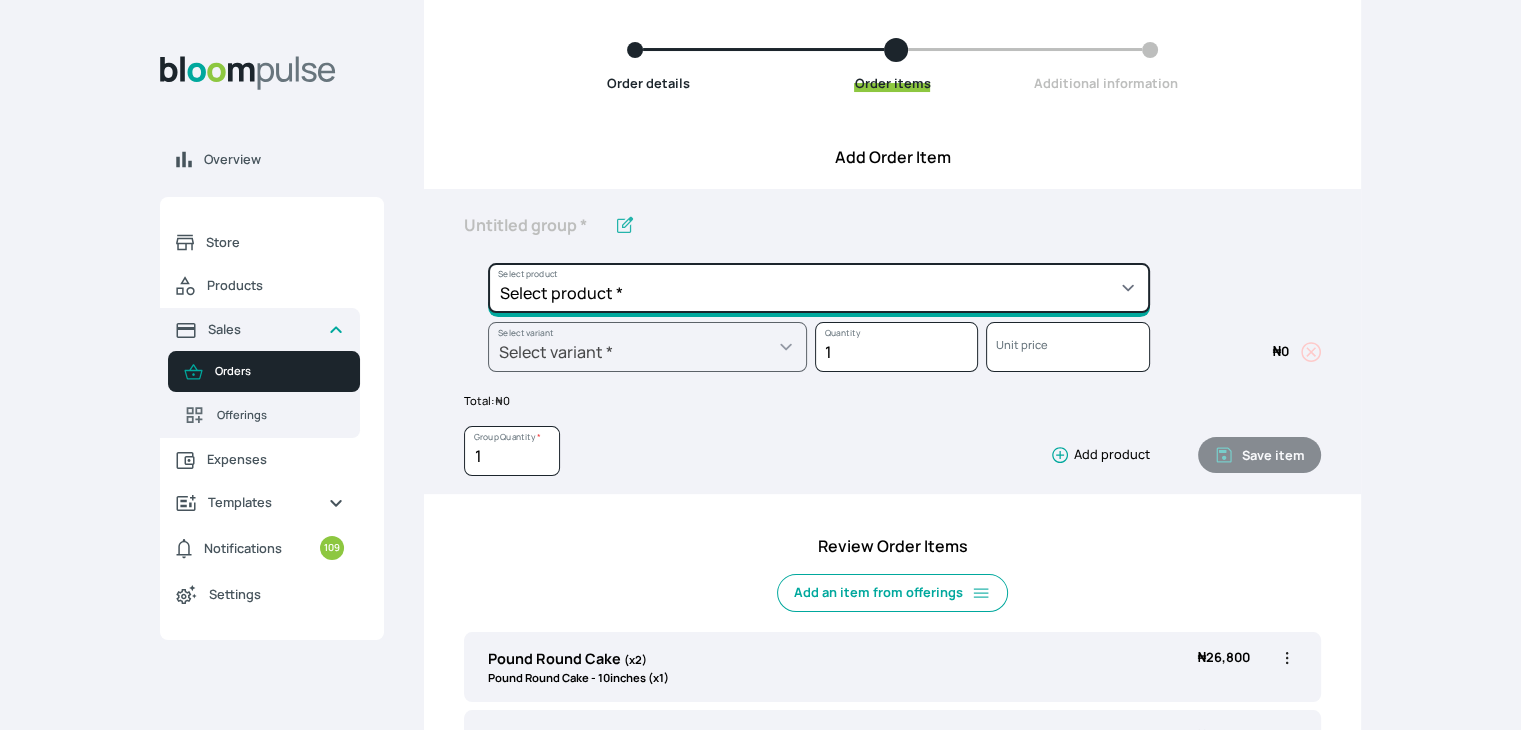 click on "Select product *  Cake Decoration for 8inches High  Chocolate oil based Round Cake  Geneose Sponge square Cake  Pound Square Cake  35cl zobo Mocktail  Banana Bread Batter BBQ Chicken  Bento Cake Budget Friendly Whippedcream Decoration Cake Decoration for 6inches High Cake Decoration for 6inches Low Cake loaf Chocolate Cake Batter Chocolate Ganache Chocolate oil based Batter Chocolate oil based square Cake Chocolate Round Cake Chop Life Package 2 Classic Banana Bread Loaf Coconut Banana Bread Loaf Cookies and Cream oil based Batter Cookies and cream oil based Round Cake Cupcakes Custom Made Whippedcream Decoration Doughnut Batter Fondant 1 Recipe  Fruit Cake Fruit Cake Batter Geneose Sponge Cake Batter Geneose Sponge Round Cake Meat Pie Meat Pie per 1 Mini puff Pound Cake Batter Pound Round Cake  Puff puff Redvelvet Cake Batter Redvelvet oil based Batter Redvelvet oil based Round Cake Redvelvet Round Cake Royal Buttercream  Small chops Stick Meat Sugar Doughnut  Swiss Meringue Buttercream  Valentine Love Box" at bounding box center [819, 288] 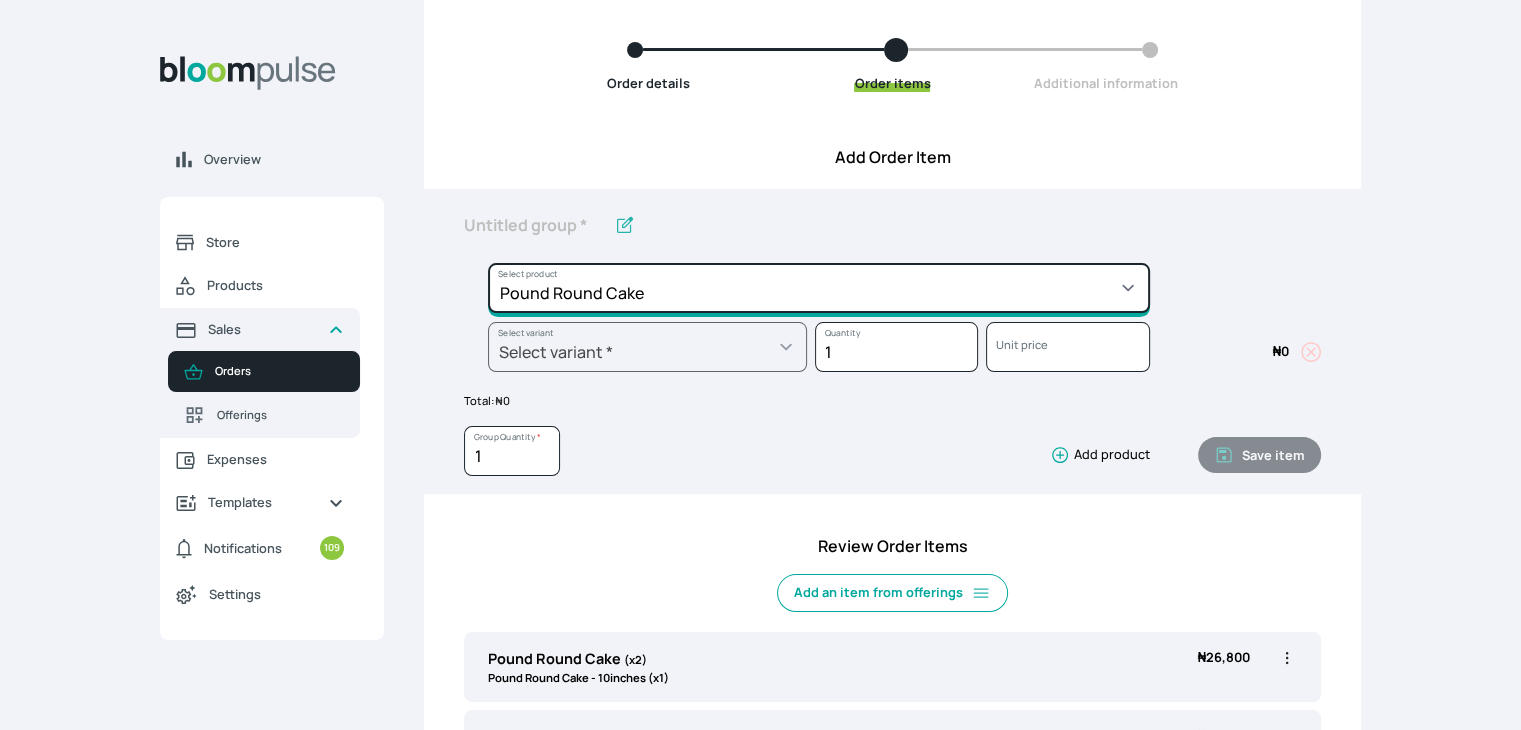 click on "Select product *  Cake Decoration for 8inches High  Chocolate oil based Round Cake  Geneose Sponge square Cake  Pound Square Cake  35cl zobo Mocktail  Banana Bread Batter BBQ Chicken  Bento Cake Budget Friendly Whippedcream Decoration Cake Decoration for 6inches High Cake Decoration for 6inches Low Cake loaf Chocolate Cake Batter Chocolate Ganache Chocolate oil based Batter Chocolate oil based square Cake Chocolate Round Cake Chop Life Package 2 Classic Banana Bread Loaf Coconut Banana Bread Loaf Cookies and Cream oil based Batter Cookies and cream oil based Round Cake Cupcakes Custom Made Whippedcream Decoration Doughnut Batter Fondant 1 Recipe  Fruit Cake Fruit Cake Batter Geneose Sponge Cake Batter Geneose Sponge Round Cake Meat Pie Meat Pie per 1 Mini puff Pound Cake Batter Pound Round Cake  Puff puff Redvelvet Cake Batter Redvelvet oil based Batter Redvelvet oil based Round Cake Redvelvet Round Cake Royal Buttercream  Small chops Stick Meat Sugar Doughnut  Swiss Meringue Buttercream  Valentine Love Box" at bounding box center [819, 288] 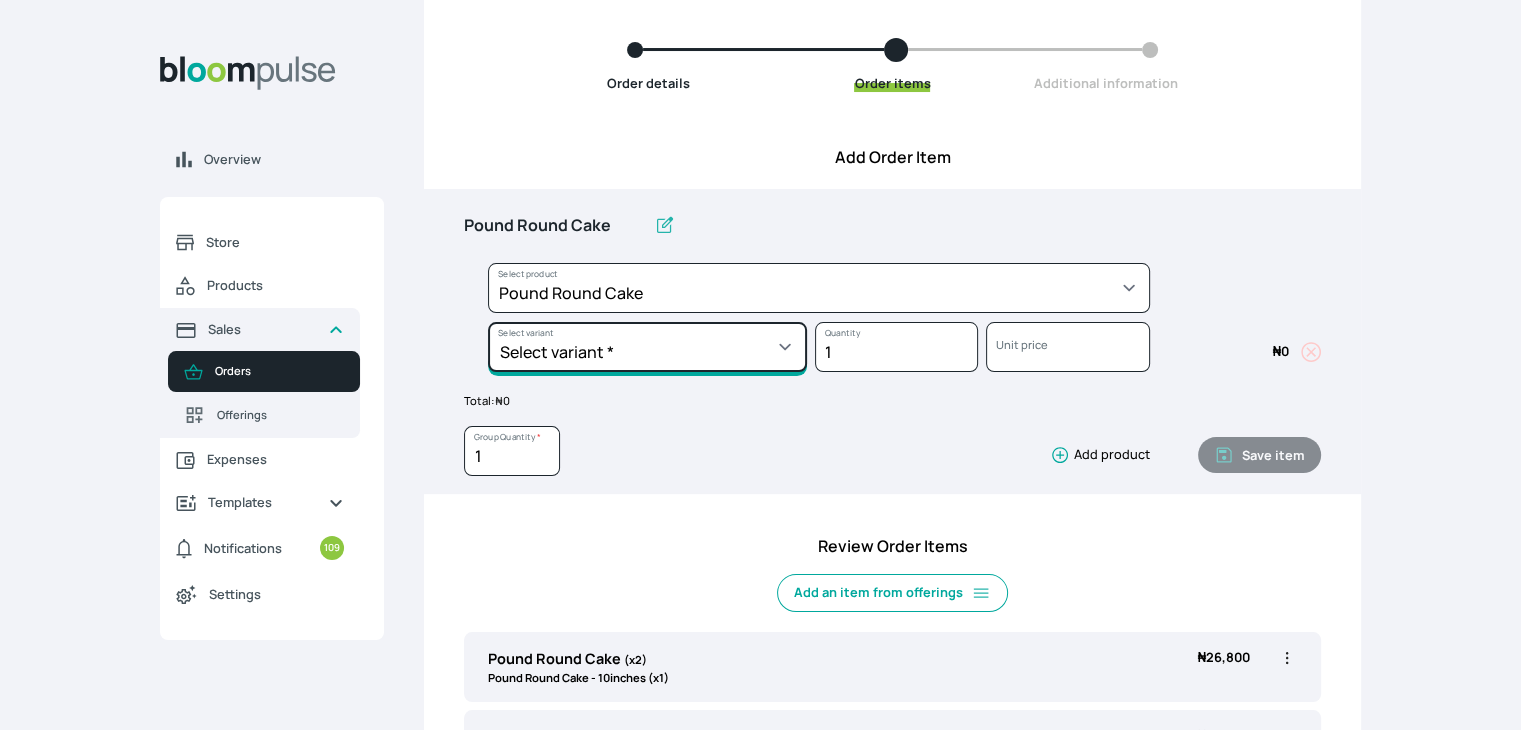 click on "Select variant * 10inches 11inches 12inches 13inches 14inches 6inches 7inches 8inches 9inches" at bounding box center (647, 347) 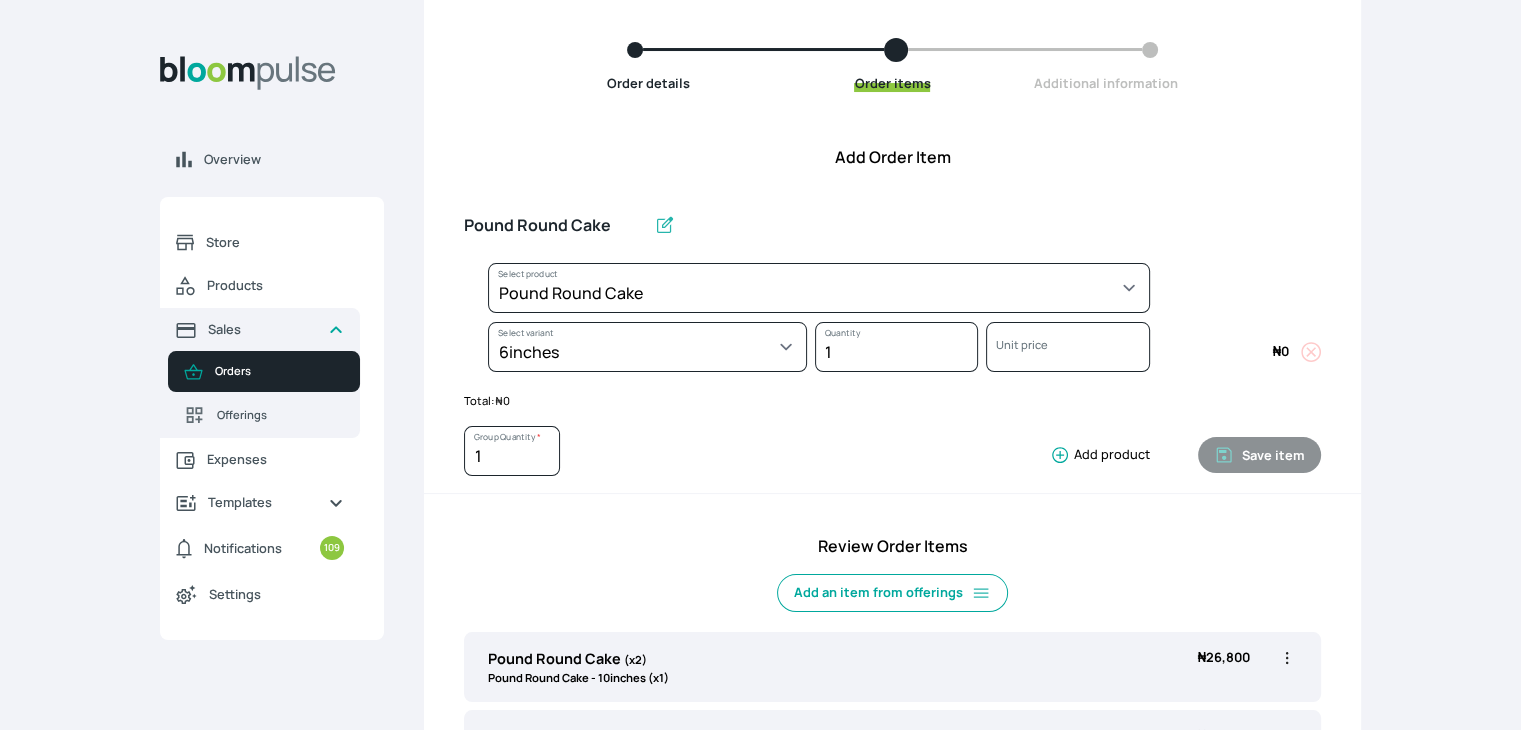 select on "a288c6ae-7a33-4d48-9e4d-feb53a4d1c56" 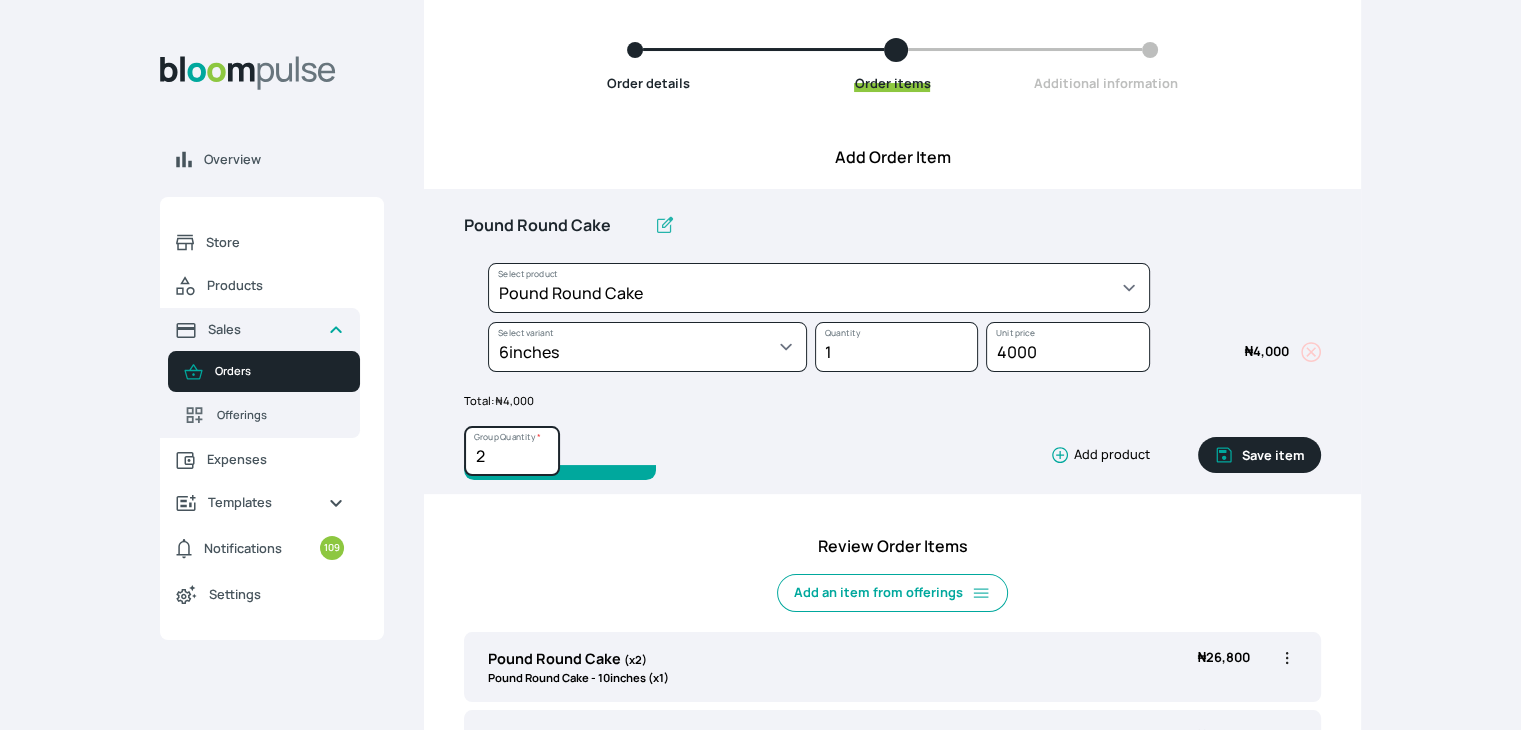 type on "2" 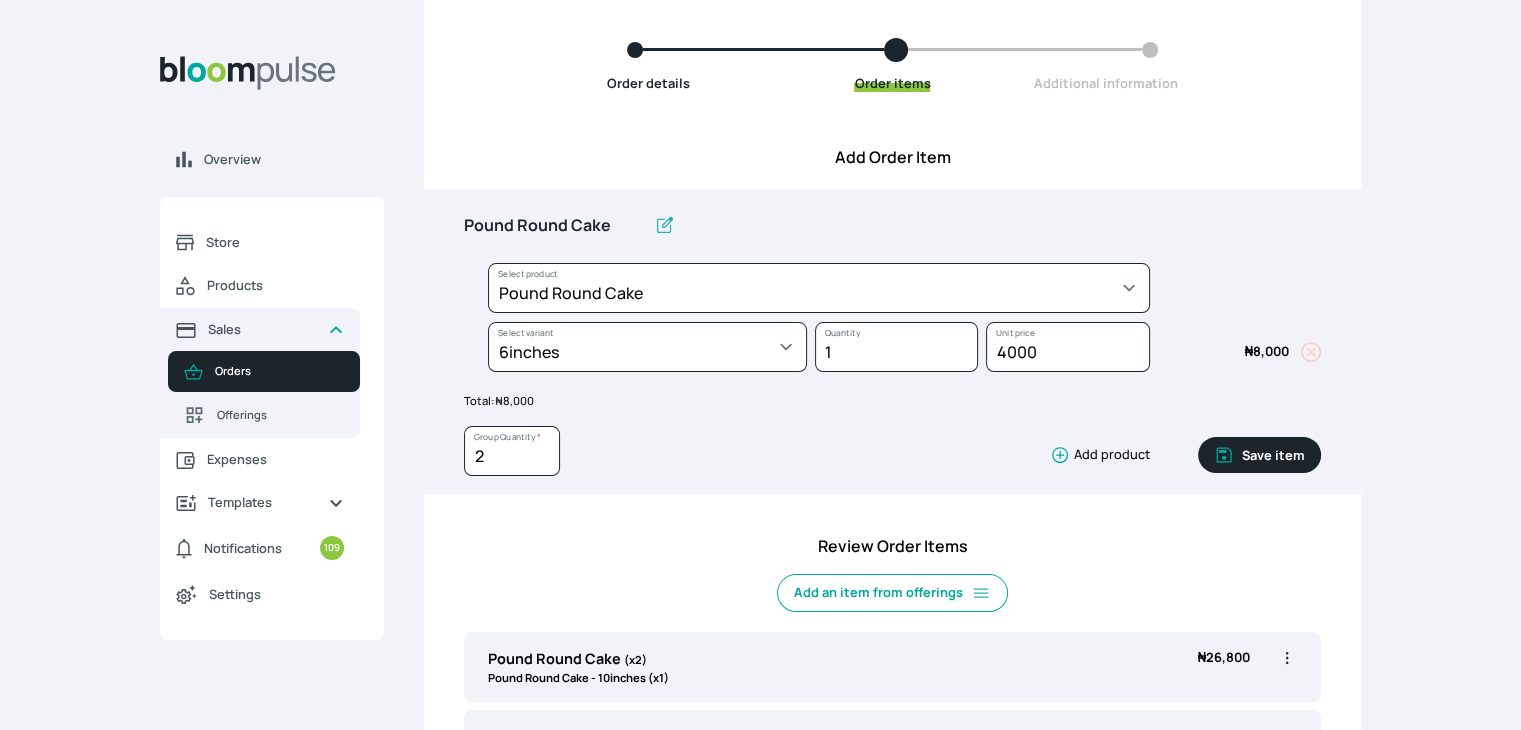 click on "Save item" at bounding box center [1259, 455] 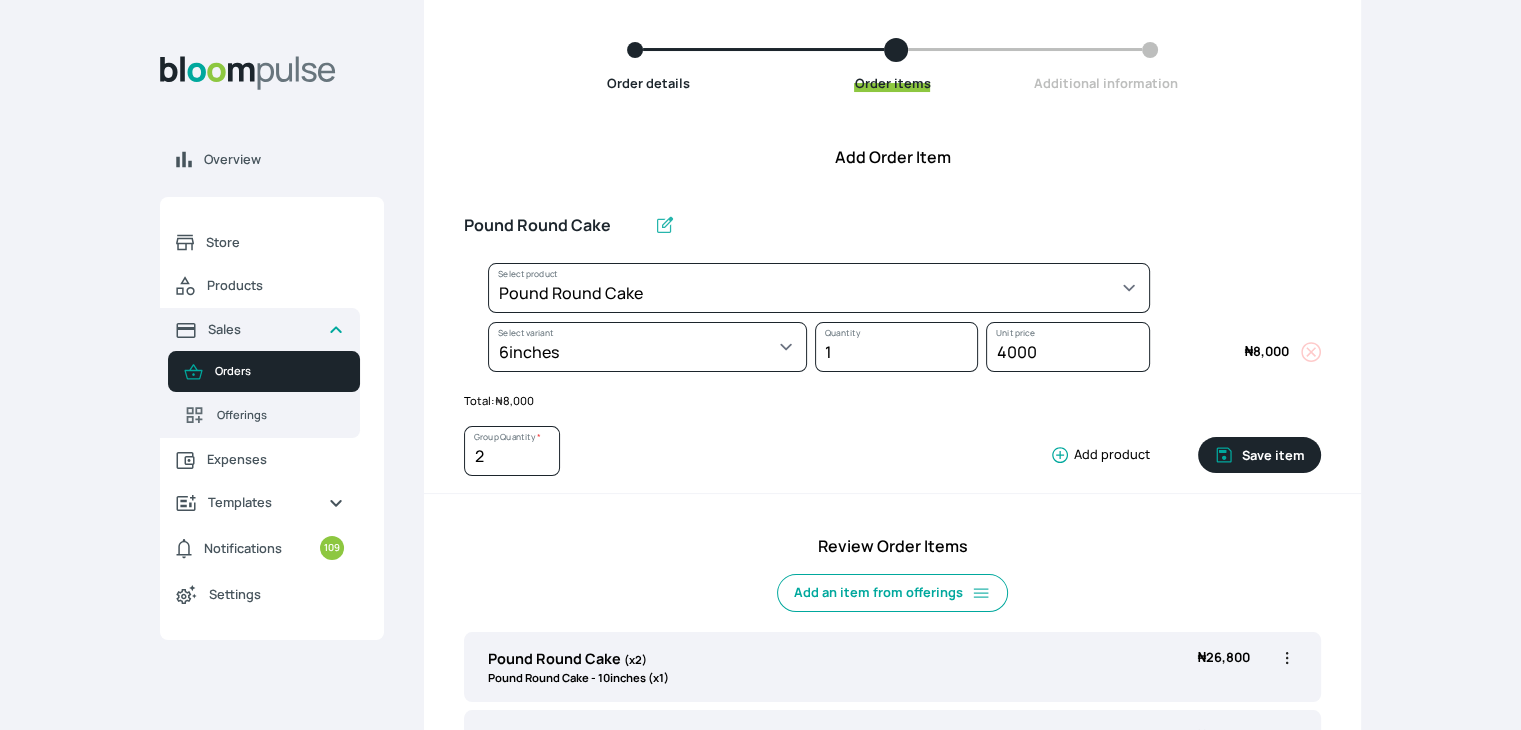 type 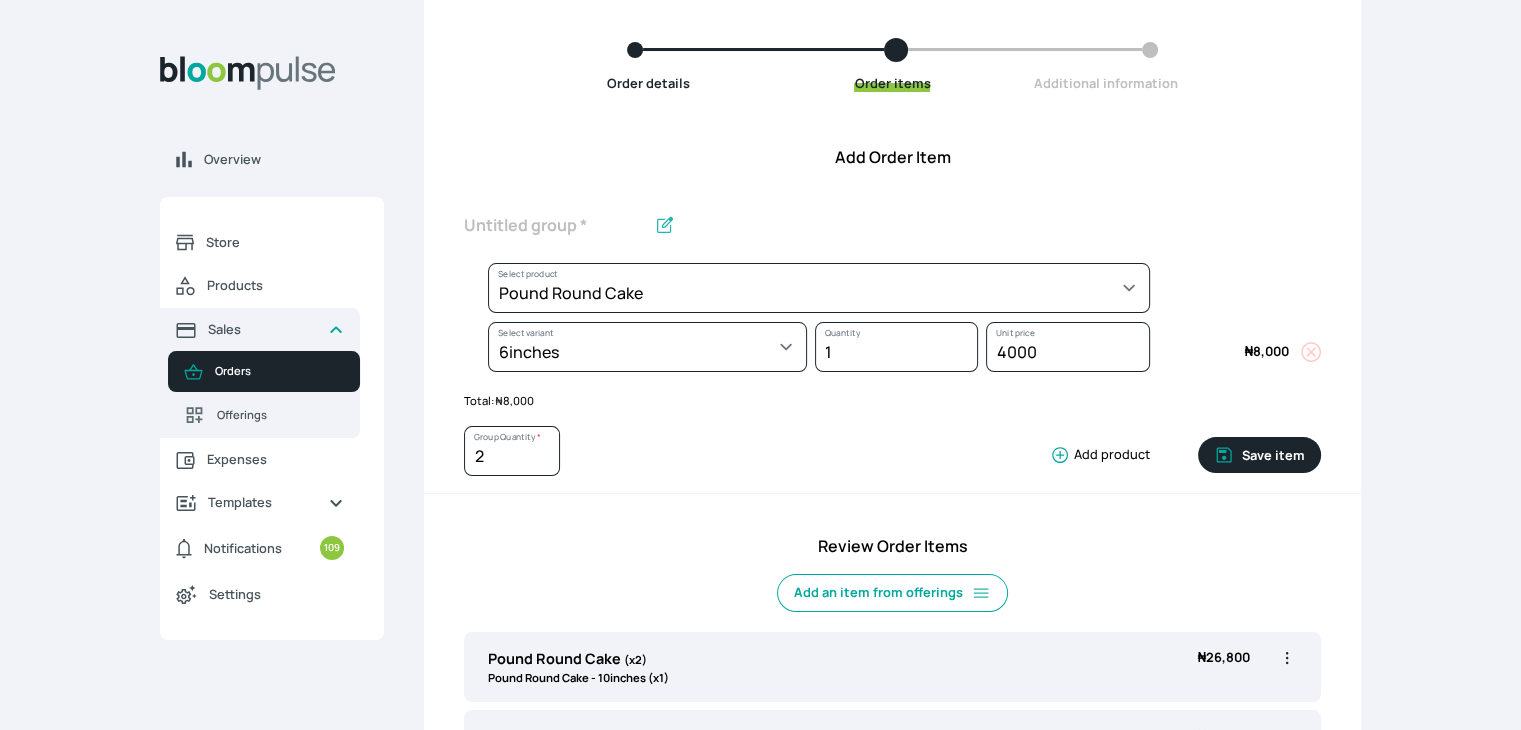 type on "1" 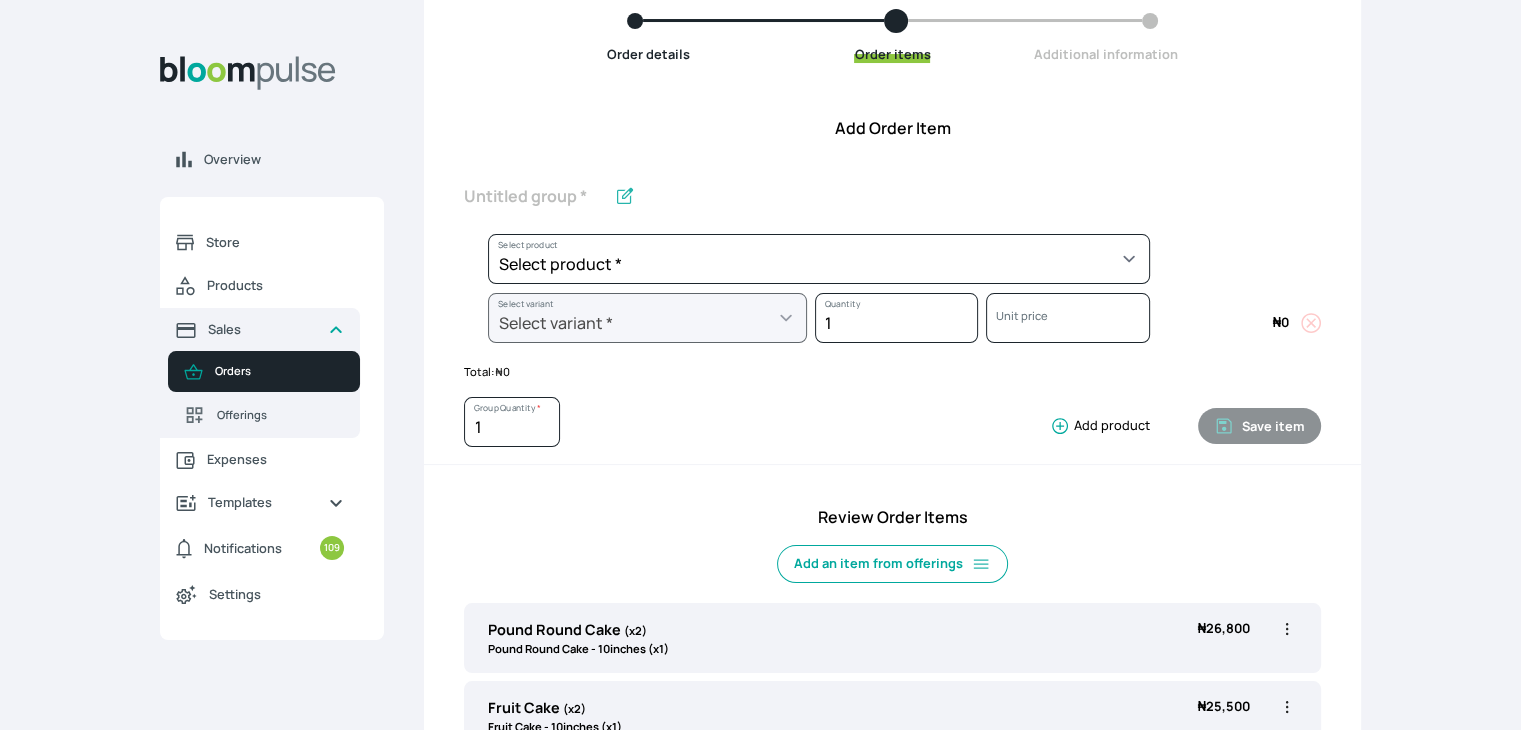 scroll, scrollTop: 0, scrollLeft: 0, axis: both 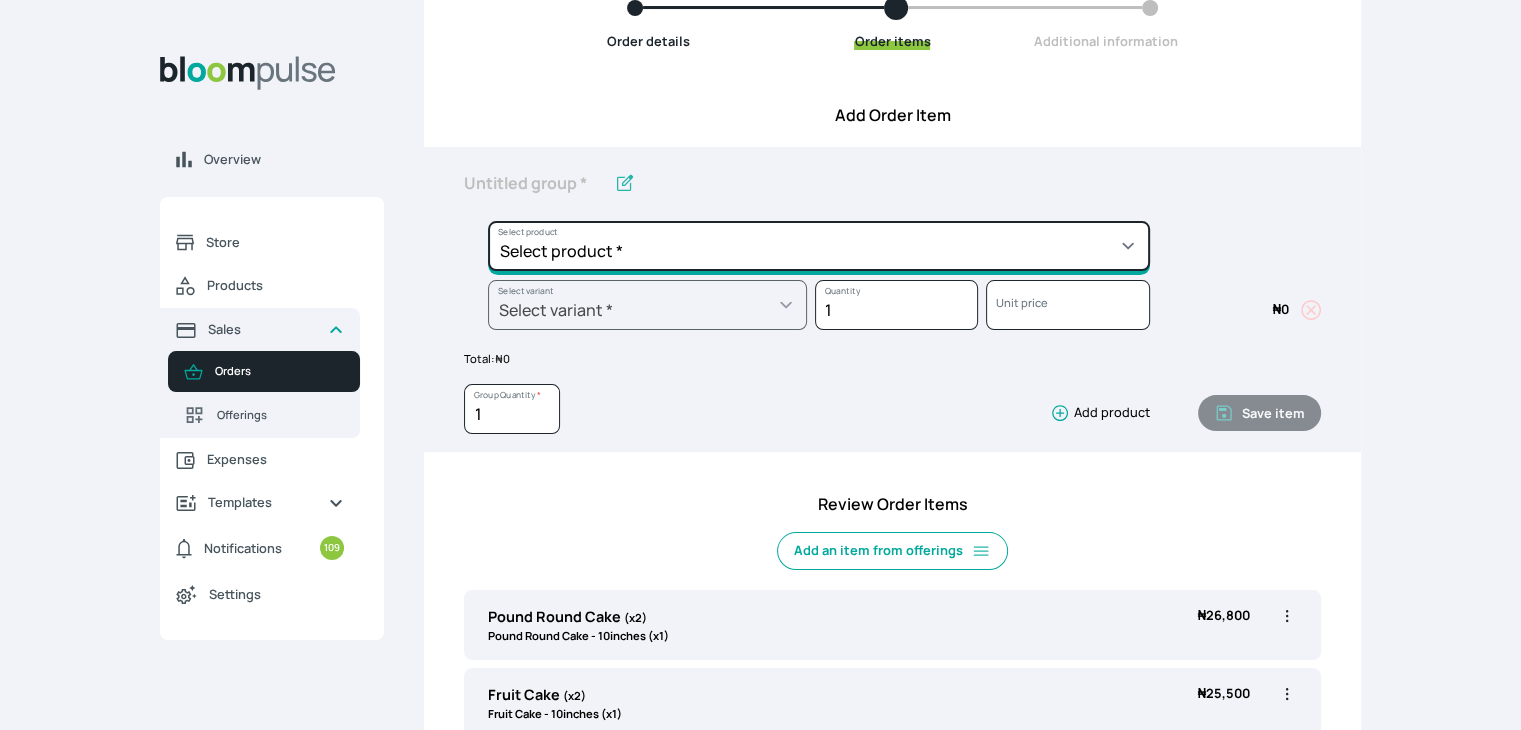 click on "Select product *  Cake Decoration for 8inches High  Chocolate oil based Round Cake  Geneose Sponge square Cake  Pound Square Cake  35cl zobo Mocktail  Banana Bread Batter BBQ Chicken  Bento Cake Budget Friendly Whippedcream Decoration Cake Decoration for 6inches High Cake Decoration for 6inches Low Cake loaf Chocolate Cake Batter Chocolate Ganache Chocolate oil based Batter Chocolate oil based square Cake Chocolate Round Cake Chop Life Package 2 Classic Banana Bread Loaf Coconut Banana Bread Loaf Cookies and Cream oil based Batter Cookies and cream oil based Round Cake Cupcakes Custom Made Whippedcream Decoration Doughnut Batter Fondant 1 Recipe  Fruit Cake Fruit Cake Batter Geneose Sponge Cake Batter Geneose Sponge Round Cake Meat Pie Meat Pie per 1 Mini puff Pound Cake Batter Pound Round Cake  Puff puff Redvelvet Cake Batter Redvelvet oil based Batter Redvelvet oil based Round Cake Redvelvet Round Cake Royal Buttercream  Small chops Stick Meat Sugar Doughnut  Swiss Meringue Buttercream  Valentine Love Box" at bounding box center (819, 246) 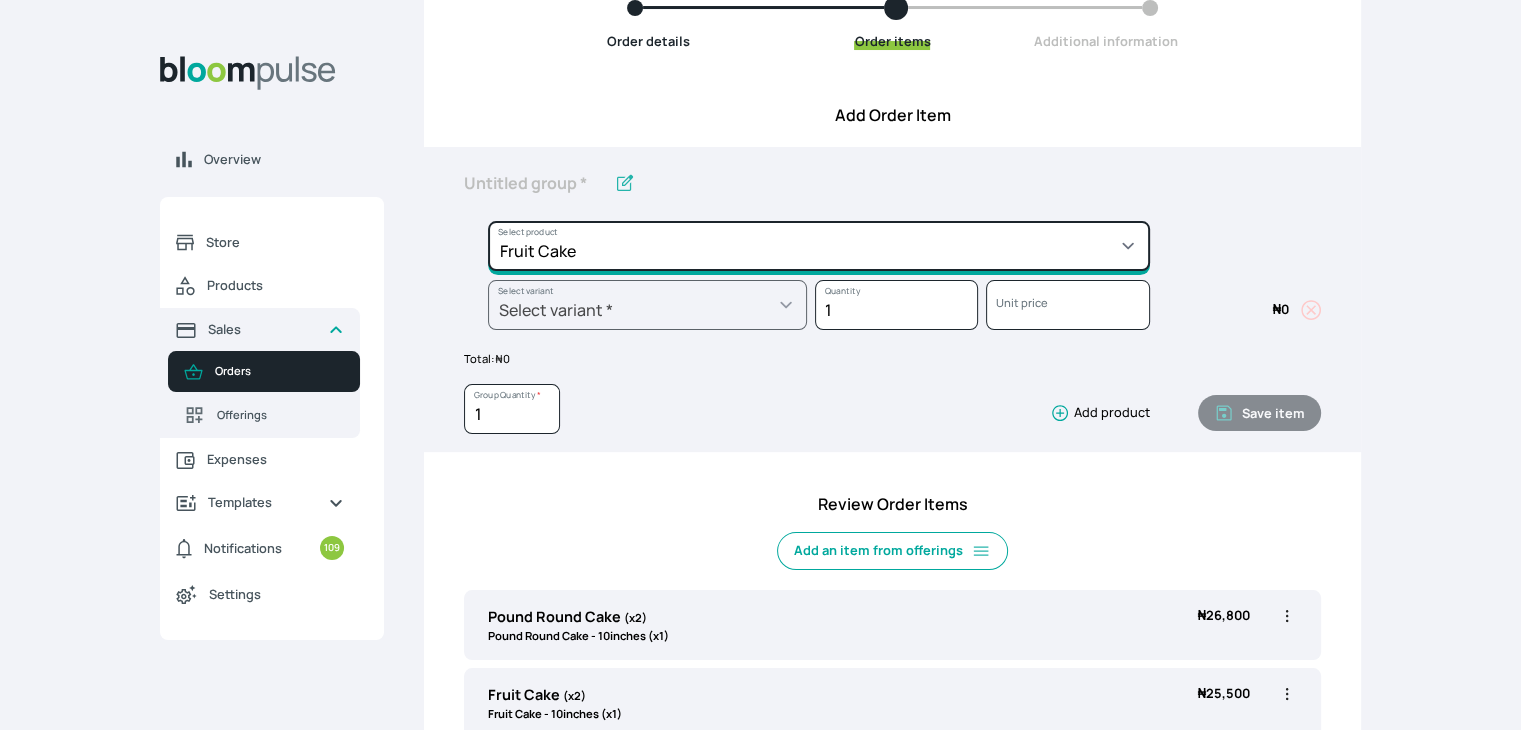click on "Select product *  Cake Decoration for 8inches High  Chocolate oil based Round Cake  Geneose Sponge square Cake  Pound Square Cake  35cl zobo Mocktail  Banana Bread Batter BBQ Chicken  Bento Cake Budget Friendly Whippedcream Decoration Cake Decoration for 6inches High Cake Decoration for 6inches Low Cake loaf Chocolate Cake Batter Chocolate Ganache Chocolate oil based Batter Chocolate oil based square Cake Chocolate Round Cake Chop Life Package 2 Classic Banana Bread Loaf Coconut Banana Bread Loaf Cookies and Cream oil based Batter Cookies and cream oil based Round Cake Cupcakes Custom Made Whippedcream Decoration Doughnut Batter Fondant 1 Recipe  Fruit Cake Fruit Cake Batter Geneose Sponge Cake Batter Geneose Sponge Round Cake Meat Pie Meat Pie per 1 Mini puff Pound Cake Batter Pound Round Cake  Puff puff Redvelvet Cake Batter Redvelvet oil based Batter Redvelvet oil based Round Cake Redvelvet Round Cake Royal Buttercream  Small chops Stick Meat Sugar Doughnut  Swiss Meringue Buttercream  Valentine Love Box" at bounding box center [819, 246] 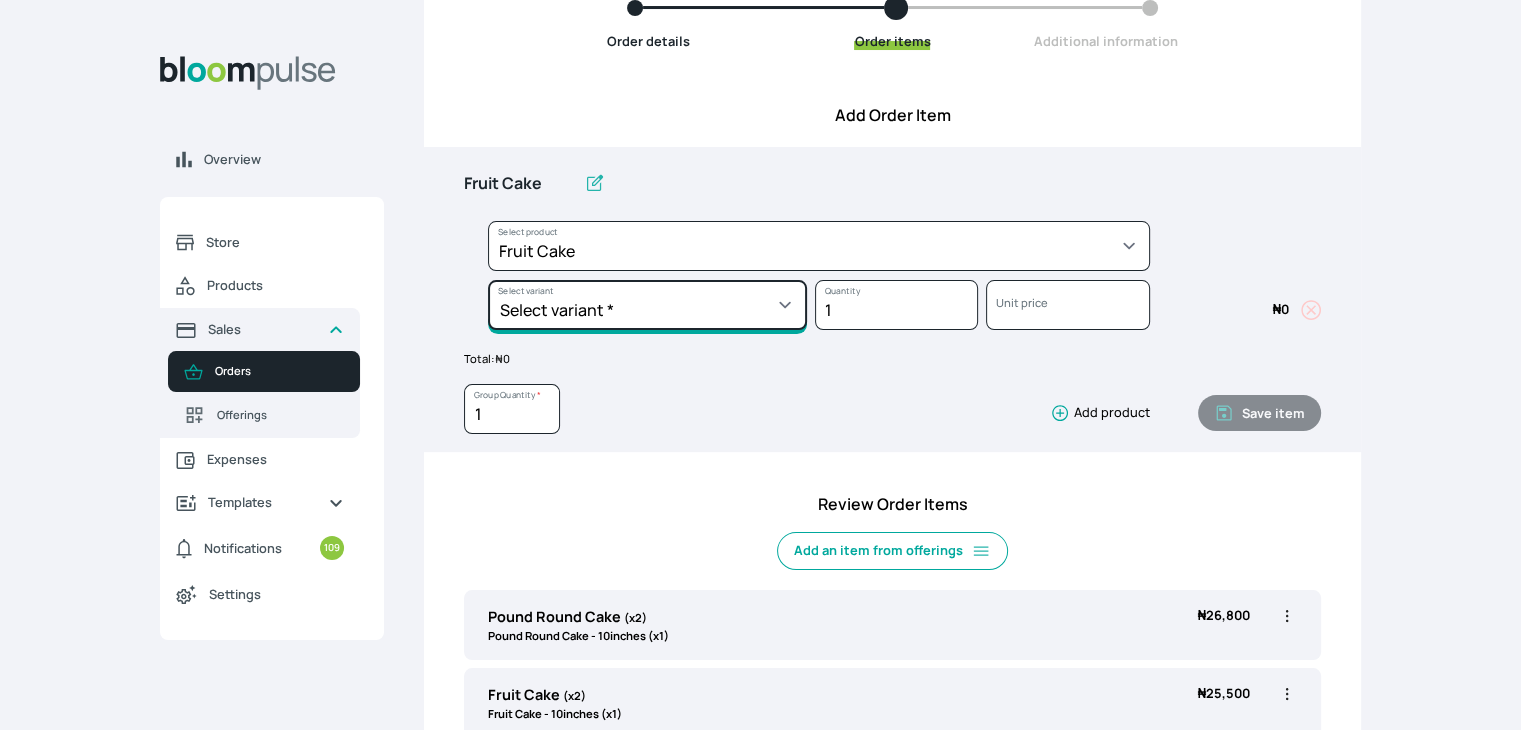 click on "Select variant * 10inches  11inches 12inches 14inches 6inches  7inches 8inches  9inches" at bounding box center [647, 305] 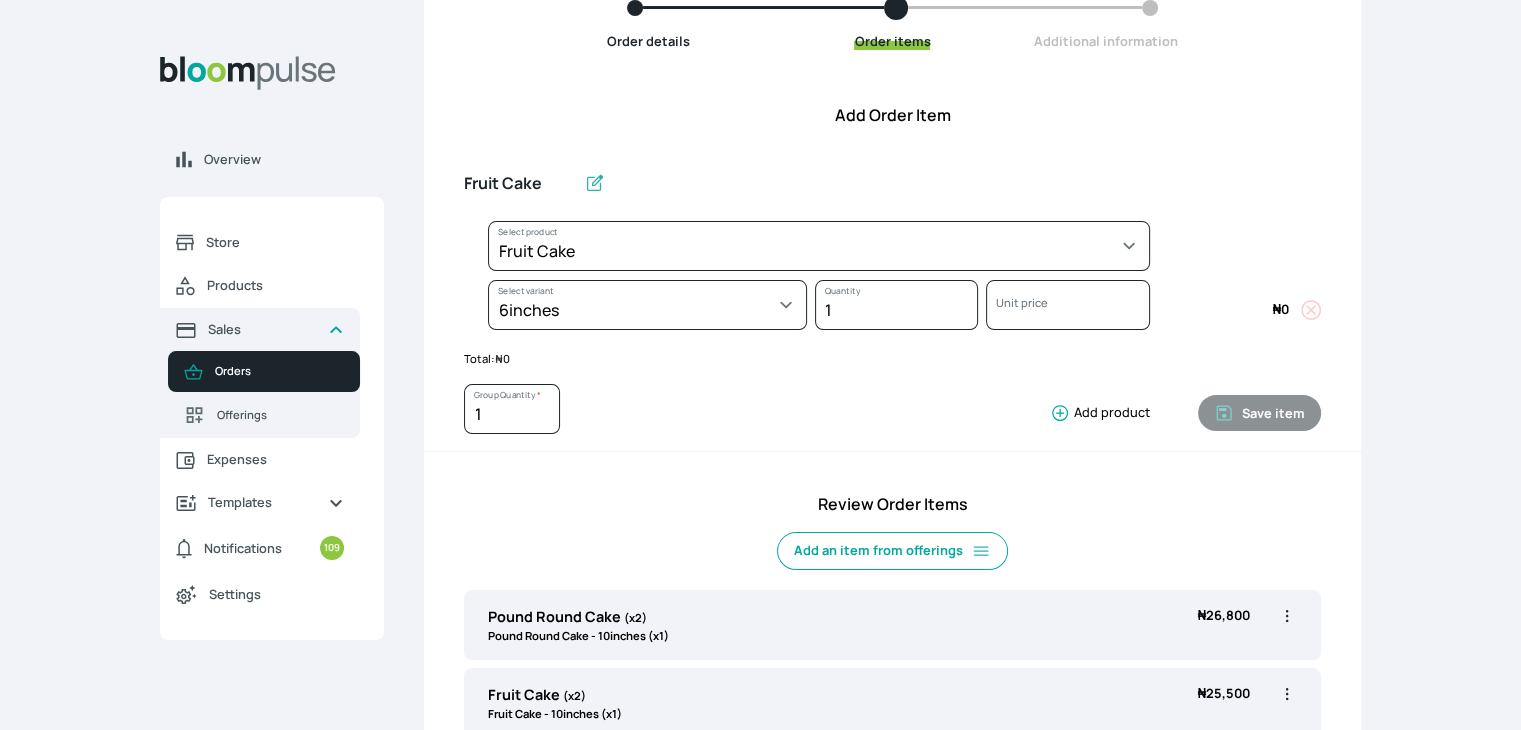select on "32006b2c-a501-4064-9a9f-995cf0fcd2ca" 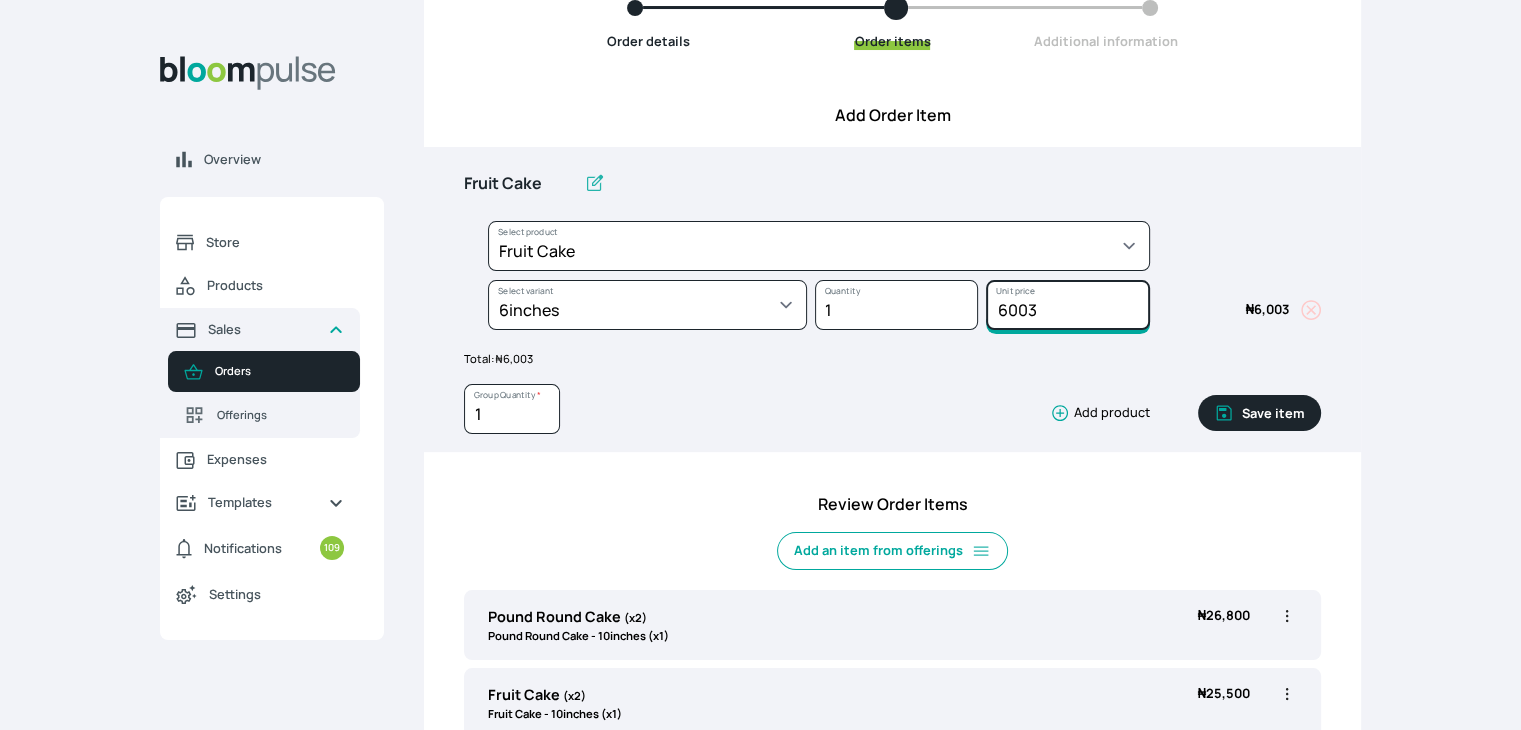 click on "6003" at bounding box center [1067, 305] 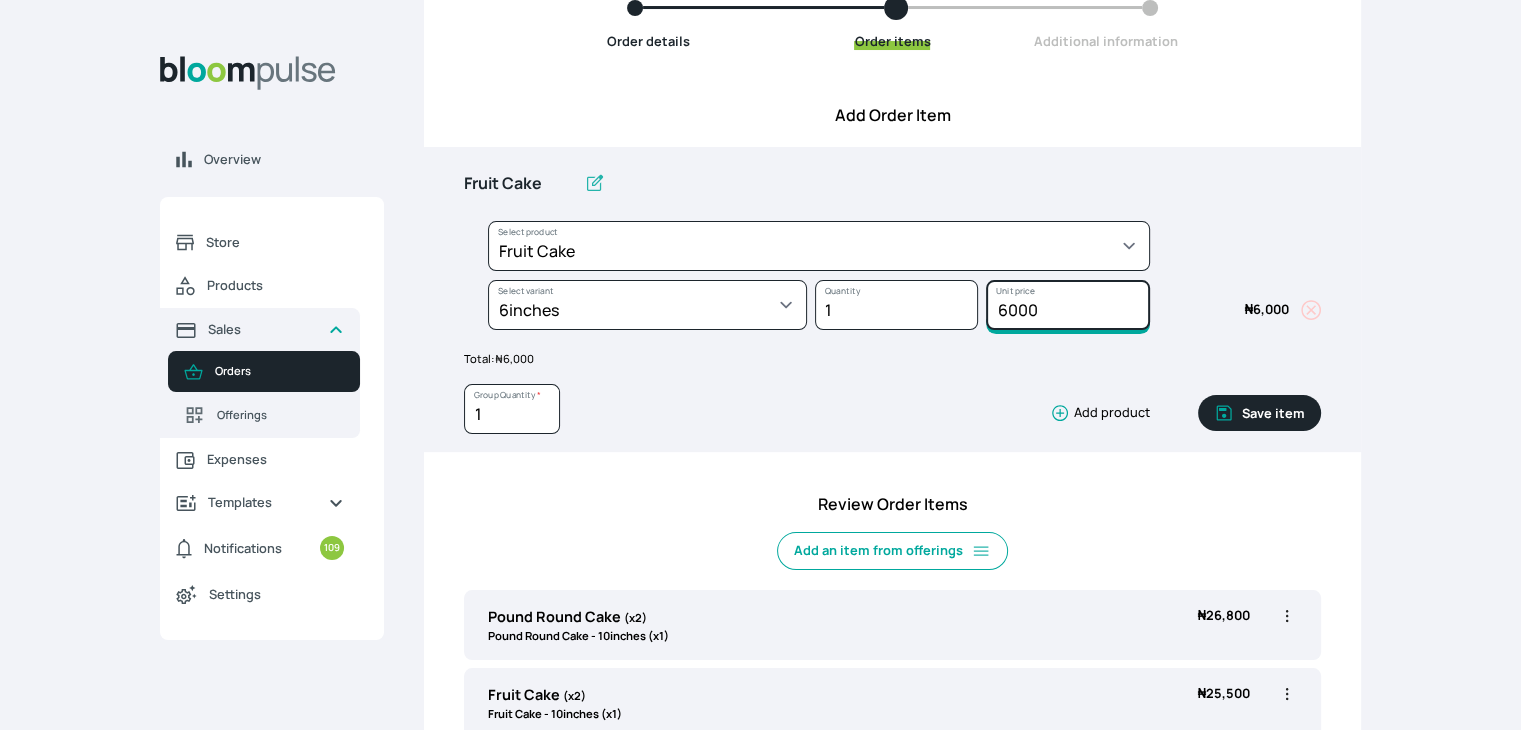 type on "6000" 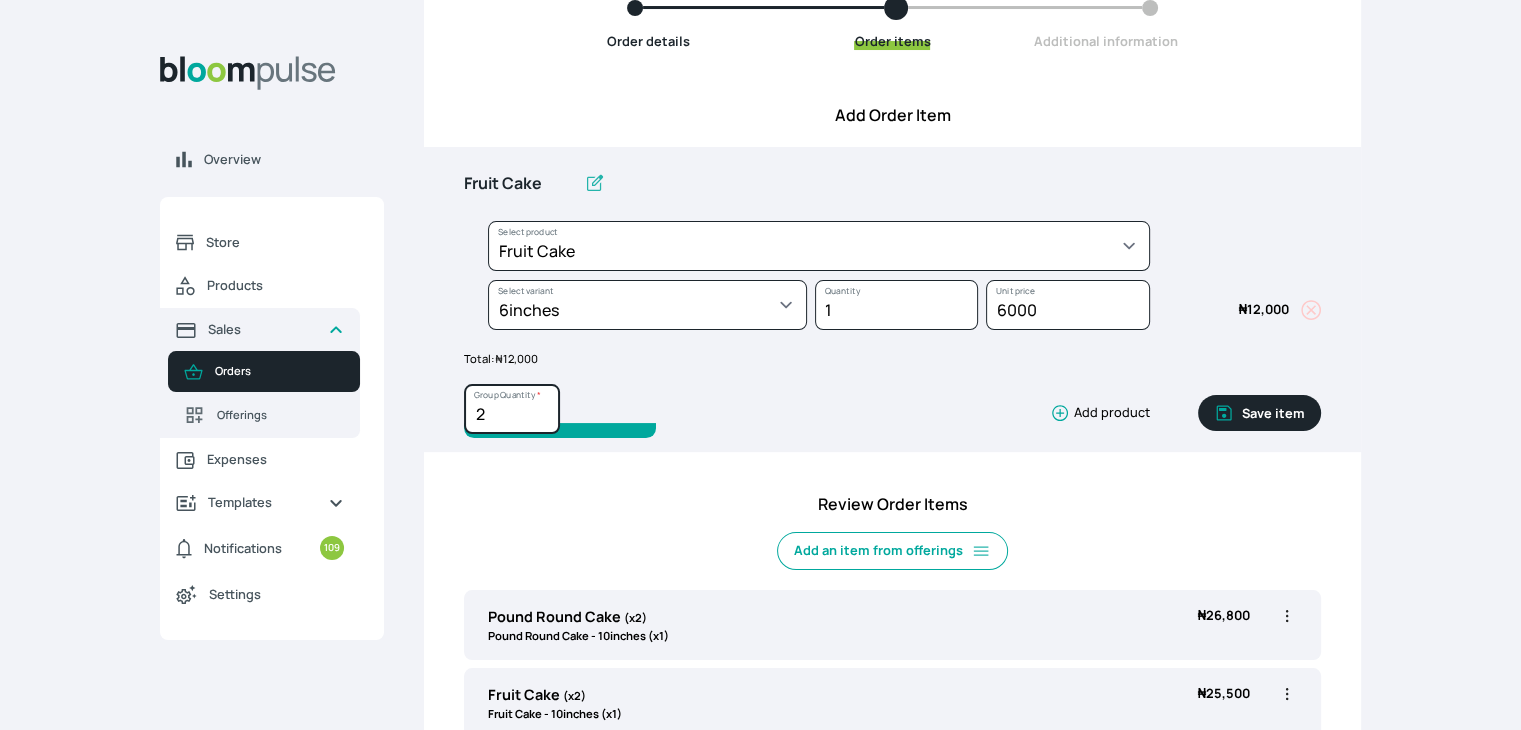 type on "2" 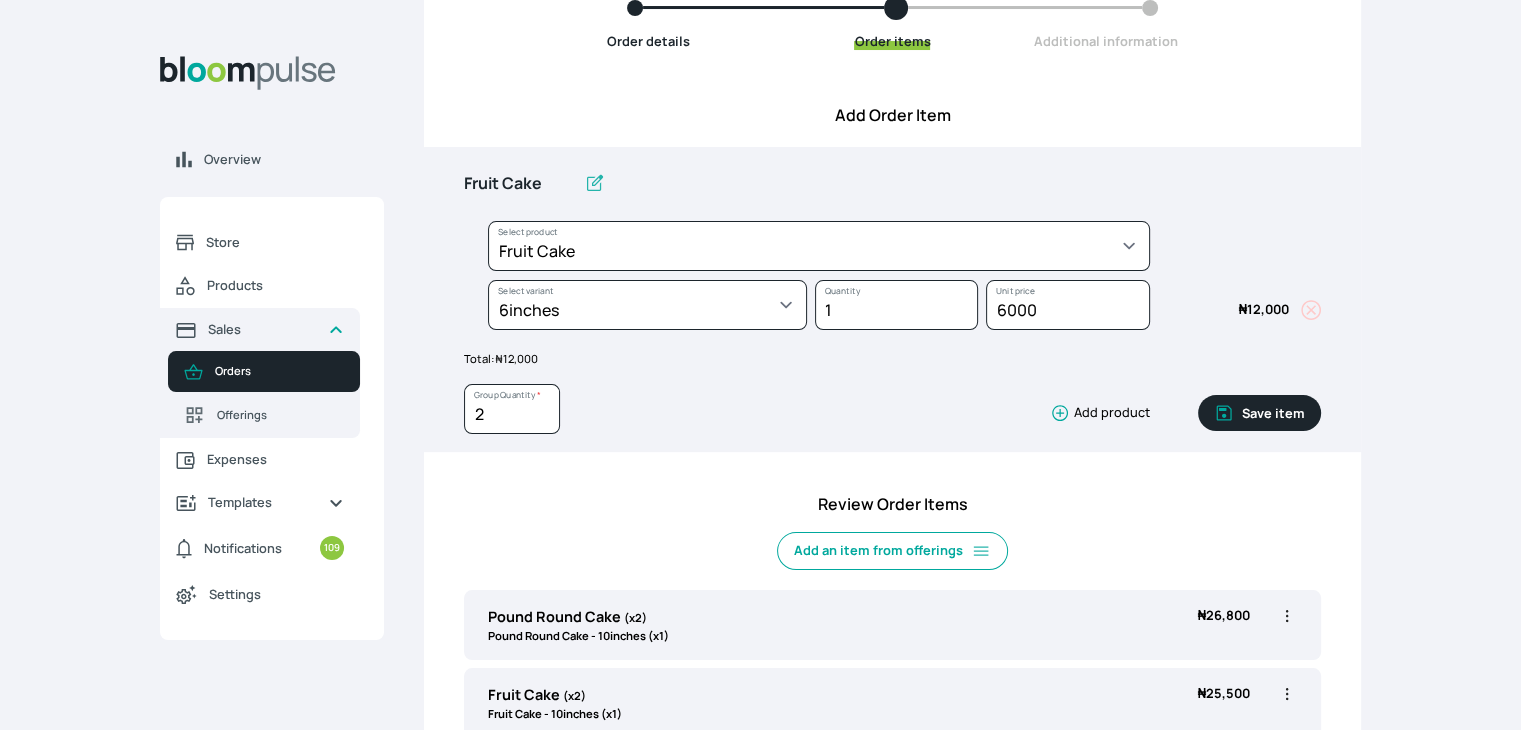 click on "Save item" at bounding box center [1259, 413] 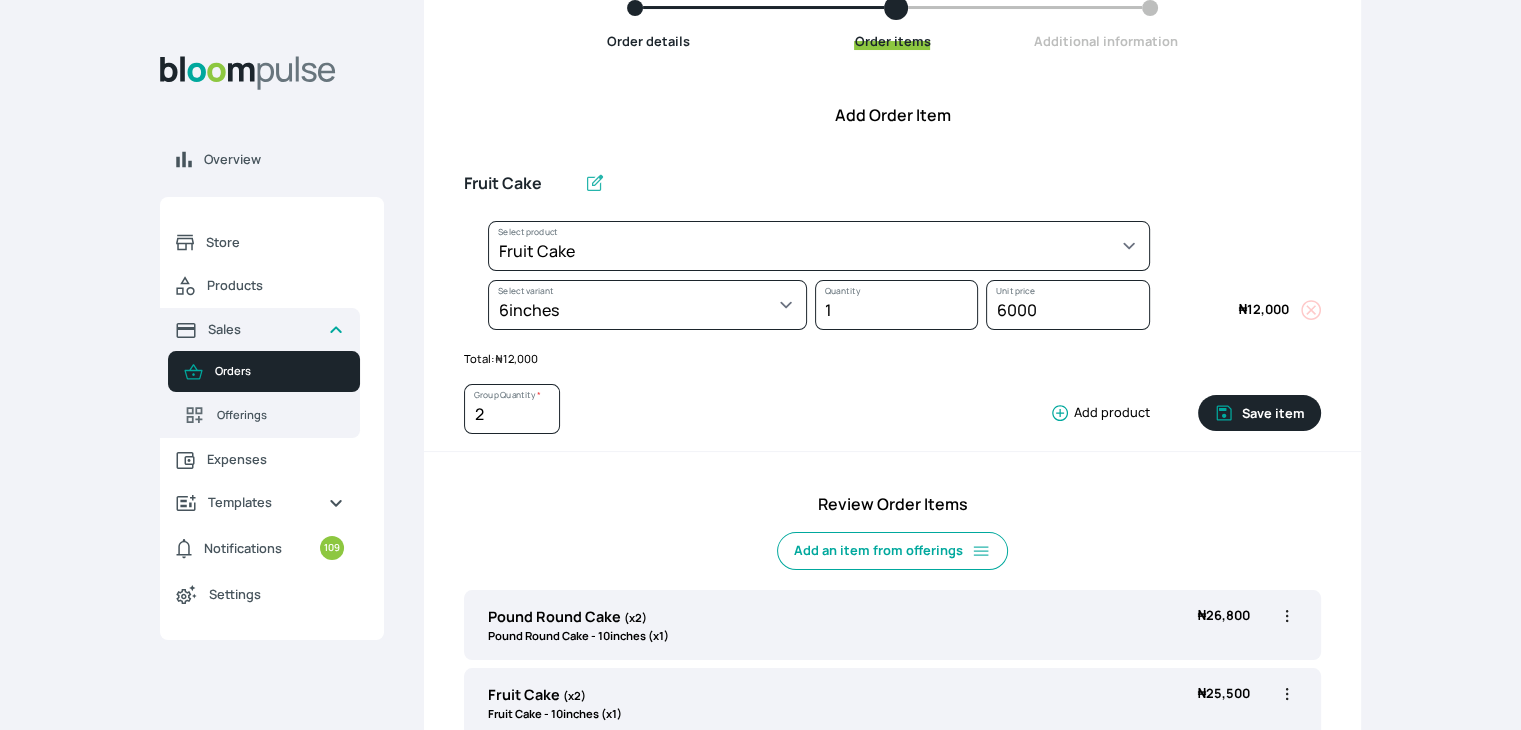 type 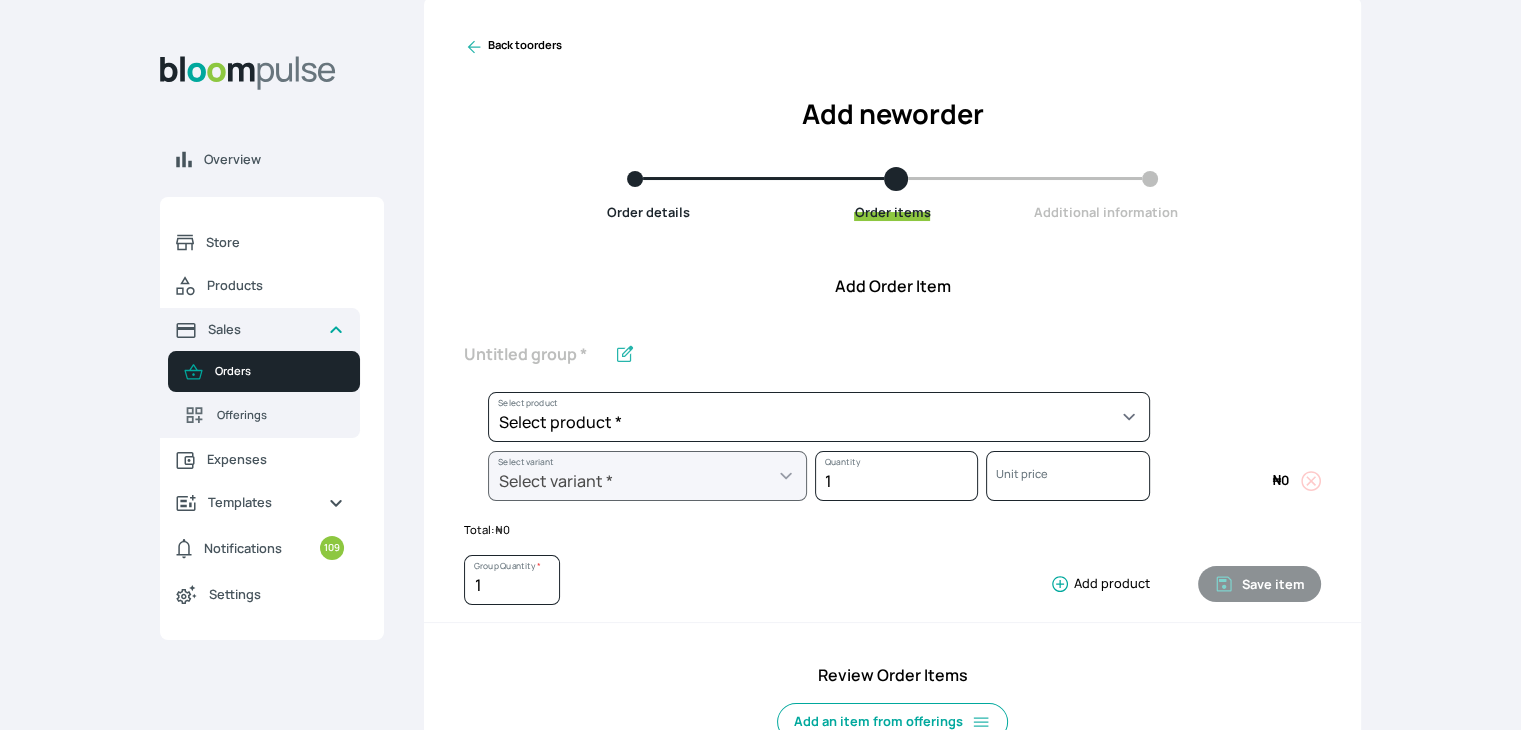 scroll, scrollTop: 0, scrollLeft: 0, axis: both 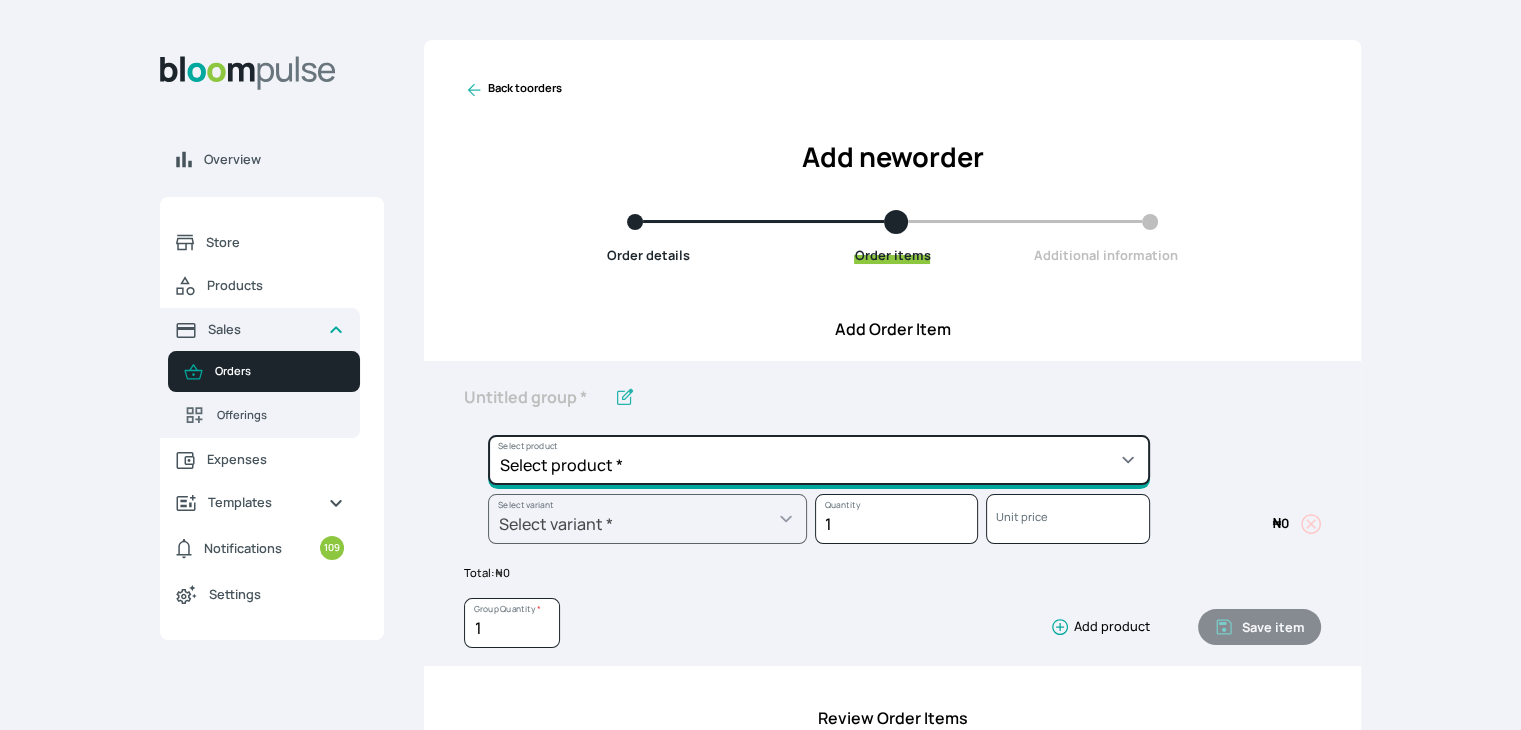 click on "Select product *  Cake Decoration for 8inches High  Chocolate oil based Round Cake  Geneose Sponge square Cake  Pound Square Cake  35cl zobo Mocktail  Banana Bread Batter BBQ Chicken  Bento Cake Budget Friendly Whippedcream Decoration Cake Decoration for 6inches High Cake Decoration for 6inches Low Cake loaf Chocolate Cake Batter Chocolate Ganache Chocolate oil based Batter Chocolate oil based square Cake Chocolate Round Cake Chop Life Package 2 Classic Banana Bread Loaf Coconut Banana Bread Loaf Cookies and Cream oil based Batter Cookies and cream oil based Round Cake Cupcakes Custom Made Whippedcream Decoration Doughnut Batter Fondant 1 Recipe  Fruit Cake Fruit Cake Batter Geneose Sponge Cake Batter Geneose Sponge Round Cake Meat Pie Meat Pie per 1 Mini puff Pound Cake Batter Pound Round Cake  Puff puff Redvelvet Cake Batter Redvelvet oil based Batter Redvelvet oil based Round Cake Redvelvet Round Cake Royal Buttercream  Small chops Stick Meat Sugar Doughnut  Swiss Meringue Buttercream  Valentine Love Box" at bounding box center [819, 460] 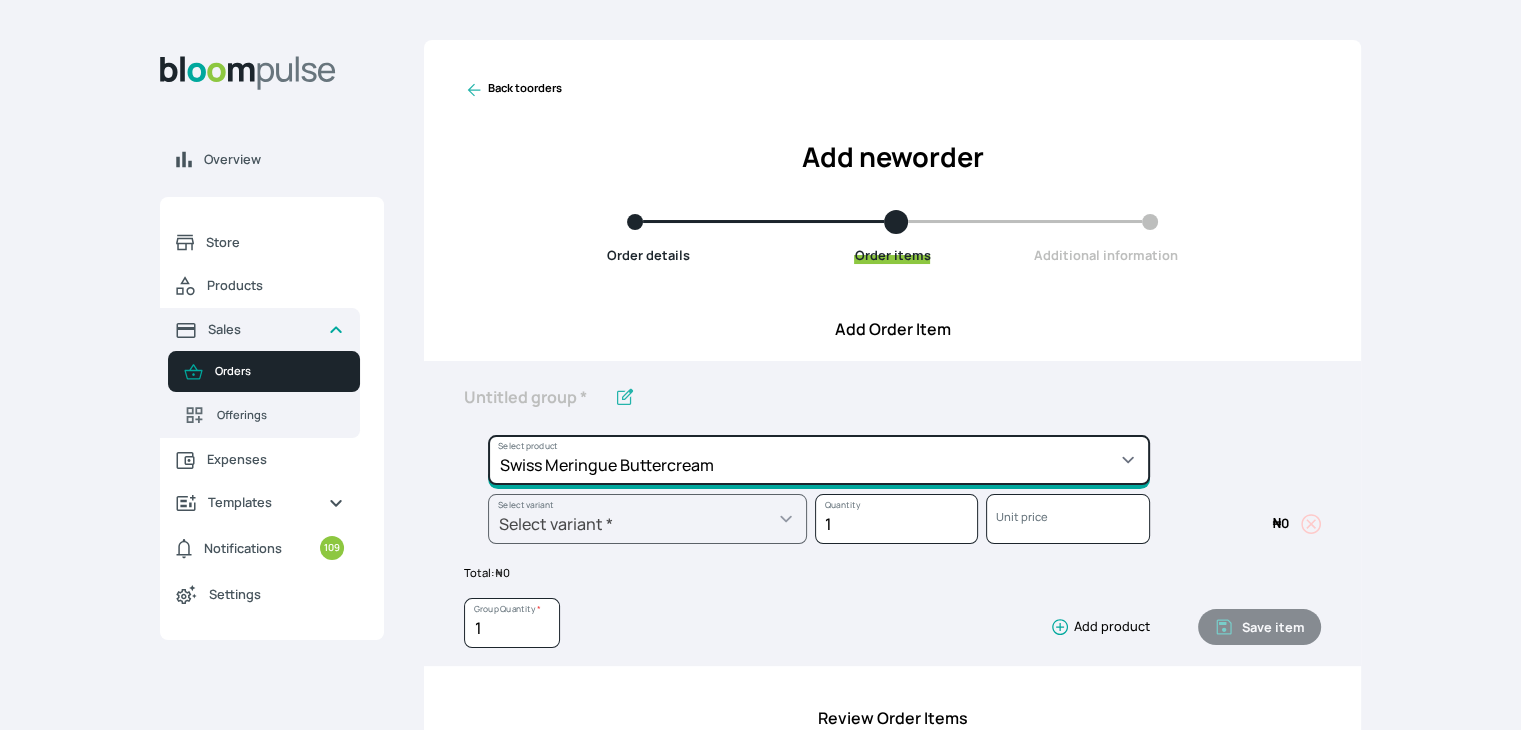 click on "Select product *  Cake Decoration for 8inches High  Chocolate oil based Round Cake  Geneose Sponge square Cake  Pound Square Cake  35cl zobo Mocktail  Banana Bread Batter BBQ Chicken  Bento Cake Budget Friendly Whippedcream Decoration Cake Decoration for 6inches High Cake Decoration for 6inches Low Cake loaf Chocolate Cake Batter Chocolate Ganache Chocolate oil based Batter Chocolate oil based square Cake Chocolate Round Cake Chop Life Package 2 Classic Banana Bread Loaf Coconut Banana Bread Loaf Cookies and Cream oil based Batter Cookies and cream oil based Round Cake Cupcakes Custom Made Whippedcream Decoration Doughnut Batter Fondant 1 Recipe  Fruit Cake Fruit Cake Batter Geneose Sponge Cake Batter Geneose Sponge Round Cake Meat Pie Meat Pie per 1 Mini puff Pound Cake Batter Pound Round Cake  Puff puff Redvelvet Cake Batter Redvelvet oil based Batter Redvelvet oil based Round Cake Redvelvet Round Cake Royal Buttercream  Small chops Stick Meat Sugar Doughnut  Swiss Meringue Buttercream  Valentine Love Box" at bounding box center (819, 460) 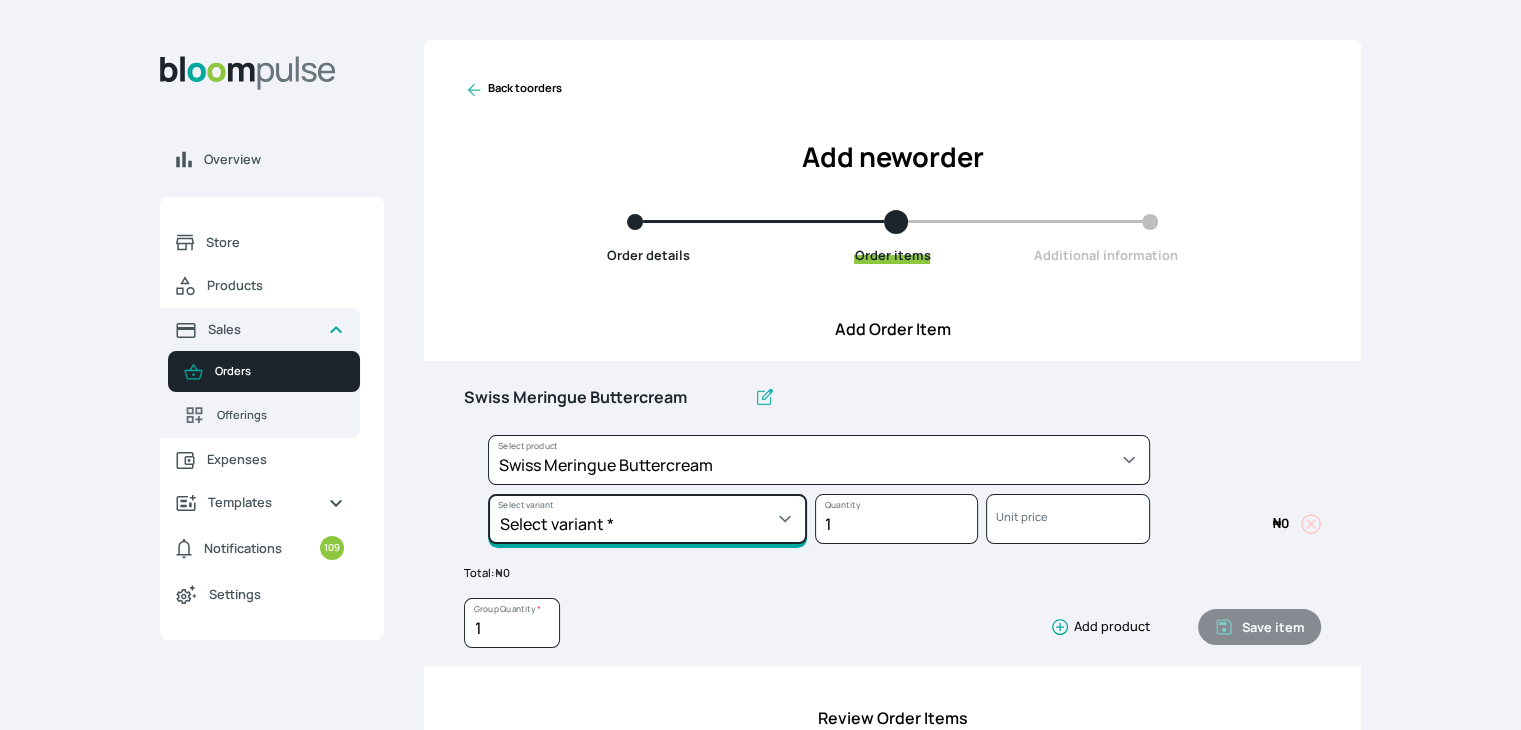click on "Select variant * 1 batch Half batch" at bounding box center (647, 519) 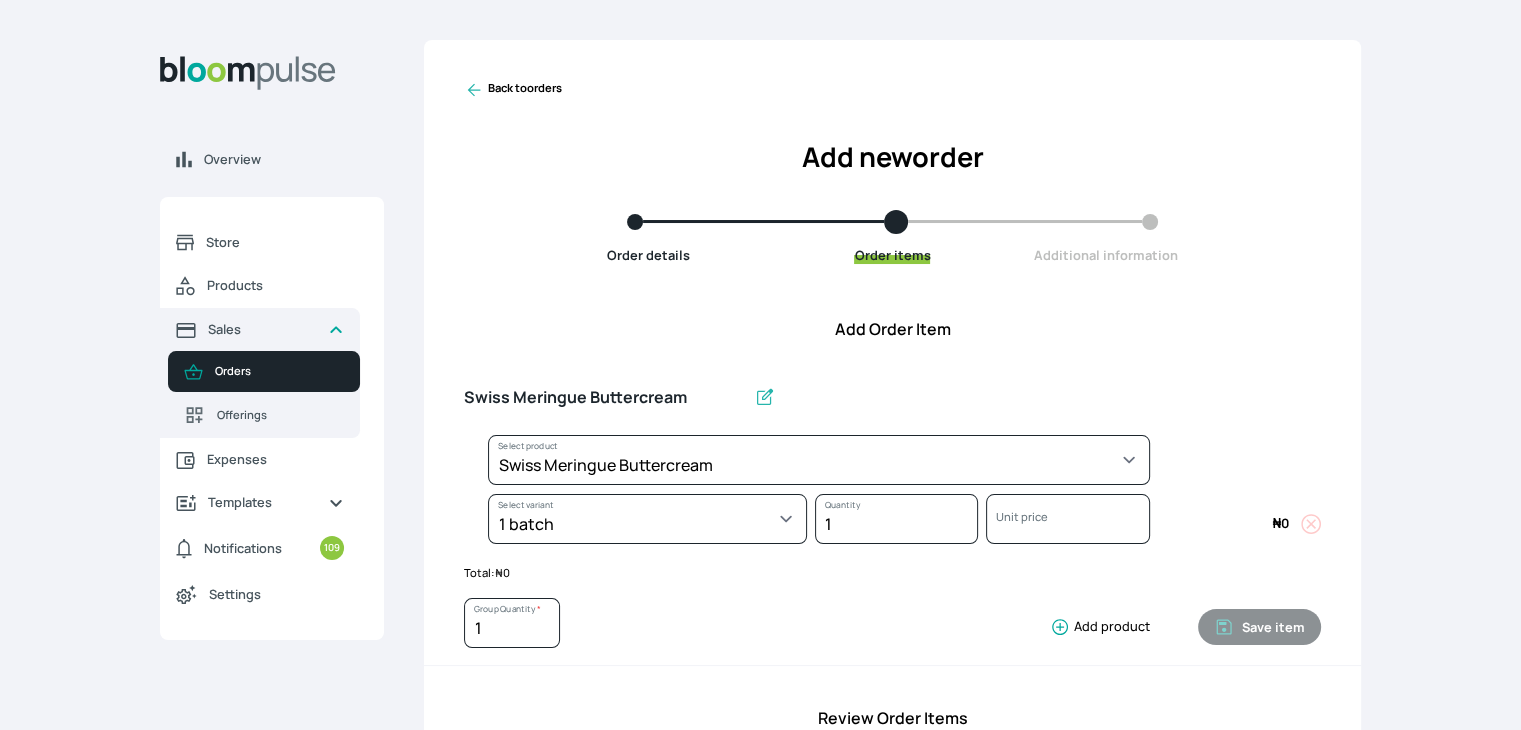 select on "645c6260-b6bb-4351-a585-2a2a1086c83c" 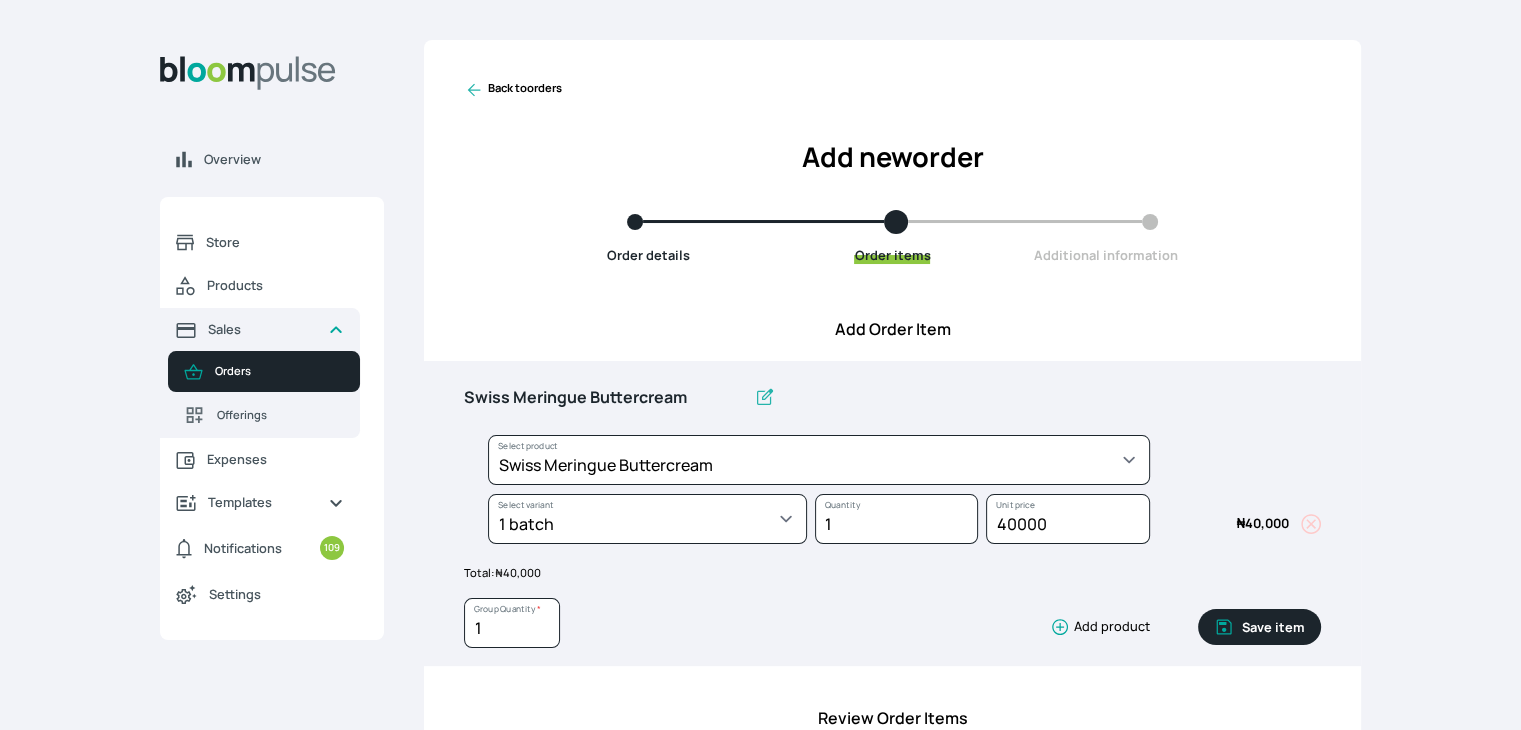 click on "Save item" at bounding box center [1259, 627] 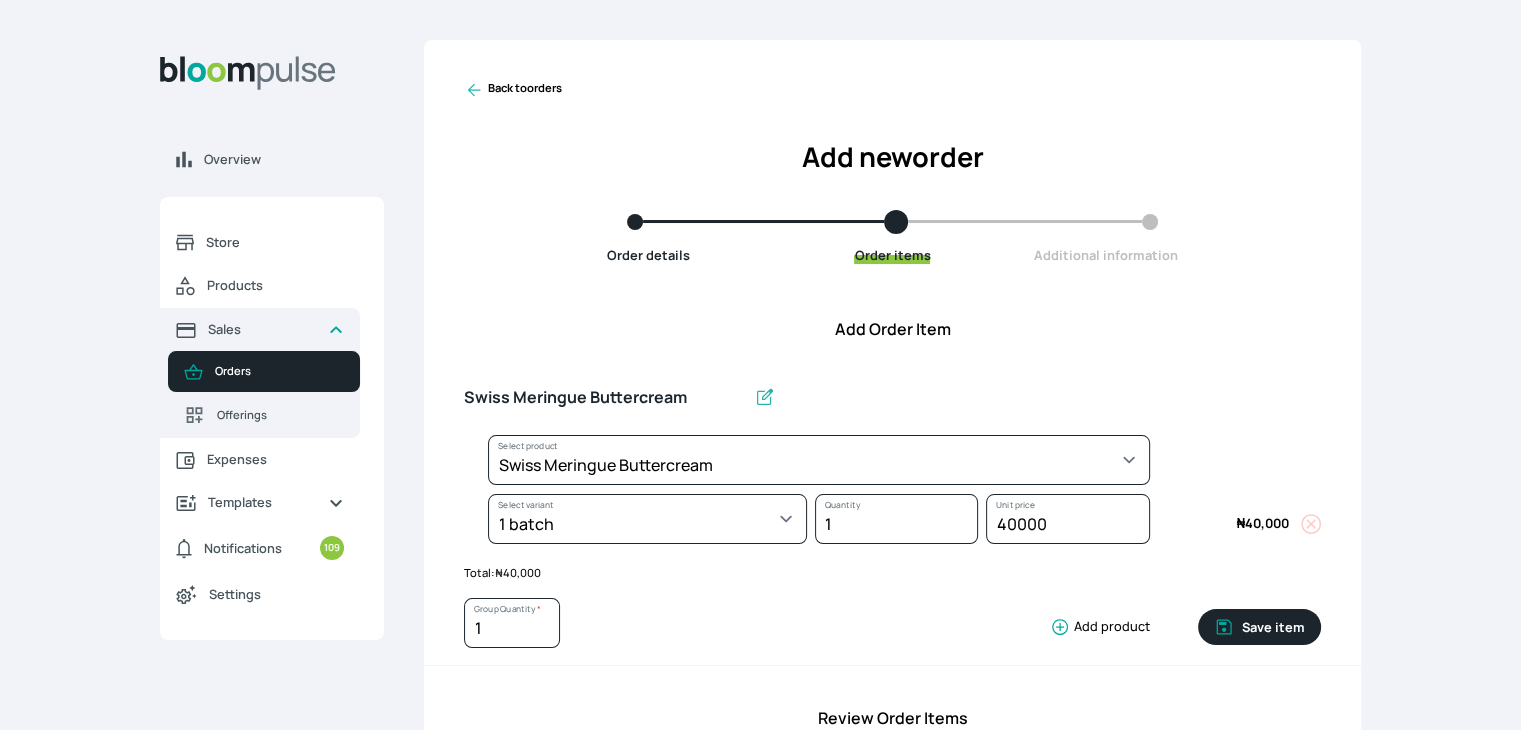 type 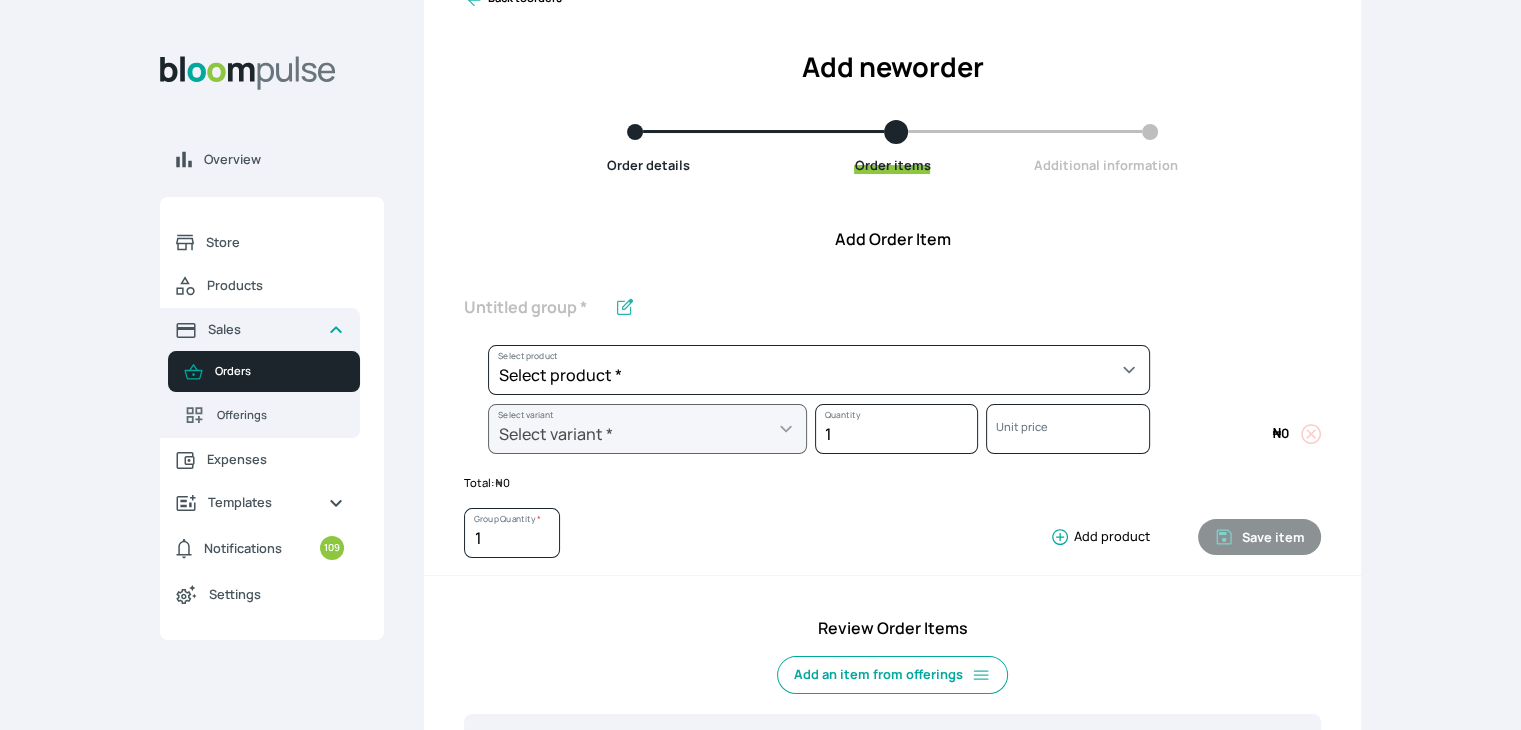scroll, scrollTop: 86, scrollLeft: 0, axis: vertical 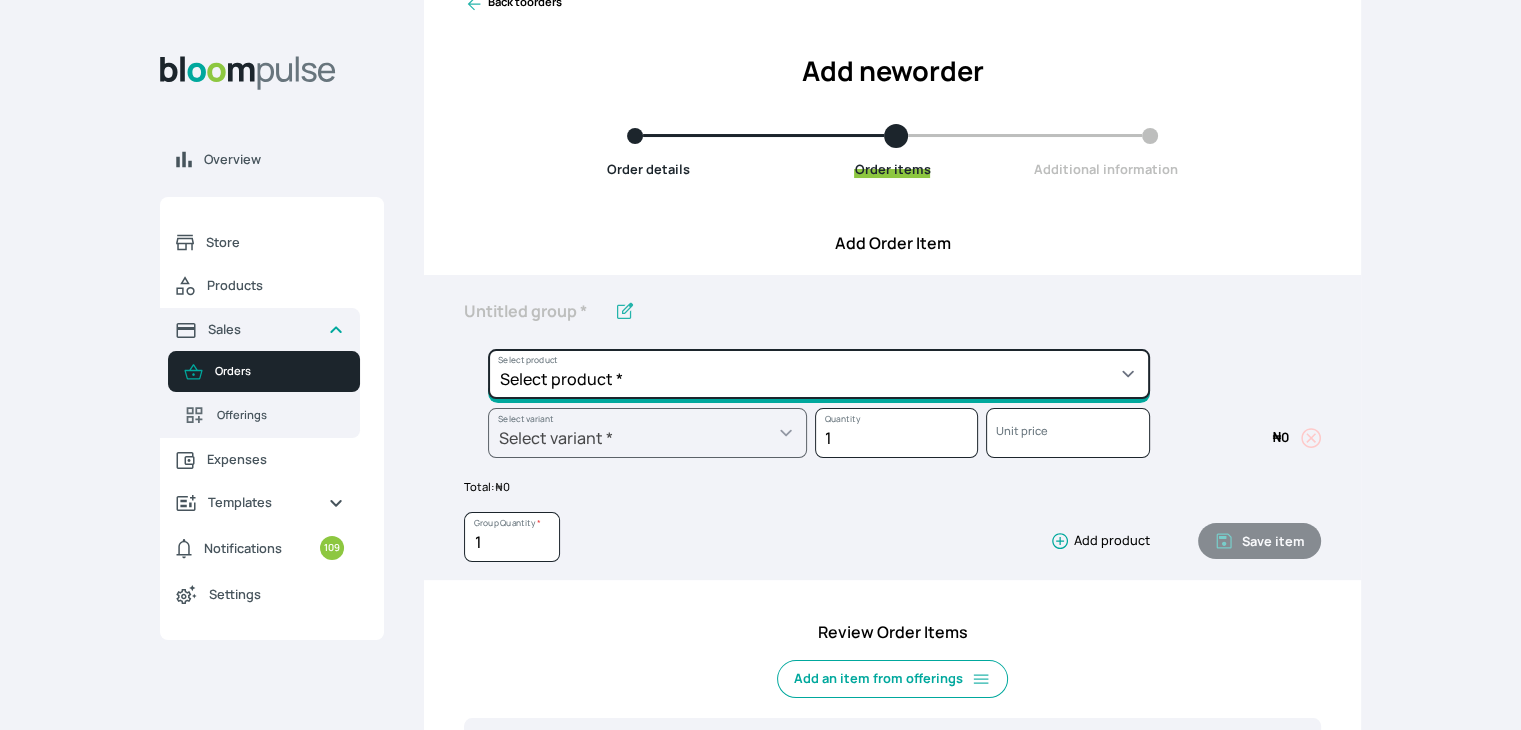 click on "Select product *  Cake Decoration for 8inches High  Chocolate oil based Round Cake  Geneose Sponge square Cake  Pound Square Cake  35cl zobo Mocktail  Banana Bread Batter BBQ Chicken  Bento Cake Budget Friendly Whippedcream Decoration Cake Decoration for 6inches High Cake Decoration for 6inches Low Cake loaf Chocolate Cake Batter Chocolate Ganache Chocolate oil based Batter Chocolate oil based square Cake Chocolate Round Cake Chop Life Package 2 Classic Banana Bread Loaf Coconut Banana Bread Loaf Cookies and Cream oil based Batter Cookies and cream oil based Round Cake Cupcakes Custom Made Whippedcream Decoration Doughnut Batter Fondant 1 Recipe  Fruit Cake Fruit Cake Batter Geneose Sponge Cake Batter Geneose Sponge Round Cake Meat Pie Meat Pie per 1 Mini puff Pound Cake Batter Pound Round Cake  Puff puff Redvelvet Cake Batter Redvelvet oil based Batter Redvelvet oil based Round Cake Redvelvet Round Cake Royal Buttercream  Small chops Stick Meat Sugar Doughnut  Swiss Meringue Buttercream  Valentine Love Box" at bounding box center (819, 374) 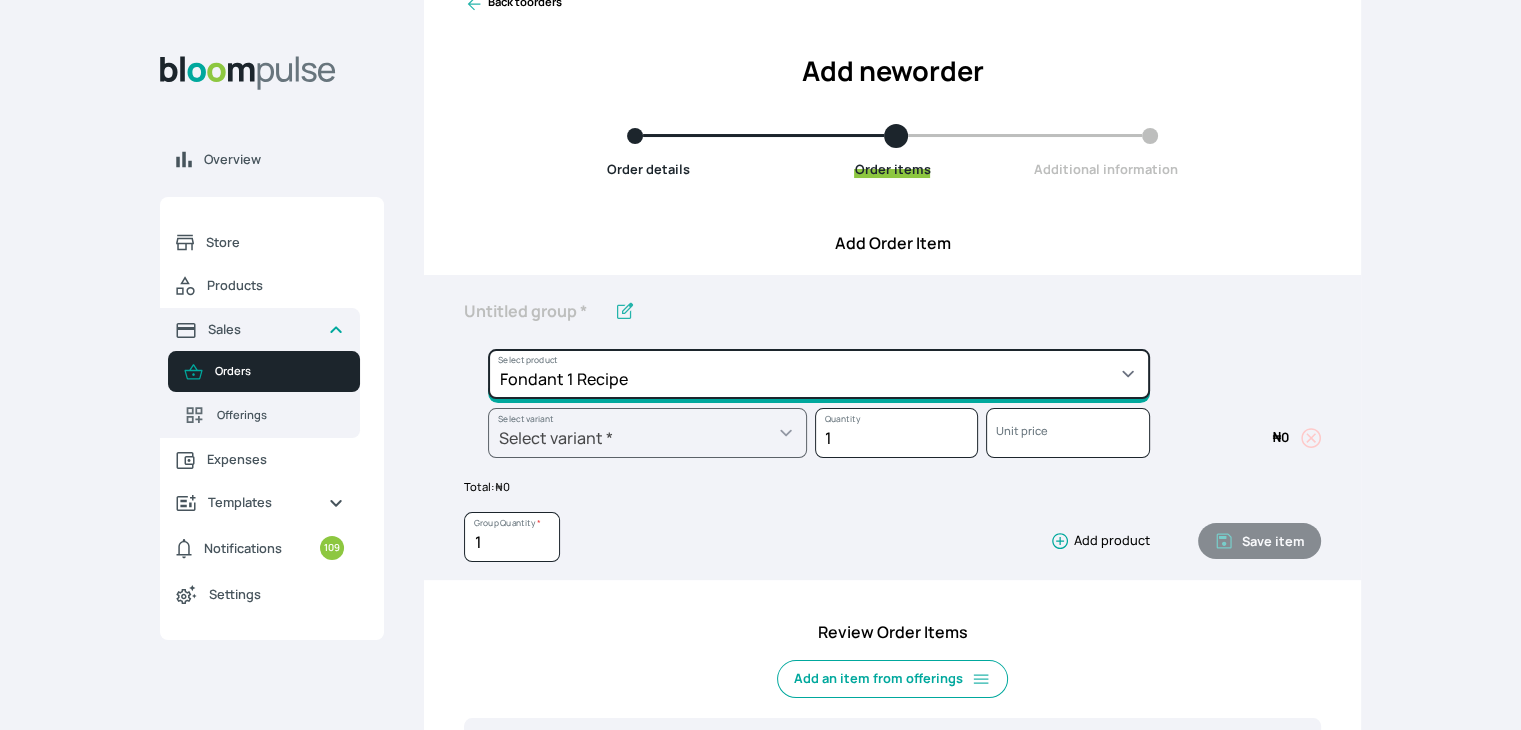 click on "Select product *  Cake Decoration for 8inches High  Chocolate oil based Round Cake  Geneose Sponge square Cake  Pound Square Cake  35cl zobo Mocktail  Banana Bread Batter BBQ Chicken  Bento Cake Budget Friendly Whippedcream Decoration Cake Decoration for 6inches High Cake Decoration for 6inches Low Cake loaf Chocolate Cake Batter Chocolate Ganache Chocolate oil based Batter Chocolate oil based square Cake Chocolate Round Cake Chop Life Package 2 Classic Banana Bread Loaf Coconut Banana Bread Loaf Cookies and Cream oil based Batter Cookies and cream oil based Round Cake Cupcakes Custom Made Whippedcream Decoration Doughnut Batter Fondant 1 Recipe  Fruit Cake Fruit Cake Batter Geneose Sponge Cake Batter Geneose Sponge Round Cake Meat Pie Meat Pie per 1 Mini puff Pound Cake Batter Pound Round Cake  Puff puff Redvelvet Cake Batter Redvelvet oil based Batter Redvelvet oil based Round Cake Redvelvet Round Cake Royal Buttercream  Small chops Stick Meat Sugar Doughnut  Swiss Meringue Buttercream  Valentine Love Box" at bounding box center [819, 374] 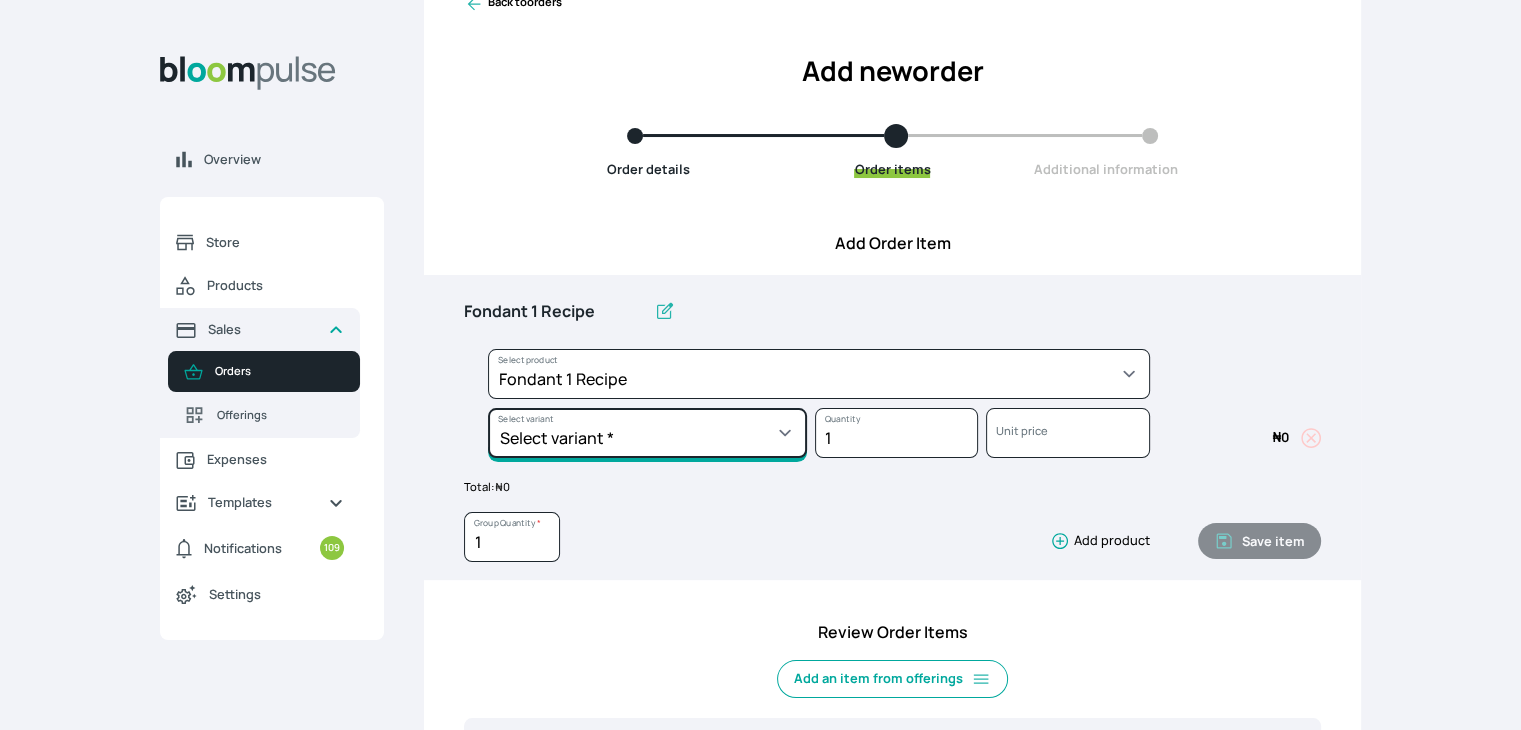 click on "Select variant * Regular" at bounding box center (647, 433) 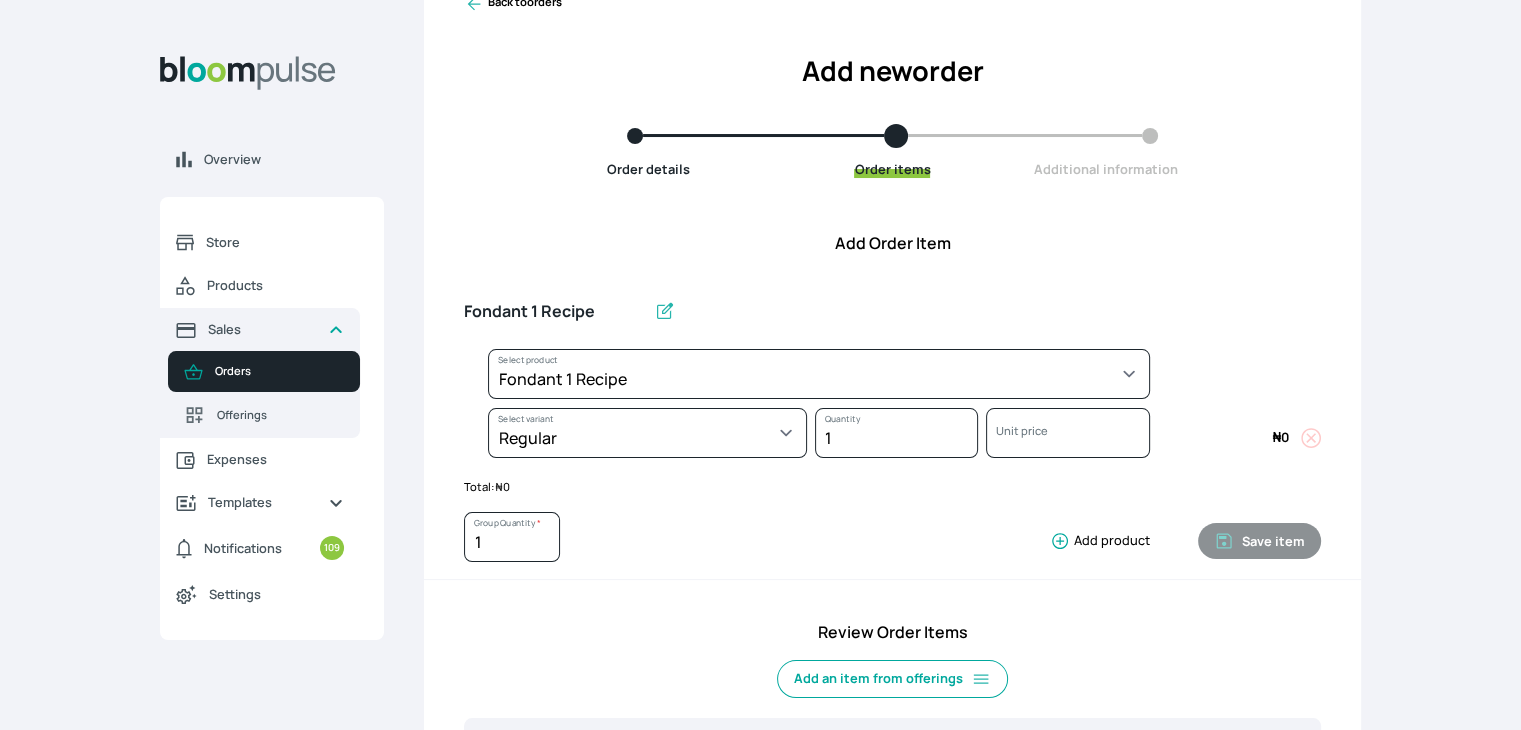 select on "8010db02-07cd-44bd-8936-1cca38eae19c" 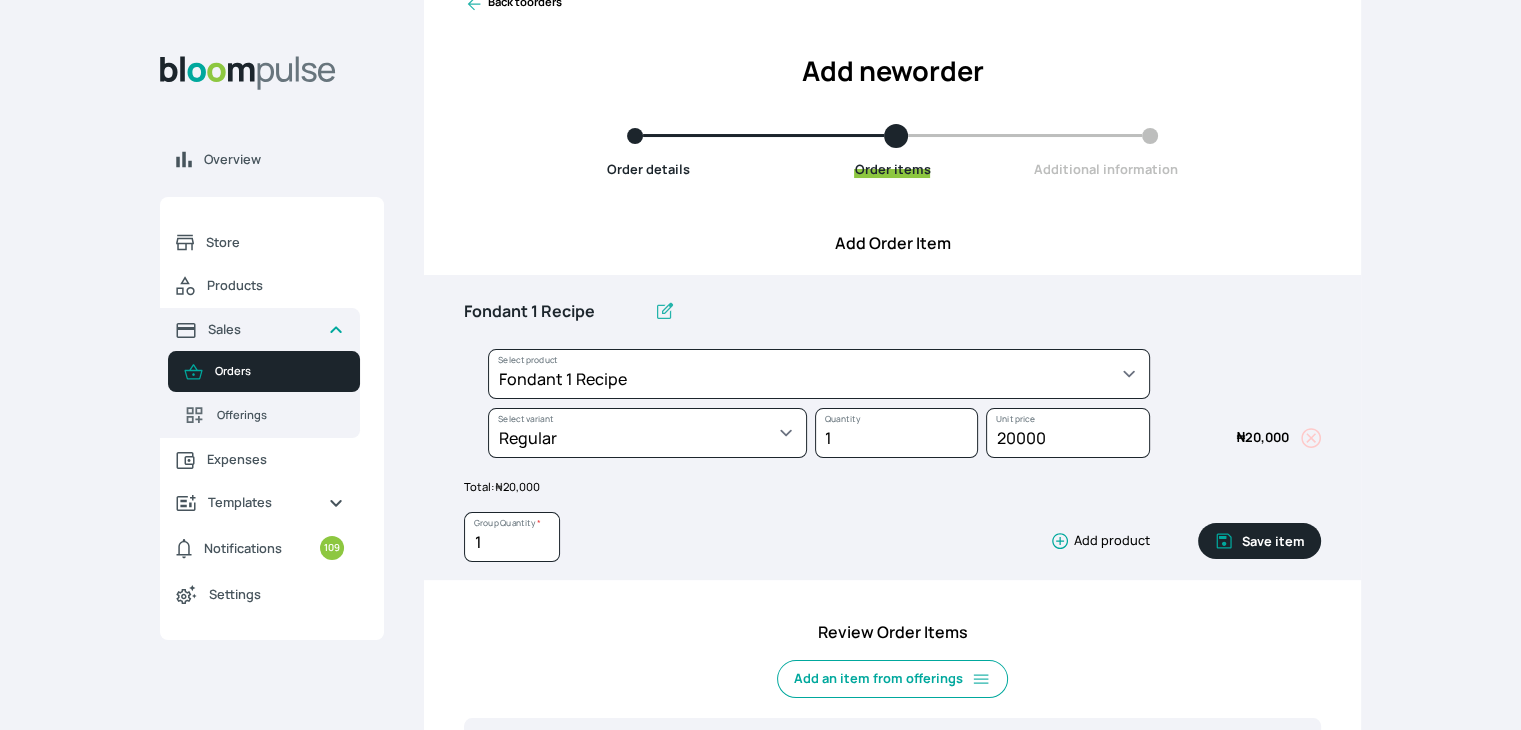 click on "Save item" at bounding box center [1259, 541] 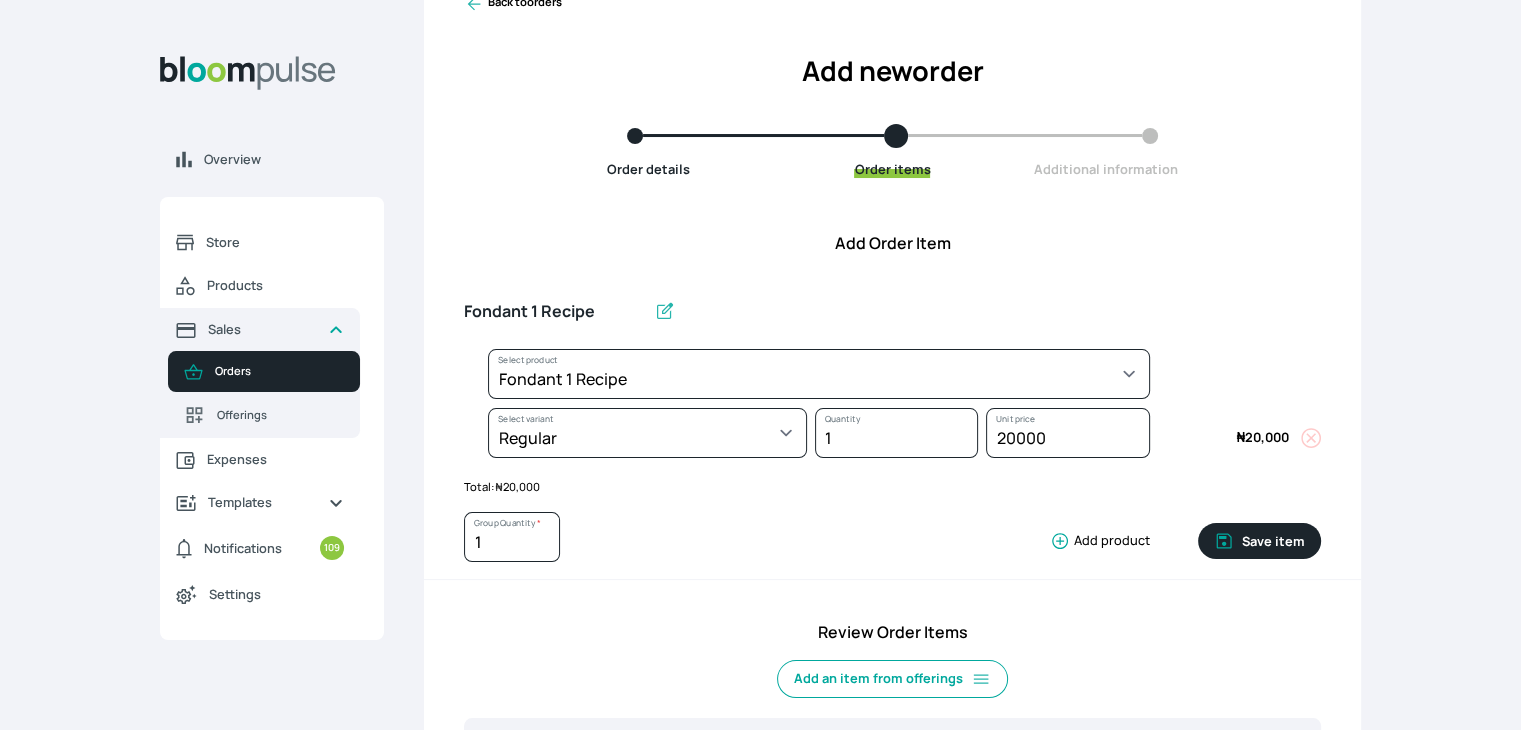 type 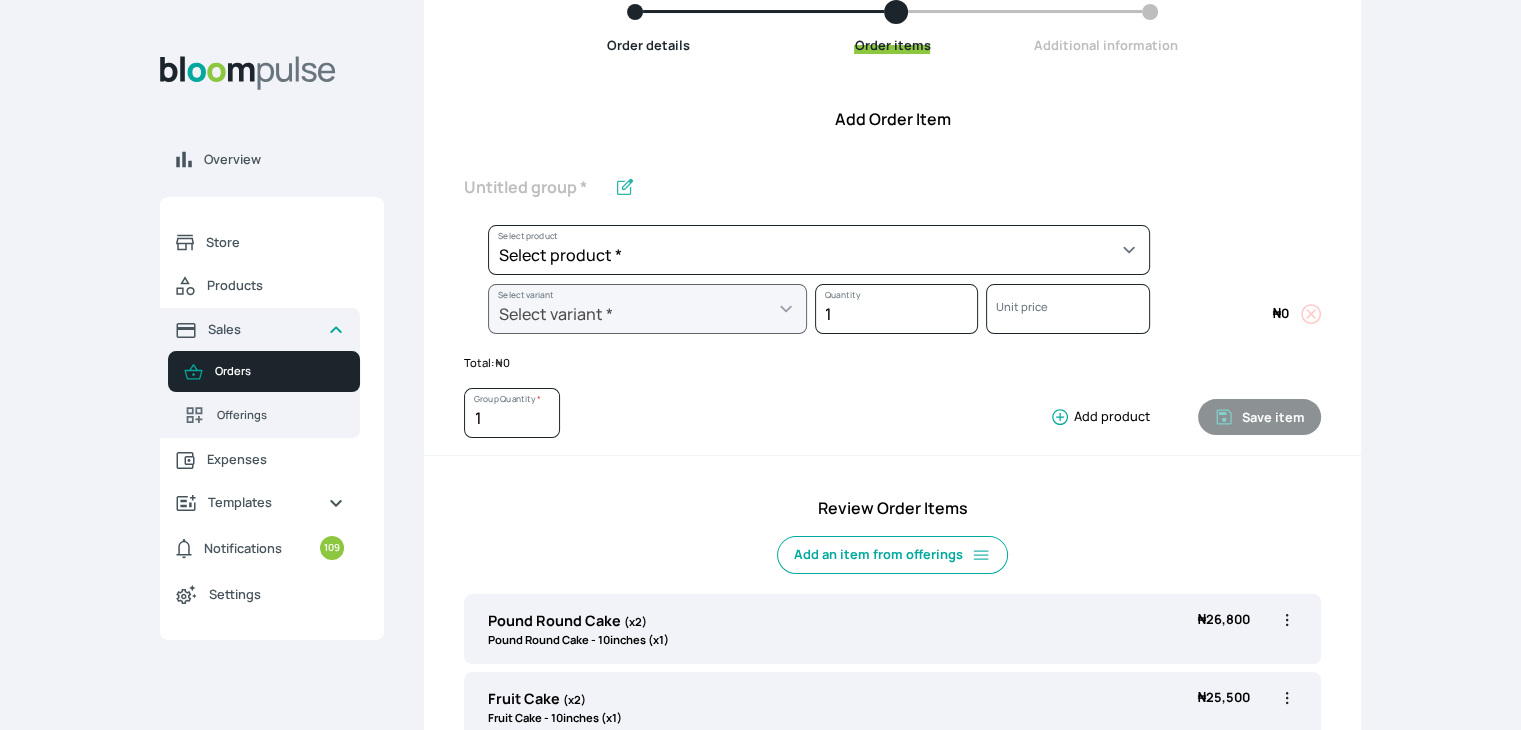 scroll, scrollTop: 206, scrollLeft: 0, axis: vertical 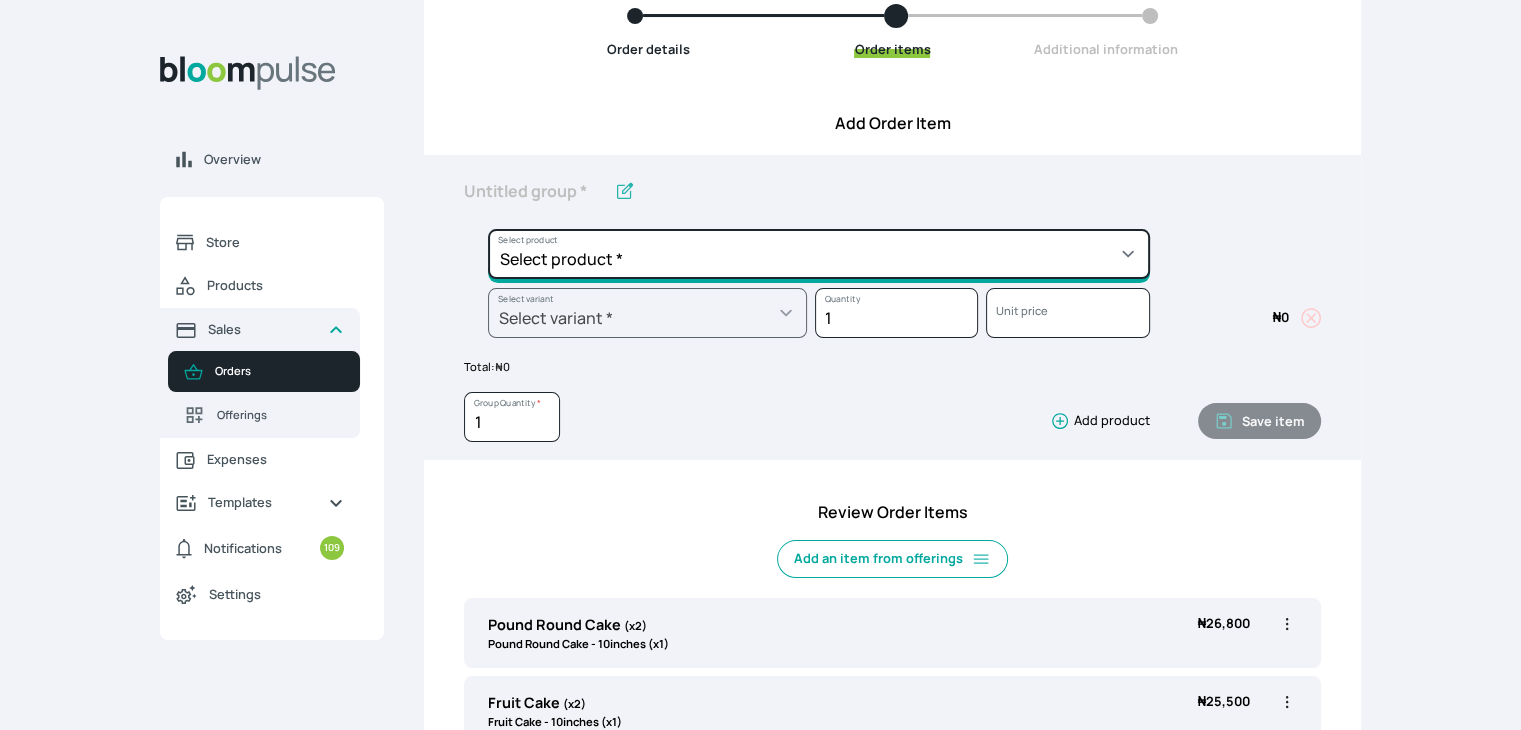 click on "Select product *  Cake Decoration for 8inches High  Chocolate oil based Round Cake  Geneose Sponge square Cake  Pound Square Cake  35cl zobo Mocktail  Banana Bread Batter BBQ Chicken  Bento Cake Budget Friendly Whippedcream Decoration Cake Decoration for 6inches High Cake Decoration for 6inches Low Cake loaf Chocolate Cake Batter Chocolate Ganache Chocolate oil based Batter Chocolate oil based square Cake Chocolate Round Cake Chop Life Package 2 Classic Banana Bread Loaf Coconut Banana Bread Loaf Cookies and Cream oil based Batter Cookies and cream oil based Round Cake Cupcakes Custom Made Whippedcream Decoration Doughnut Batter Fondant 1 Recipe  Fruit Cake Fruit Cake Batter Geneose Sponge Cake Batter Geneose Sponge Round Cake Meat Pie Meat Pie per 1 Mini puff Pound Cake Batter Pound Round Cake  Puff puff Redvelvet Cake Batter Redvelvet oil based Batter Redvelvet oil based Round Cake Redvelvet Round Cake Royal Buttercream  Small chops Stick Meat Sugar Doughnut  Swiss Meringue Buttercream  Valentine Love Box" at bounding box center (819, 254) 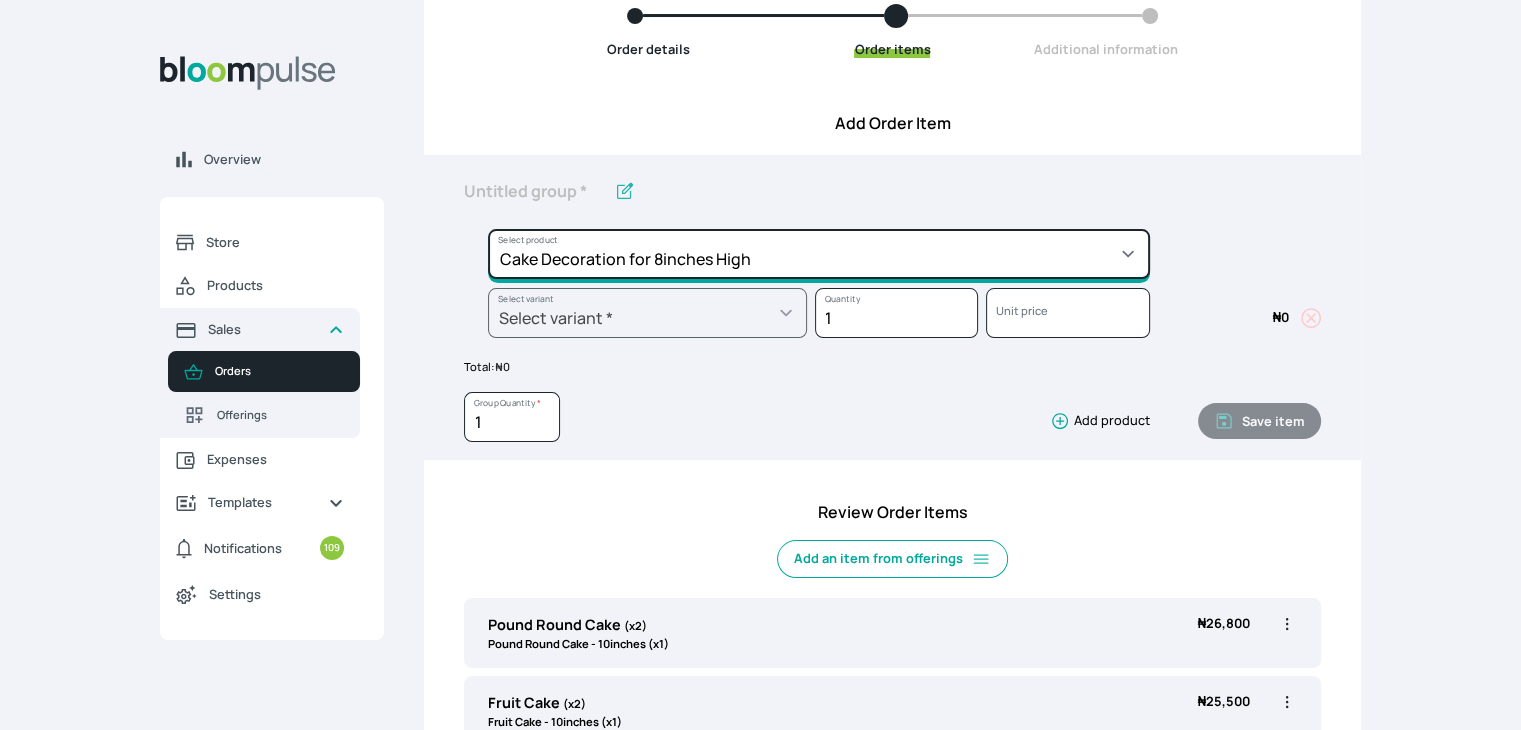 click on "Select product *  Cake Decoration for 8inches High  Chocolate oil based Round Cake  Geneose Sponge square Cake  Pound Square Cake  35cl zobo Mocktail  Banana Bread Batter BBQ Chicken  Bento Cake Budget Friendly Whippedcream Decoration Cake Decoration for 6inches High Cake Decoration for 6inches Low Cake loaf Chocolate Cake Batter Chocolate Ganache Chocolate oil based Batter Chocolate oil based square Cake Chocolate Round Cake Chop Life Package 2 Classic Banana Bread Loaf Coconut Banana Bread Loaf Cookies and Cream oil based Batter Cookies and cream oil based Round Cake Cupcakes Custom Made Whippedcream Decoration Doughnut Batter Fondant 1 Recipe  Fruit Cake Fruit Cake Batter Geneose Sponge Cake Batter Geneose Sponge Round Cake Meat Pie Meat Pie per 1 Mini puff Pound Cake Batter Pound Round Cake  Puff puff Redvelvet Cake Batter Redvelvet oil based Batter Redvelvet oil based Round Cake Redvelvet Round Cake Royal Buttercream  Small chops Stick Meat Sugar Doughnut  Swiss Meringue Buttercream  Valentine Love Box" at bounding box center [819, 254] 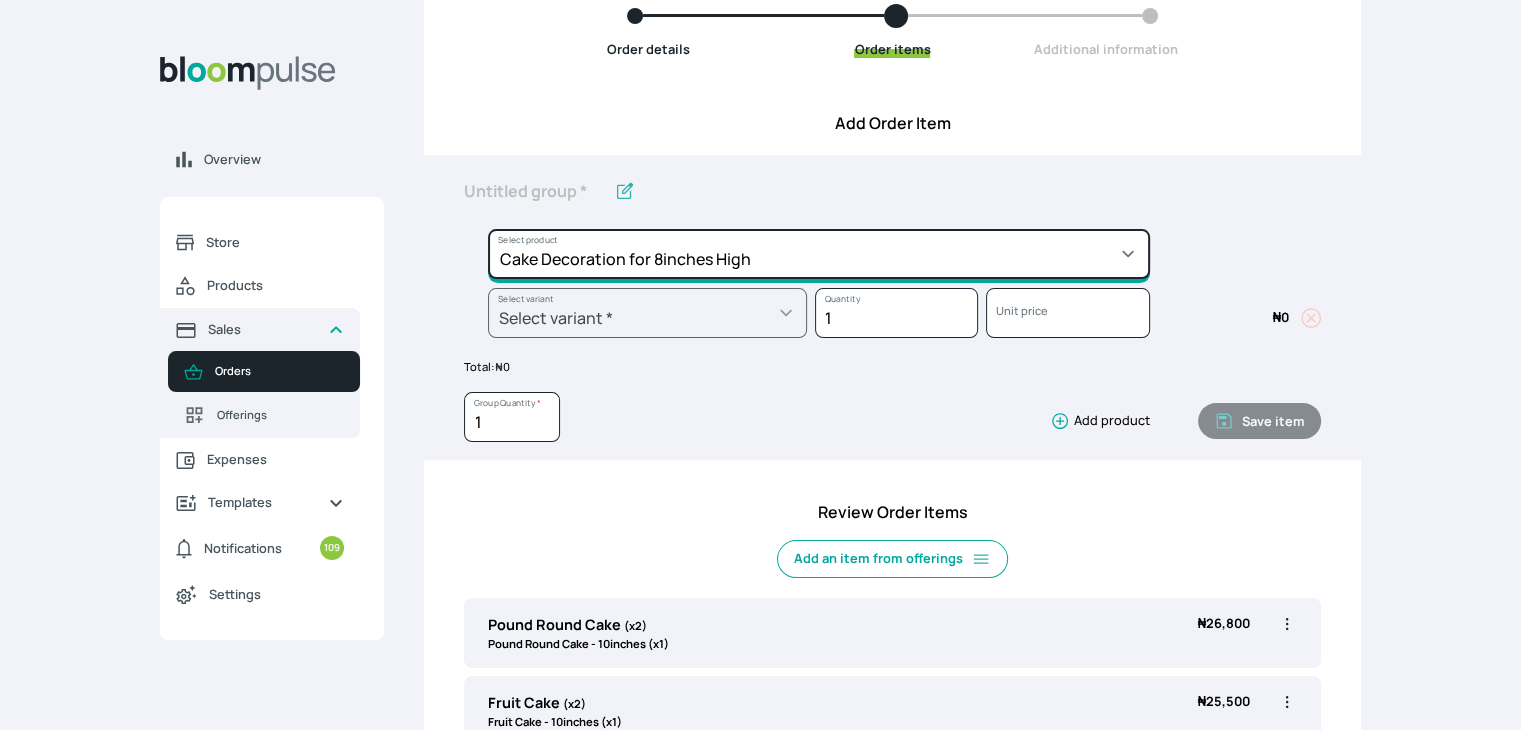 type on "Cake Decoration for 8inches High" 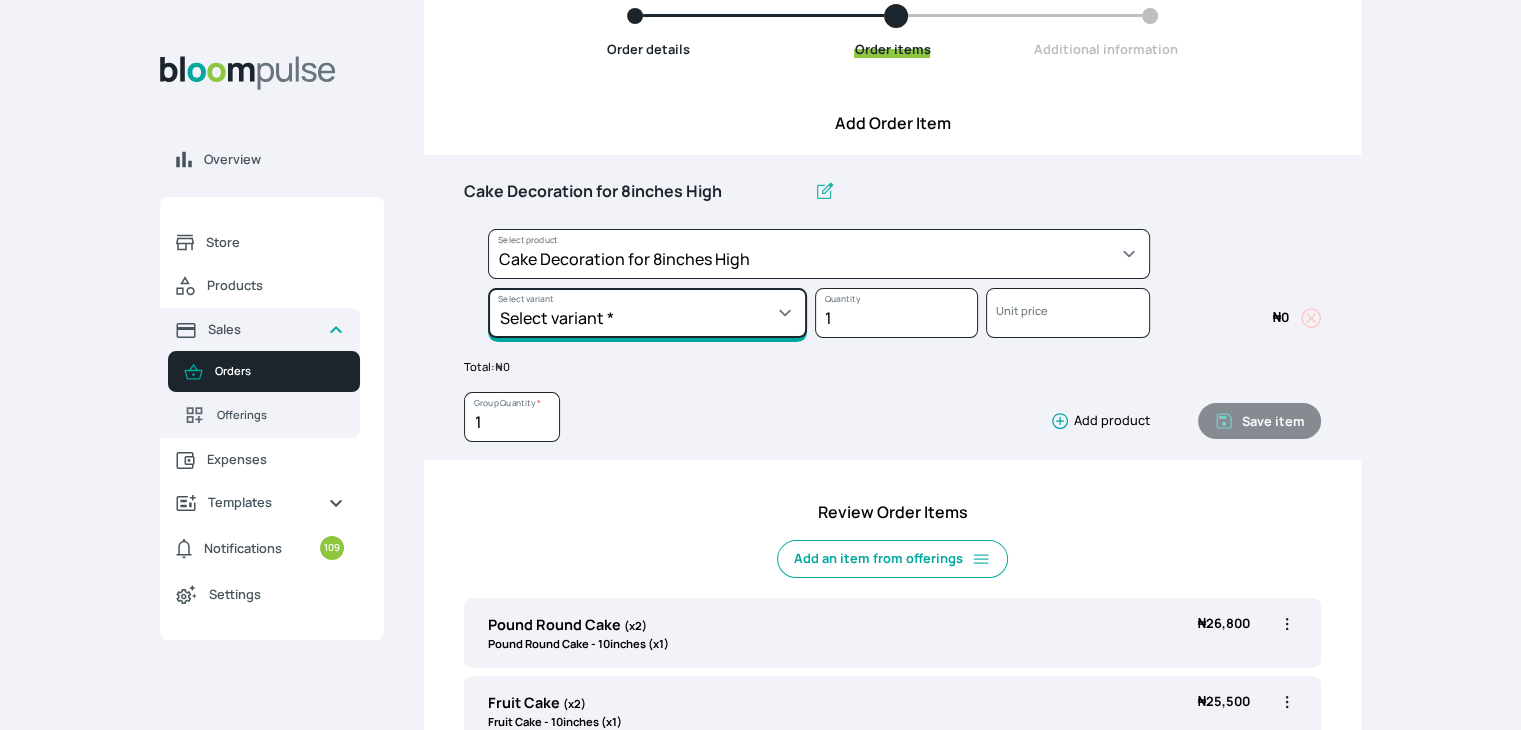 click on "Select variant * Basic Complex Regular" at bounding box center (647, 313) 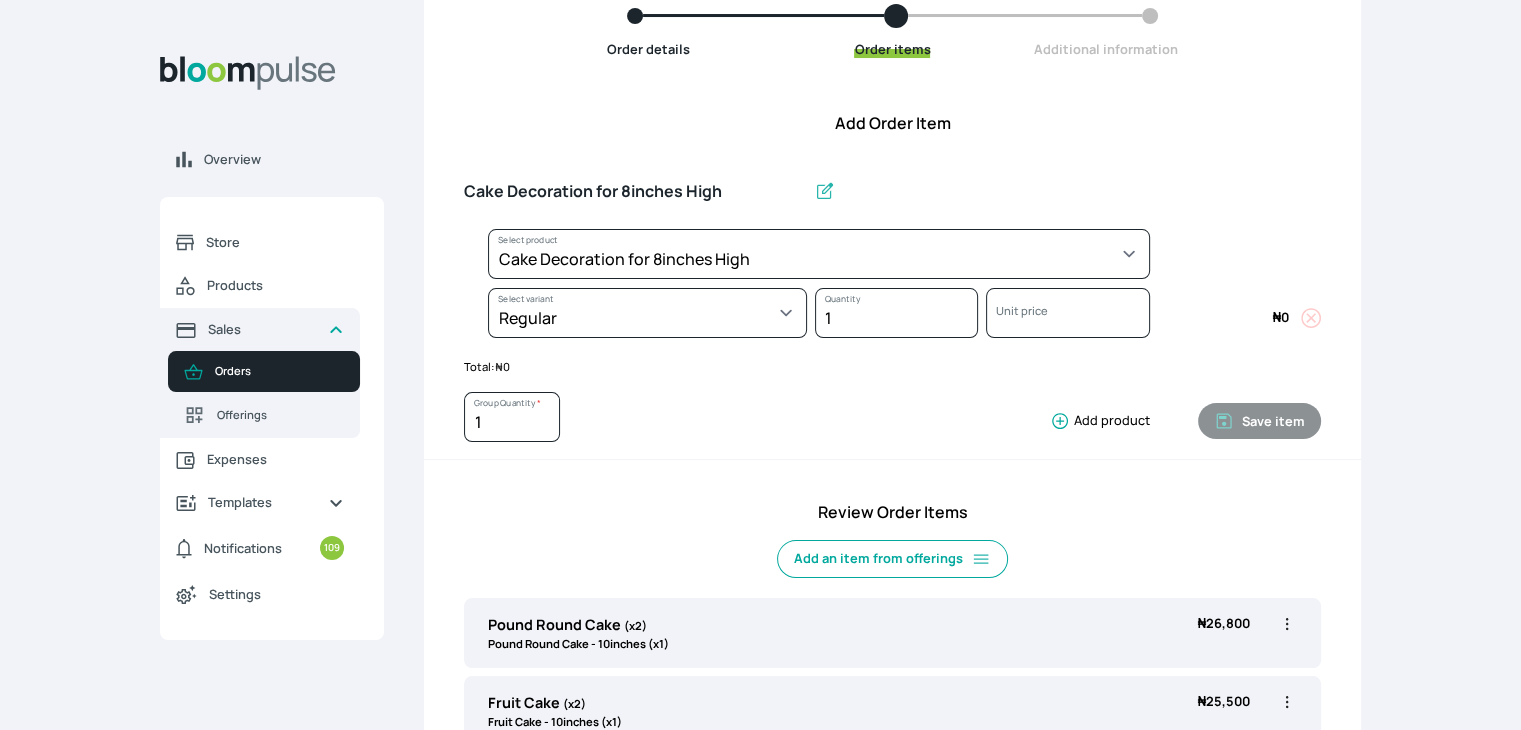 select on "023b730d-bc46-477e-b7f7-d3522e7f455b" 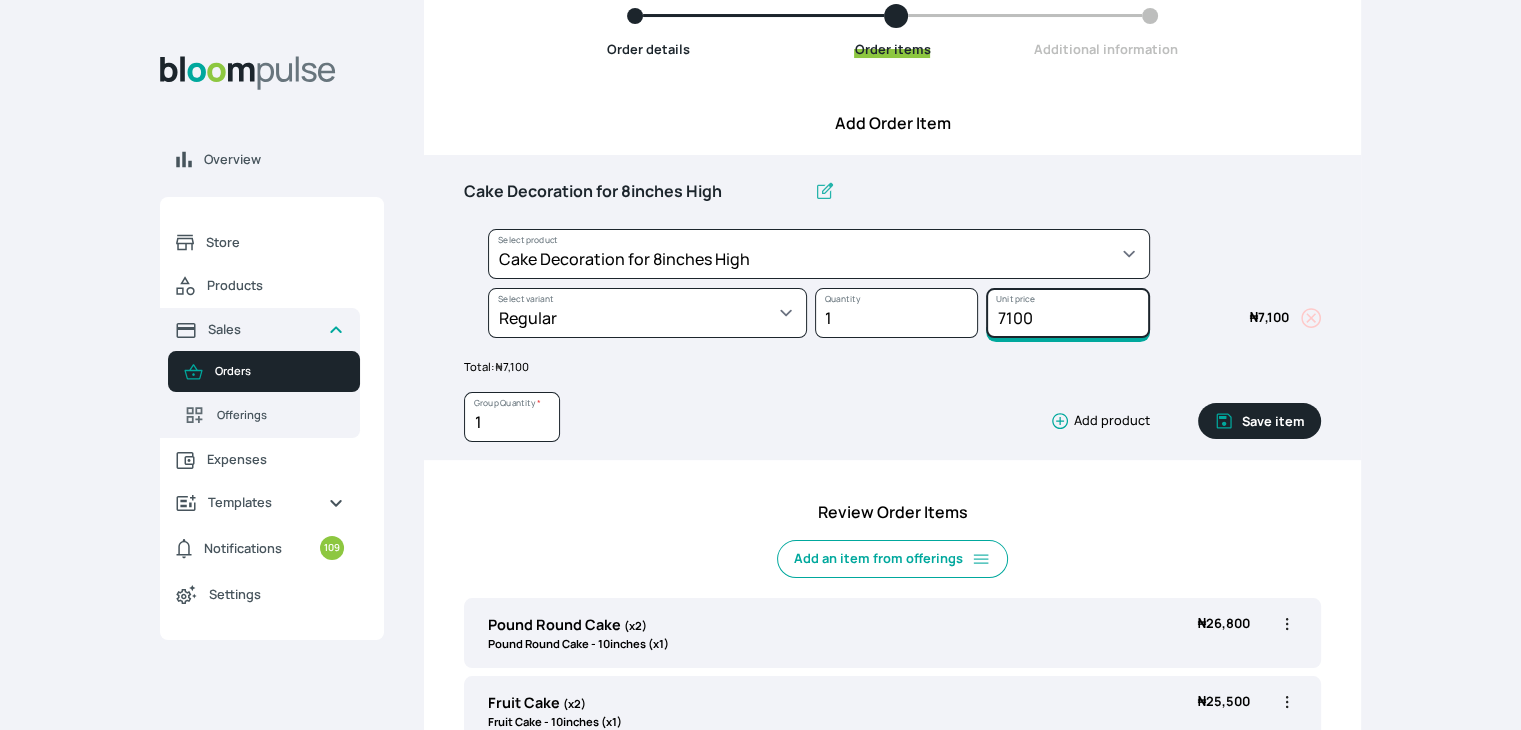 drag, startPoint x: 1040, startPoint y: 313, endPoint x: 896, endPoint y: 321, distance: 144.22205 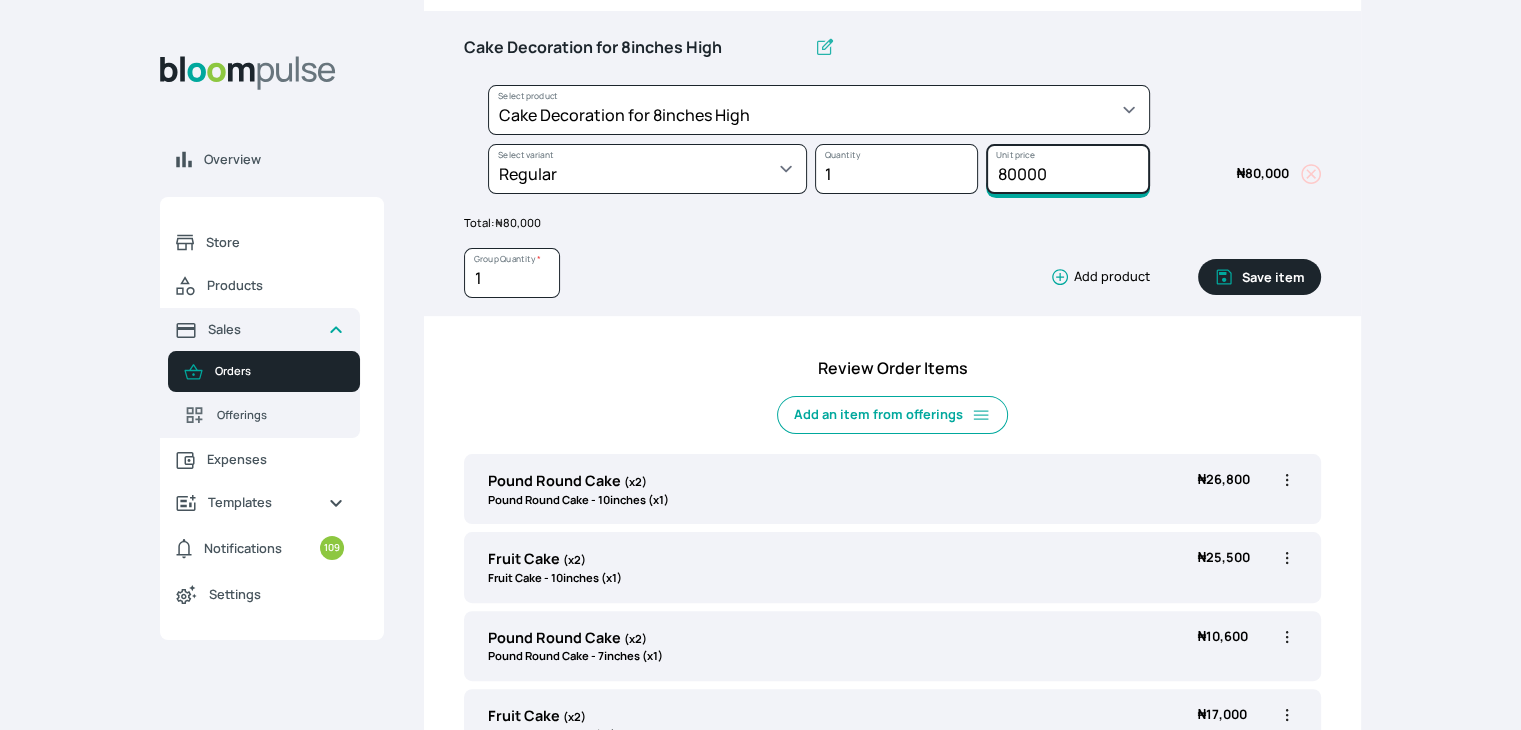 scroll, scrollTop: 368, scrollLeft: 0, axis: vertical 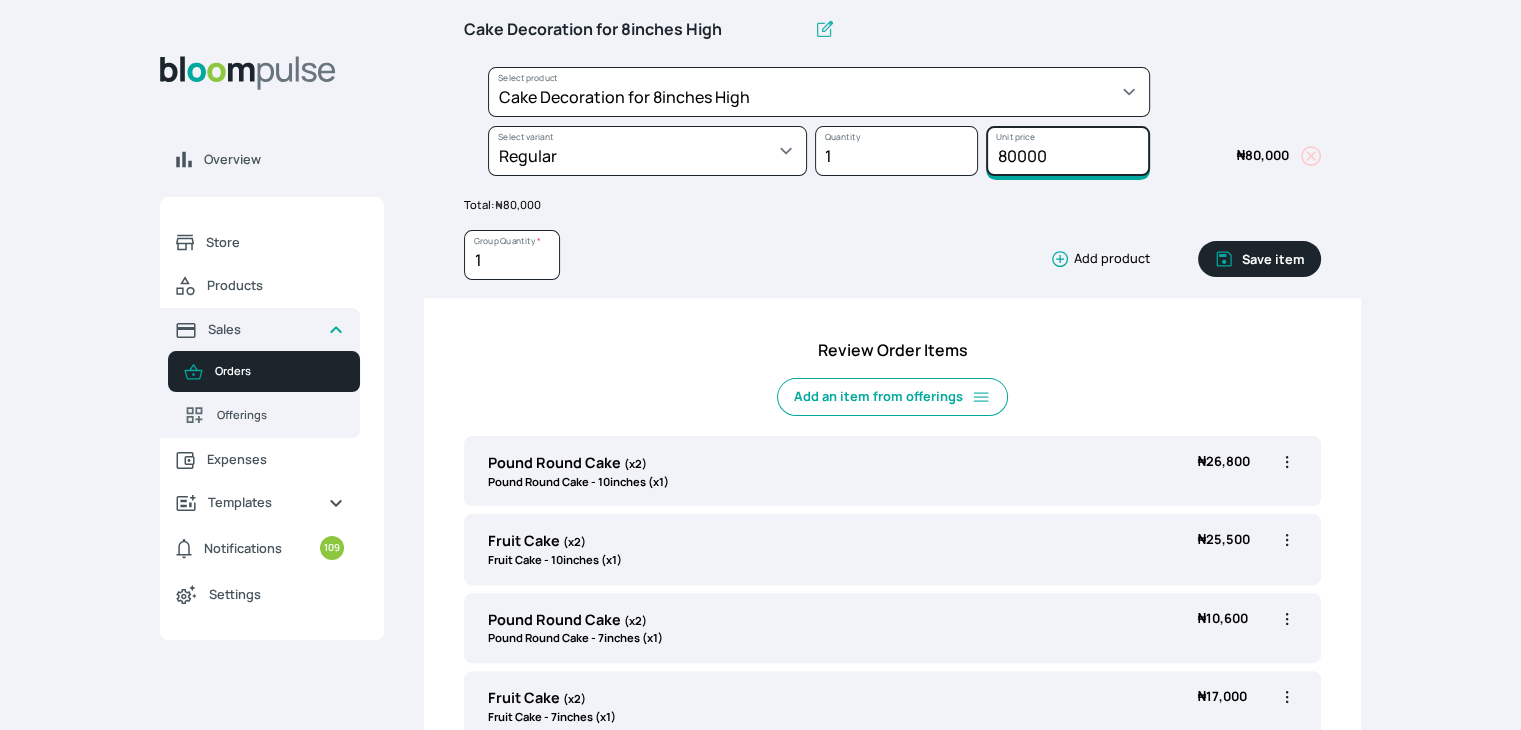 type on "80000" 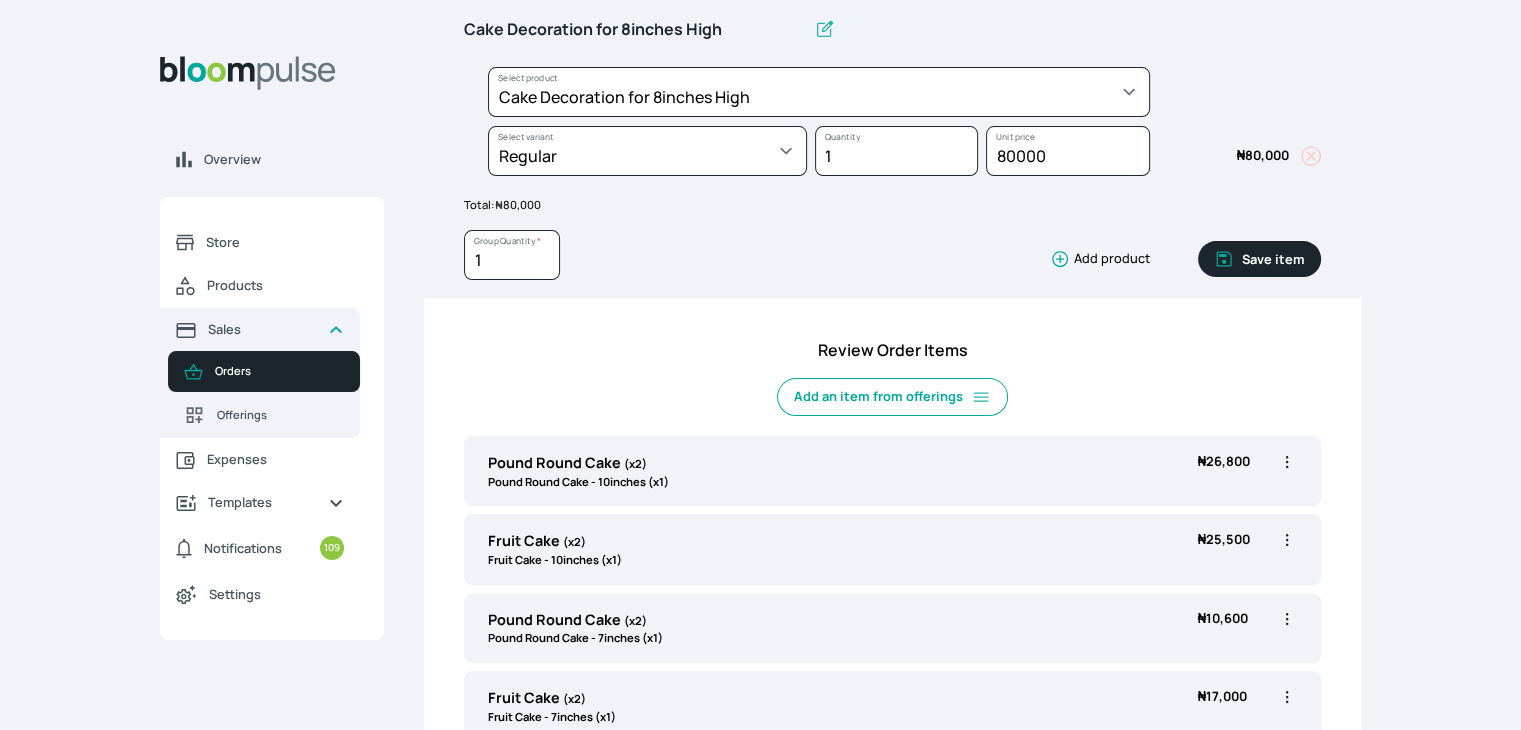 click on "Save item" at bounding box center [1259, 259] 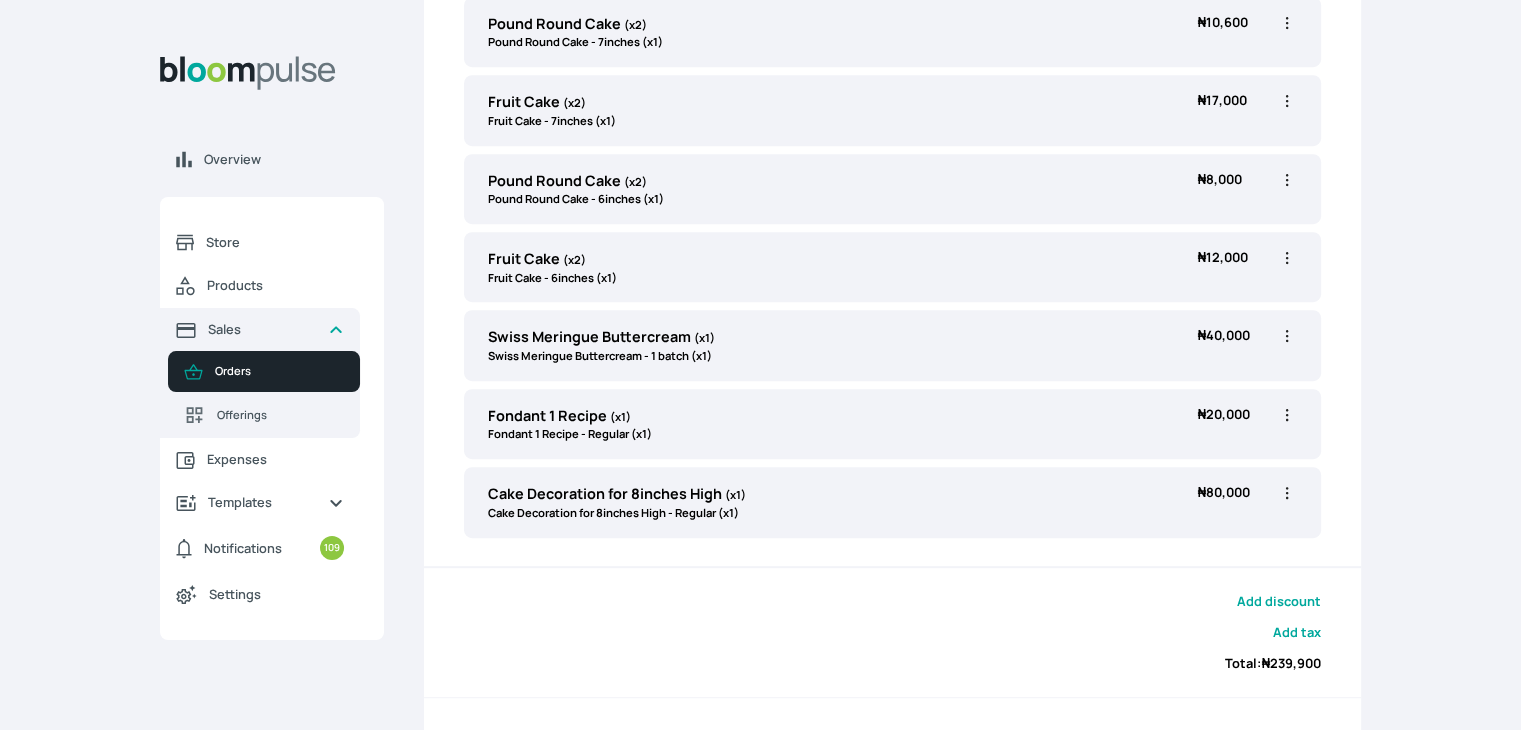 scroll, scrollTop: 960, scrollLeft: 0, axis: vertical 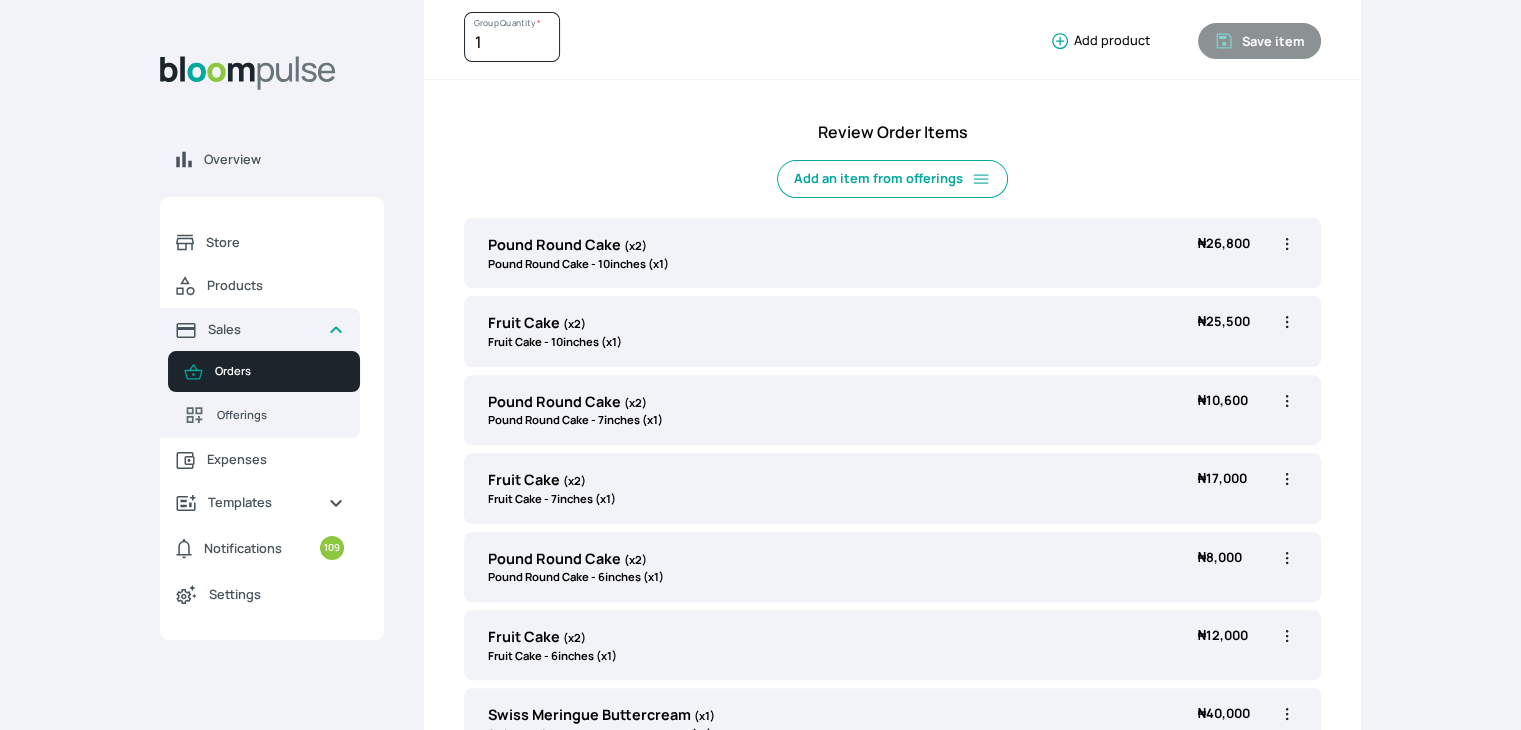 click 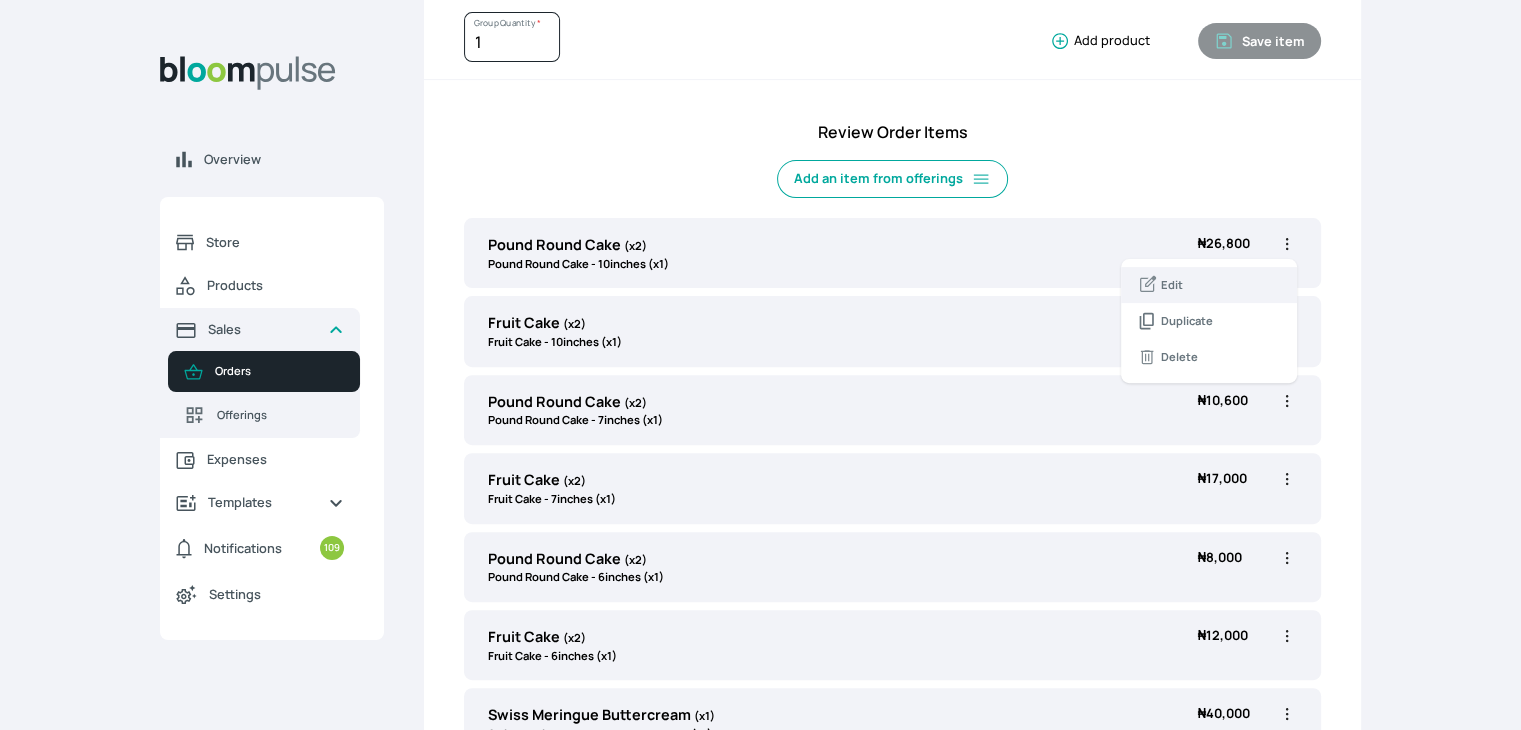 click on "Edit" at bounding box center (1209, 285) 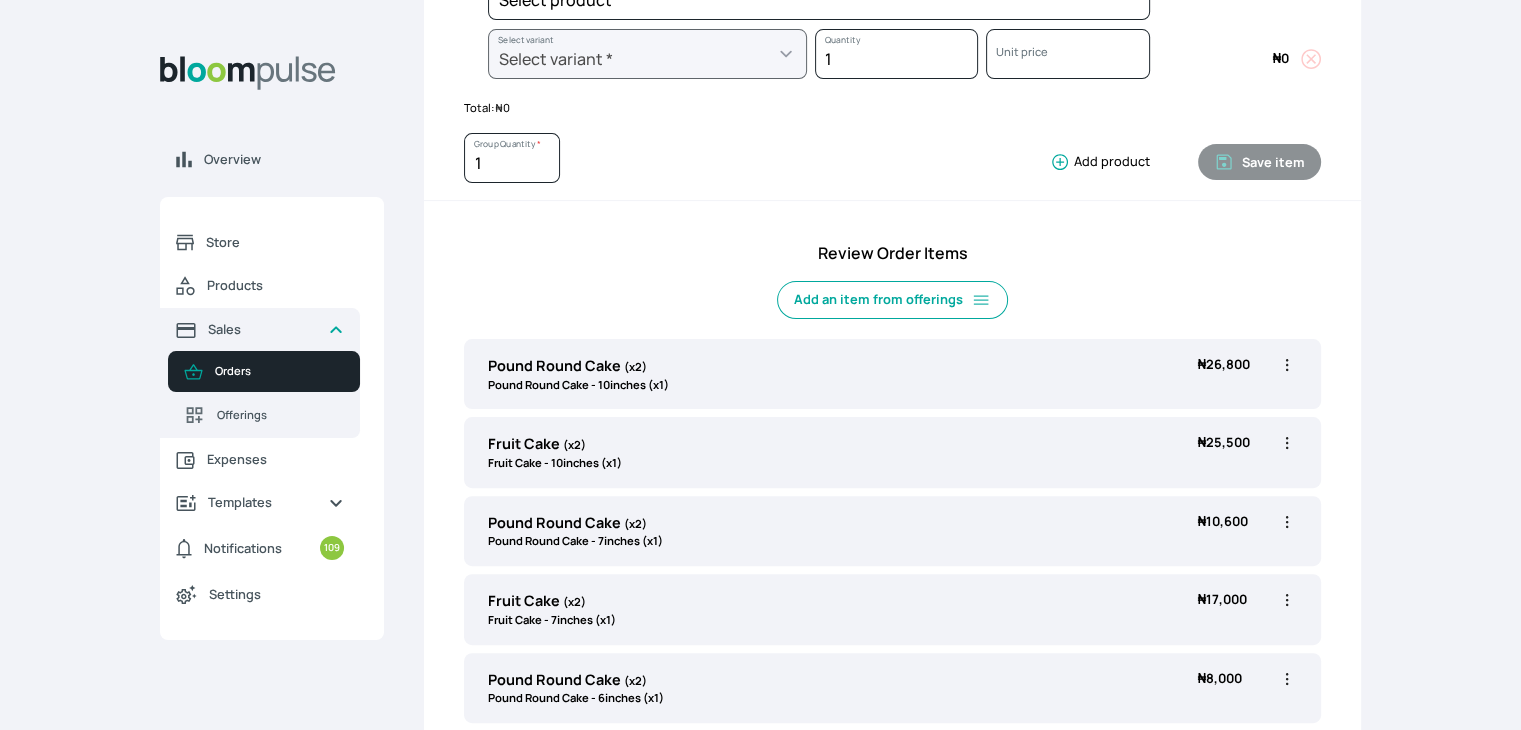 scroll, scrollTop: 468, scrollLeft: 0, axis: vertical 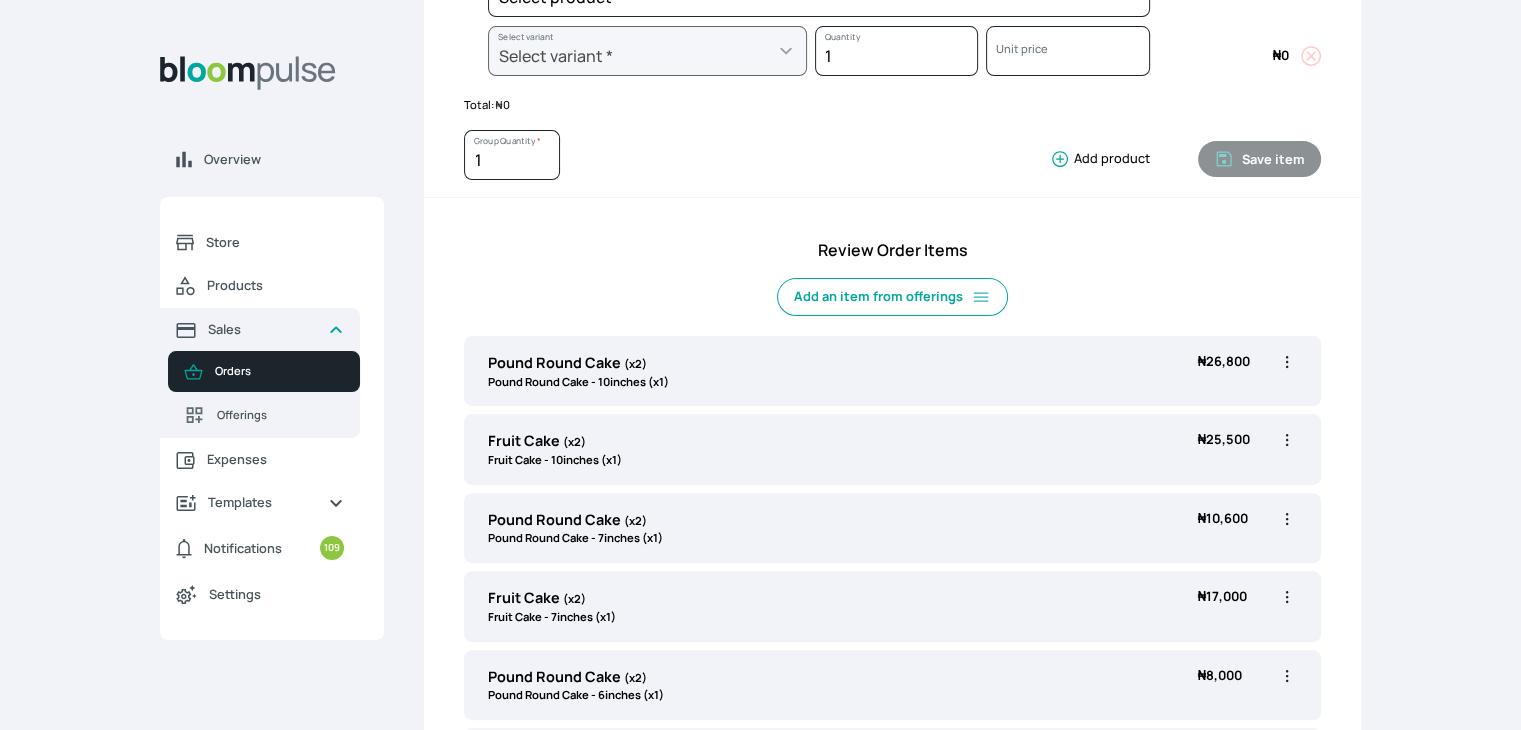 click 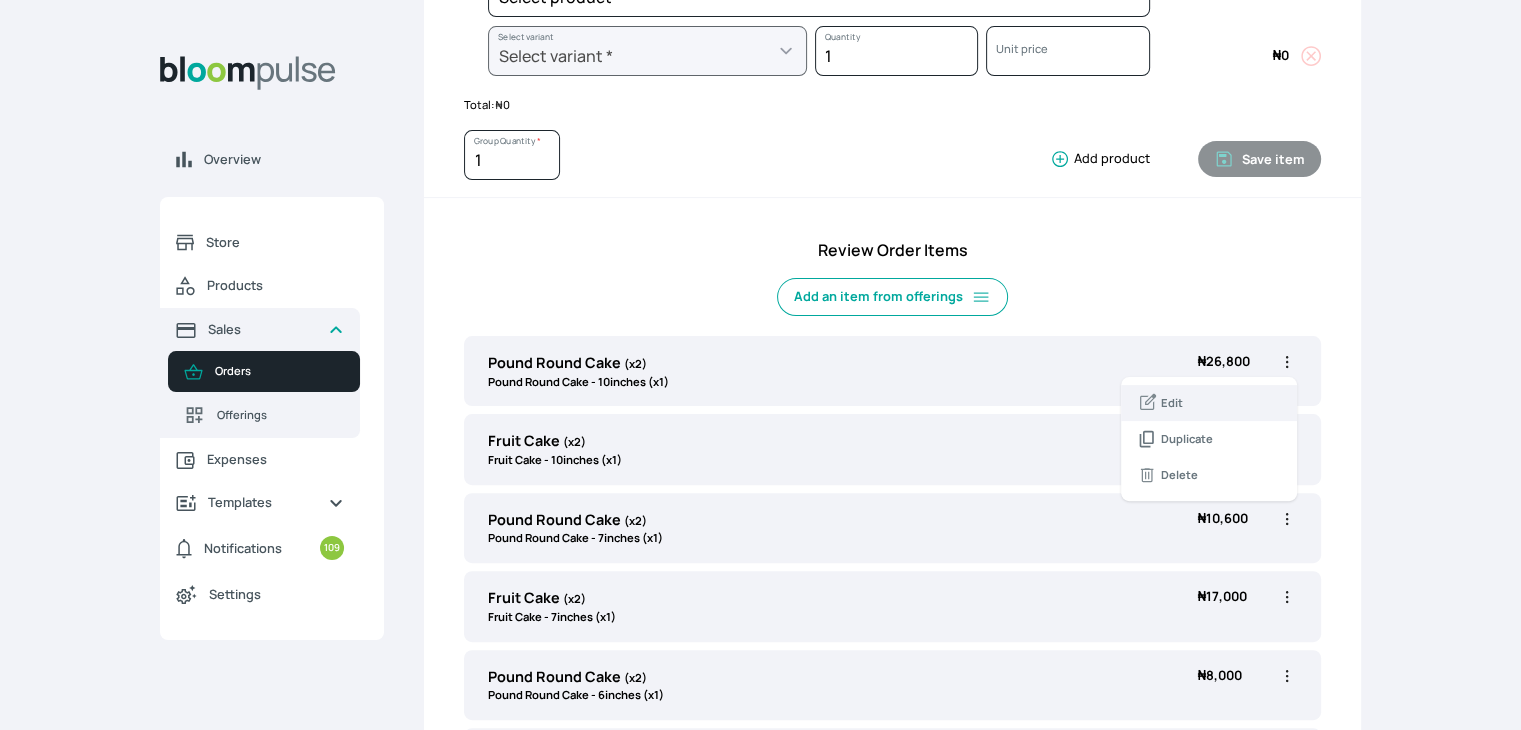 click on "Edit" at bounding box center (1209, 403) 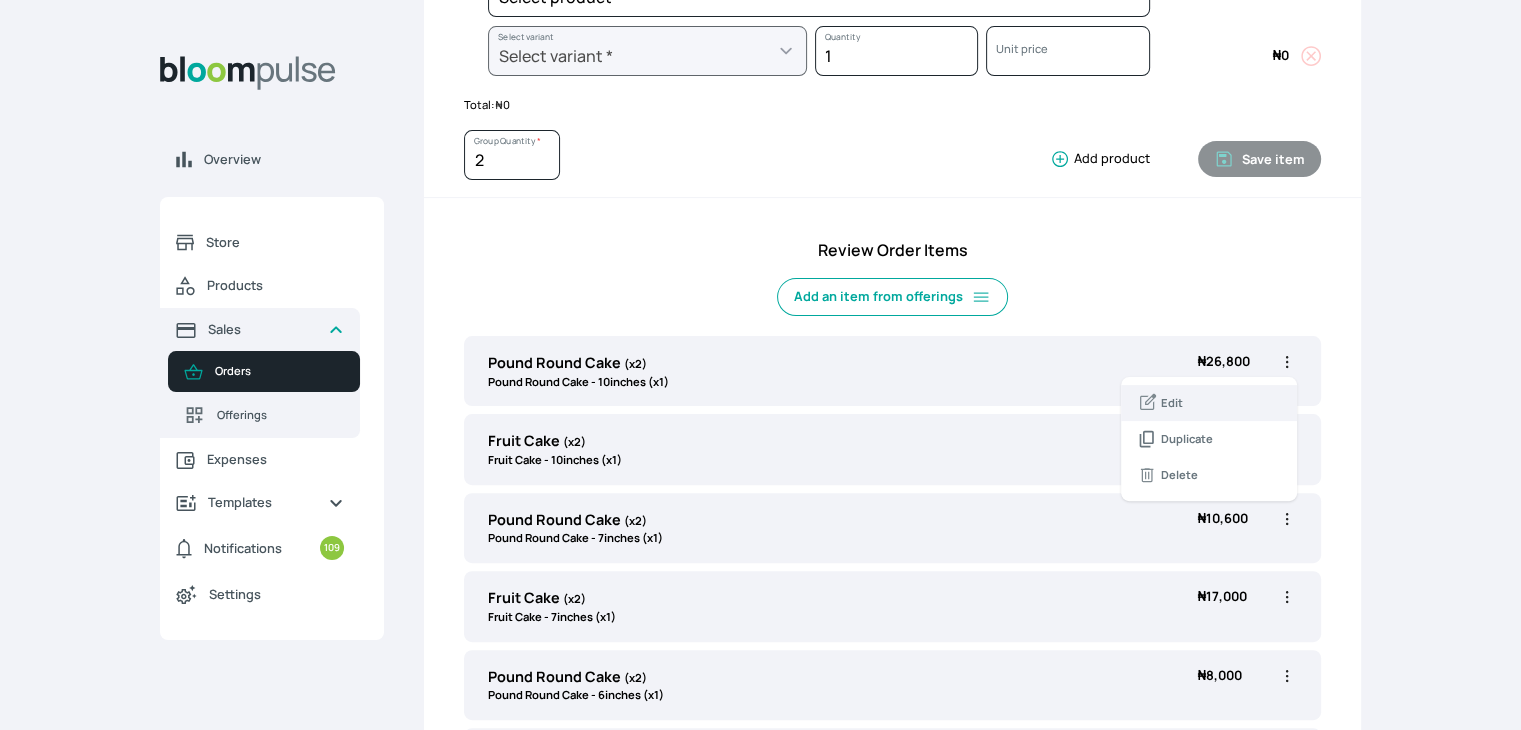 select on "a288c6ae-7a33-4d48-9e4d-feb53a4d1c56" 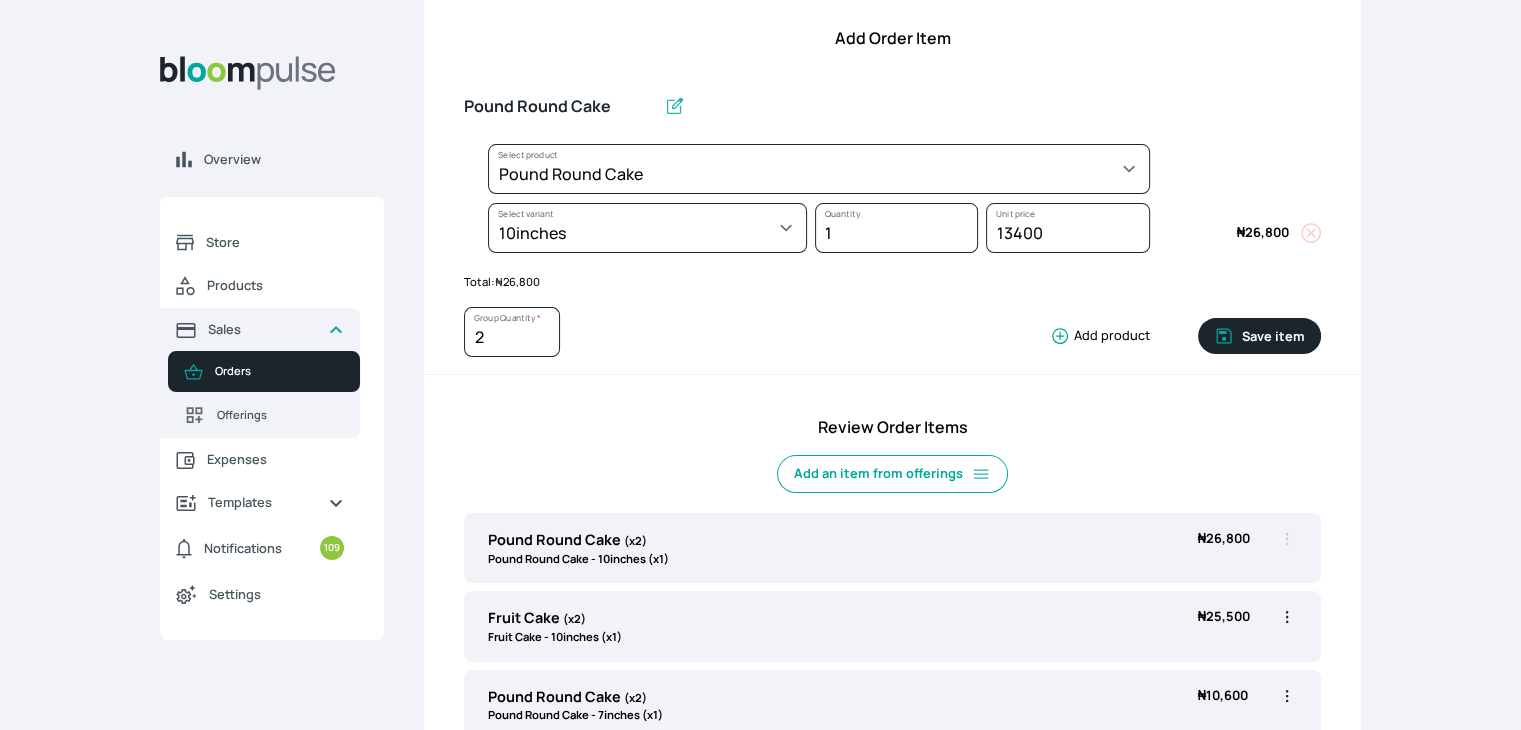 scroll, scrollTop: 258, scrollLeft: 0, axis: vertical 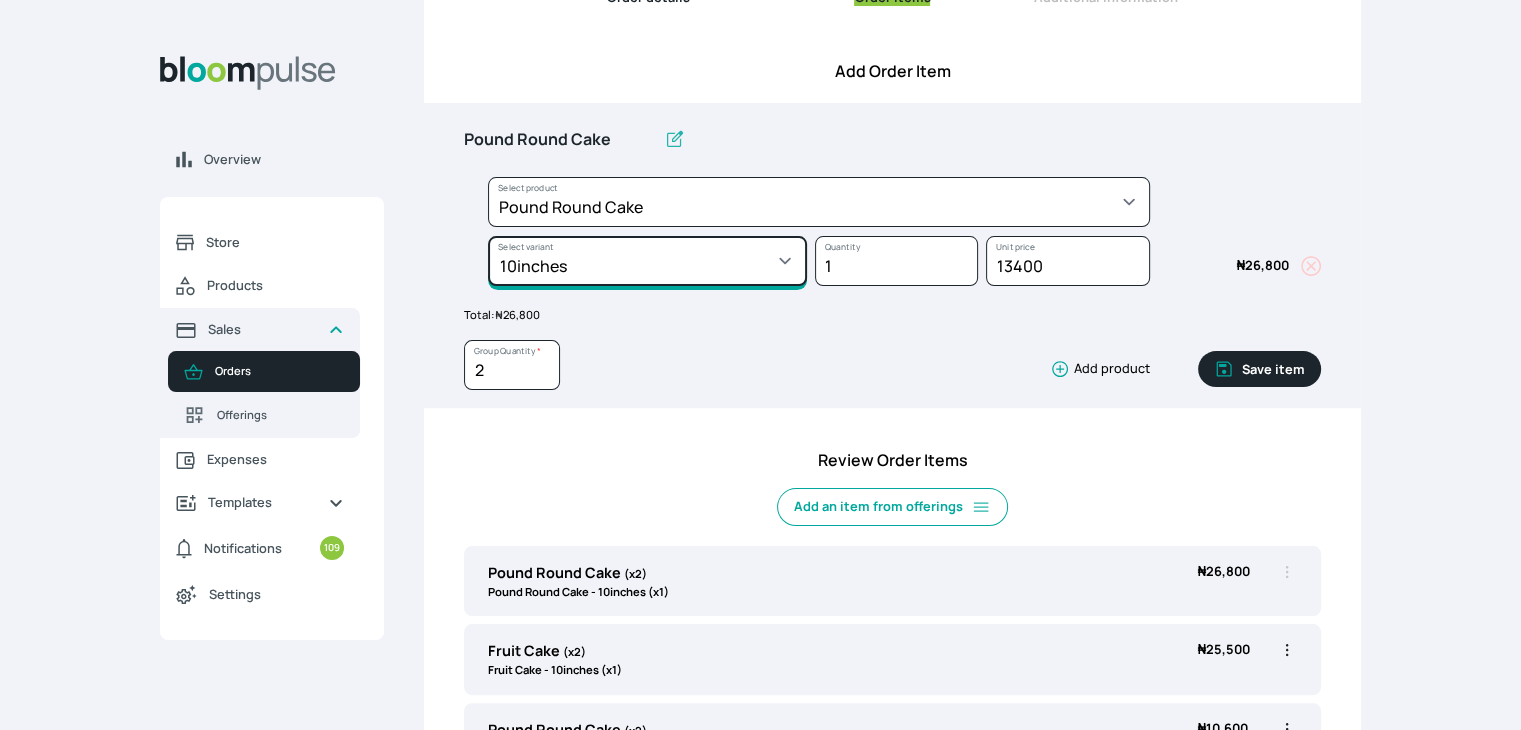 click on "Select variant * 10inches 11inches 12inches 13inches 14inches 6inches 7inches 8inches 9inches" at bounding box center [647, 261] 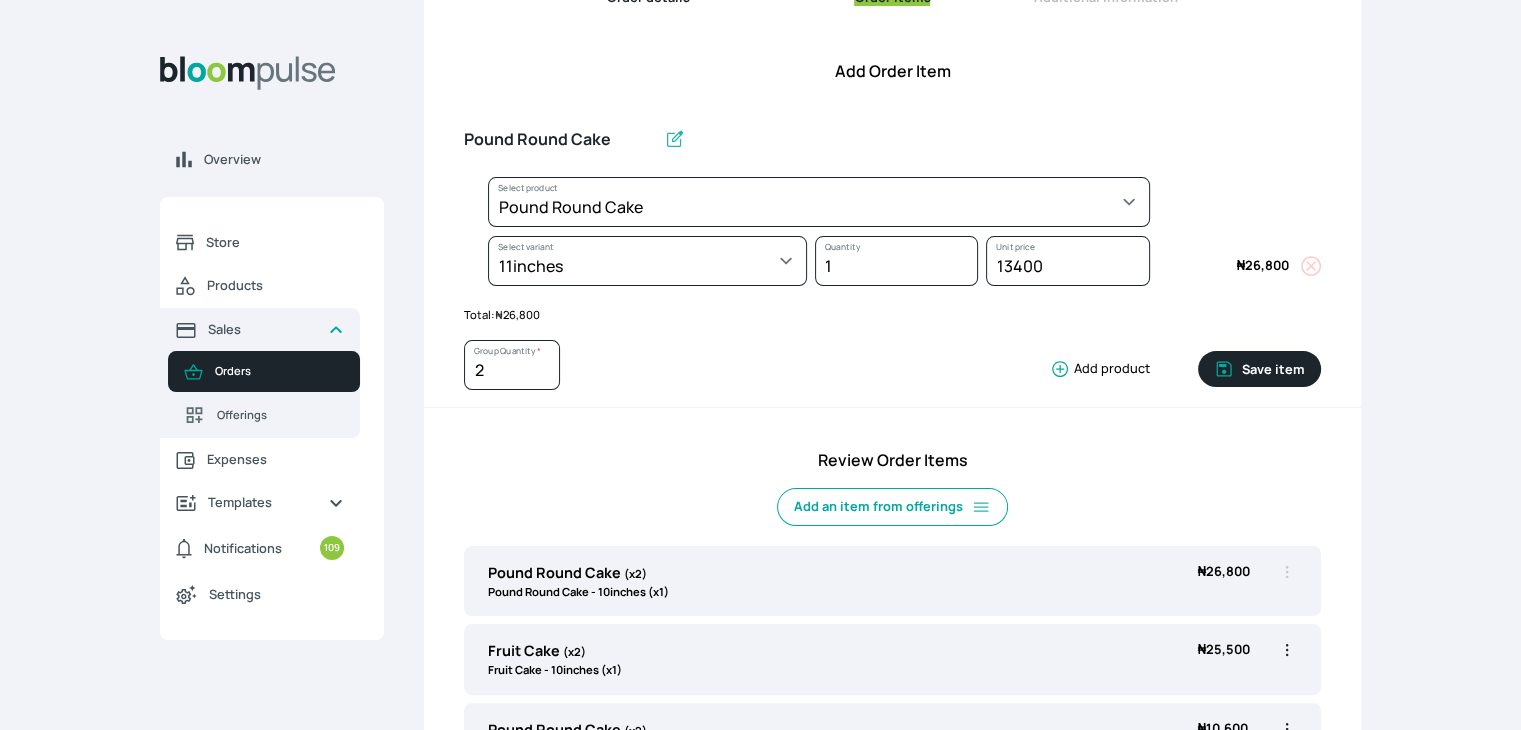 select on "a288c6ae-7a33-4d48-9e4d-feb53a4d1c56" 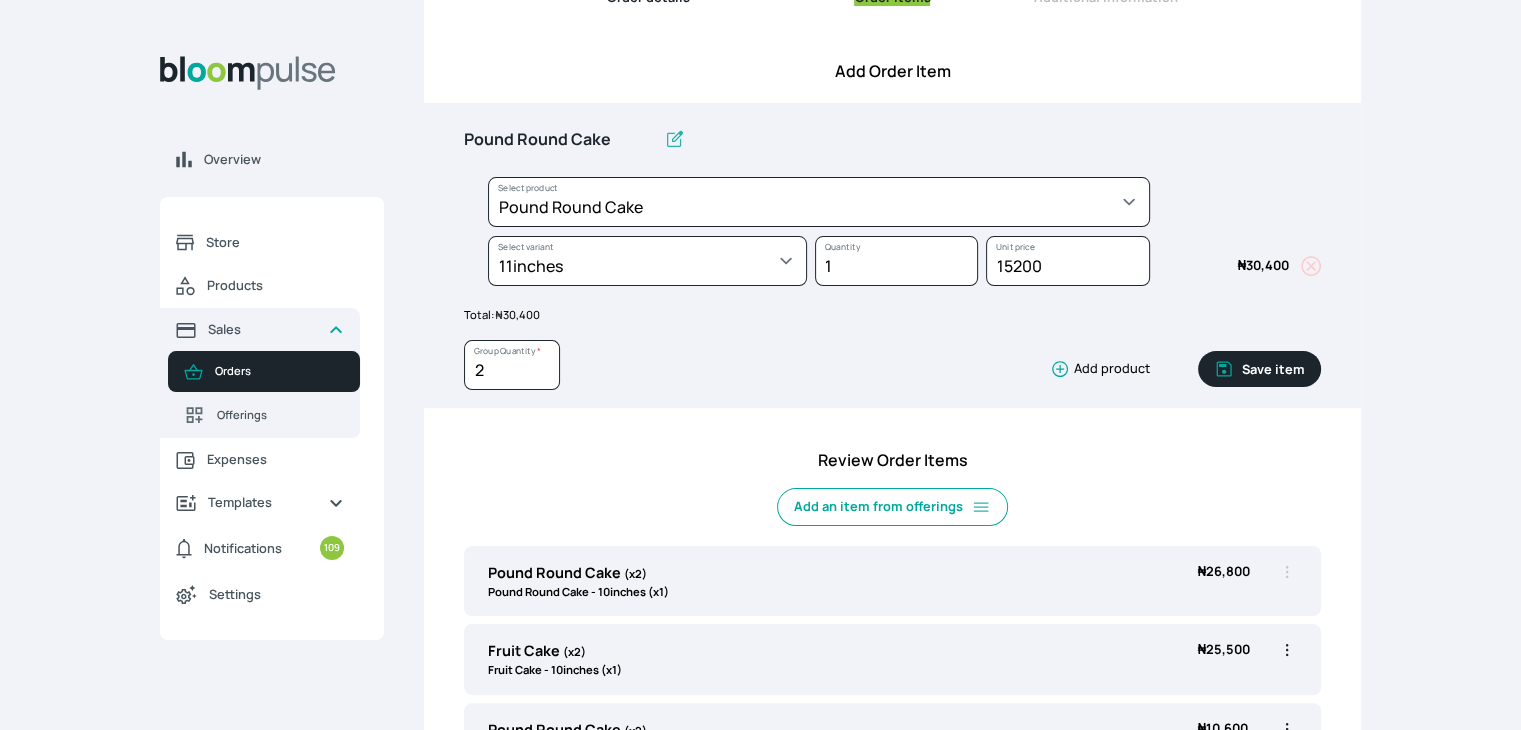 click on "Save item" at bounding box center [1259, 369] 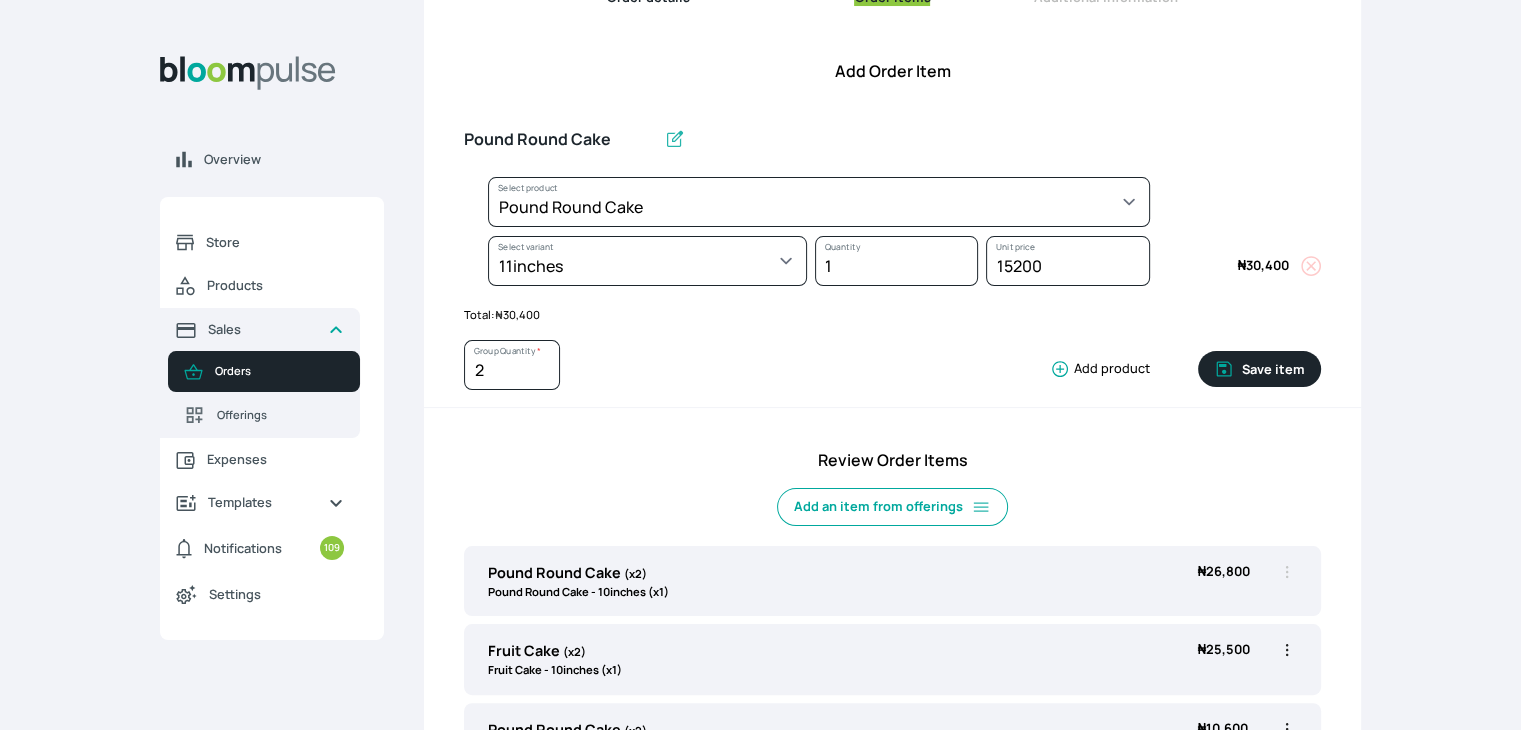type 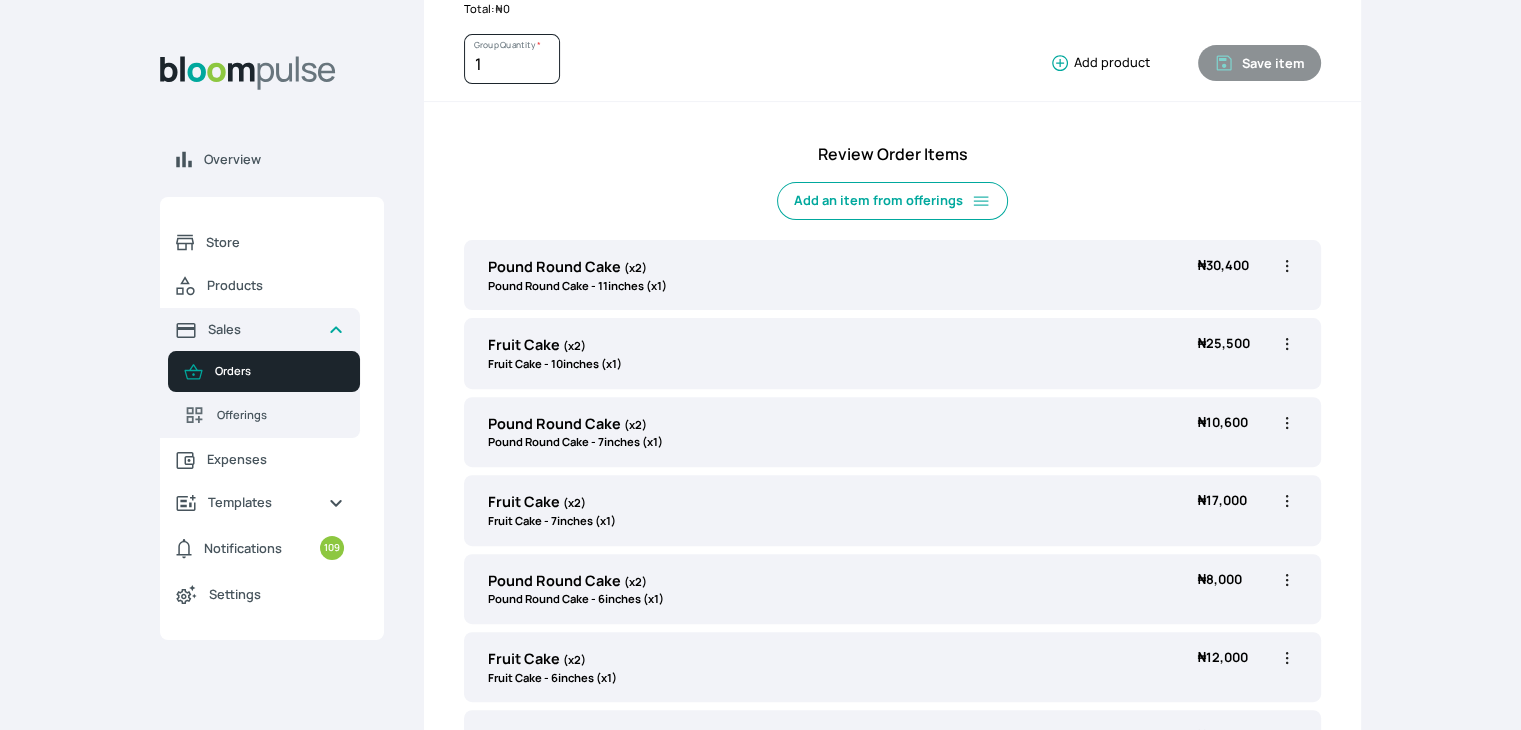 scroll, scrollTop: 597, scrollLeft: 0, axis: vertical 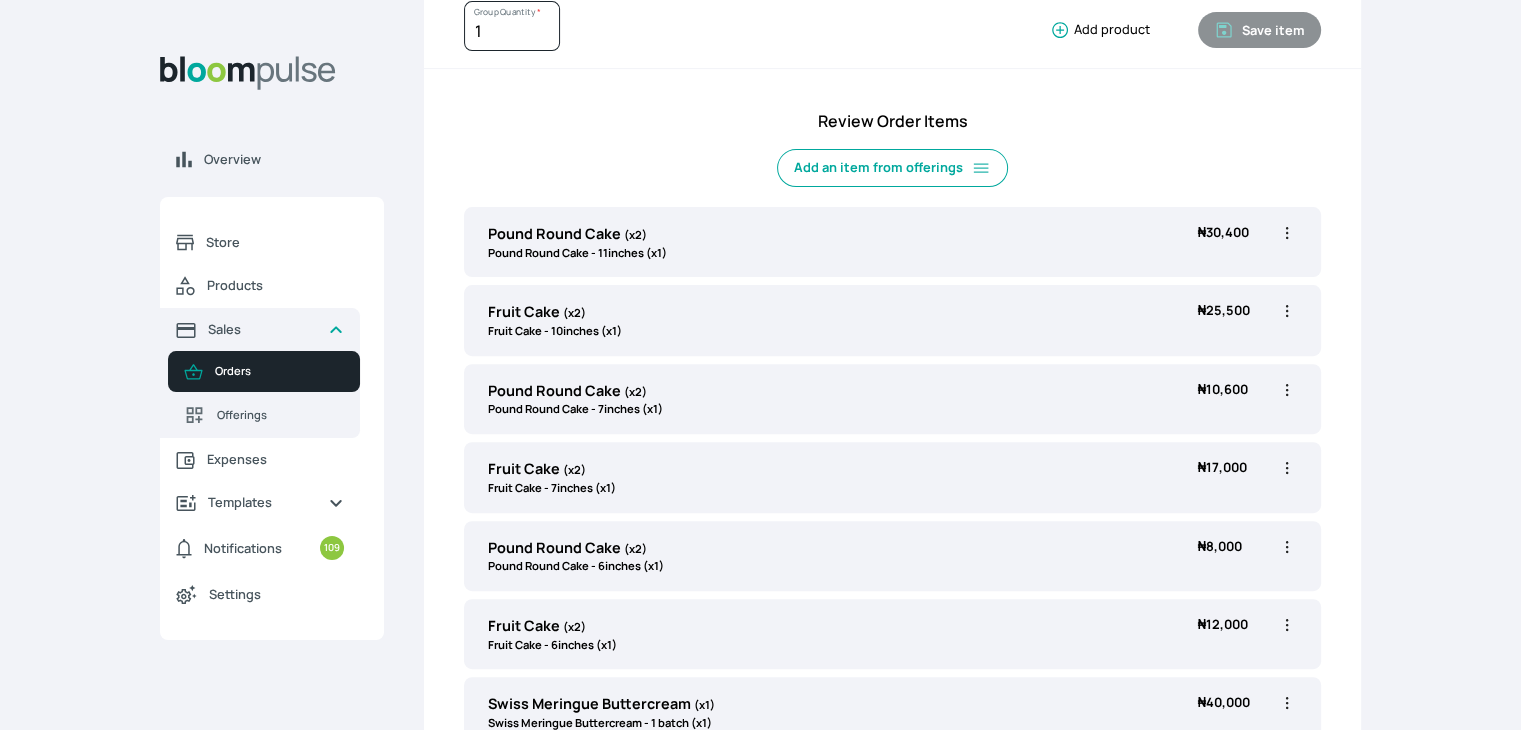 click 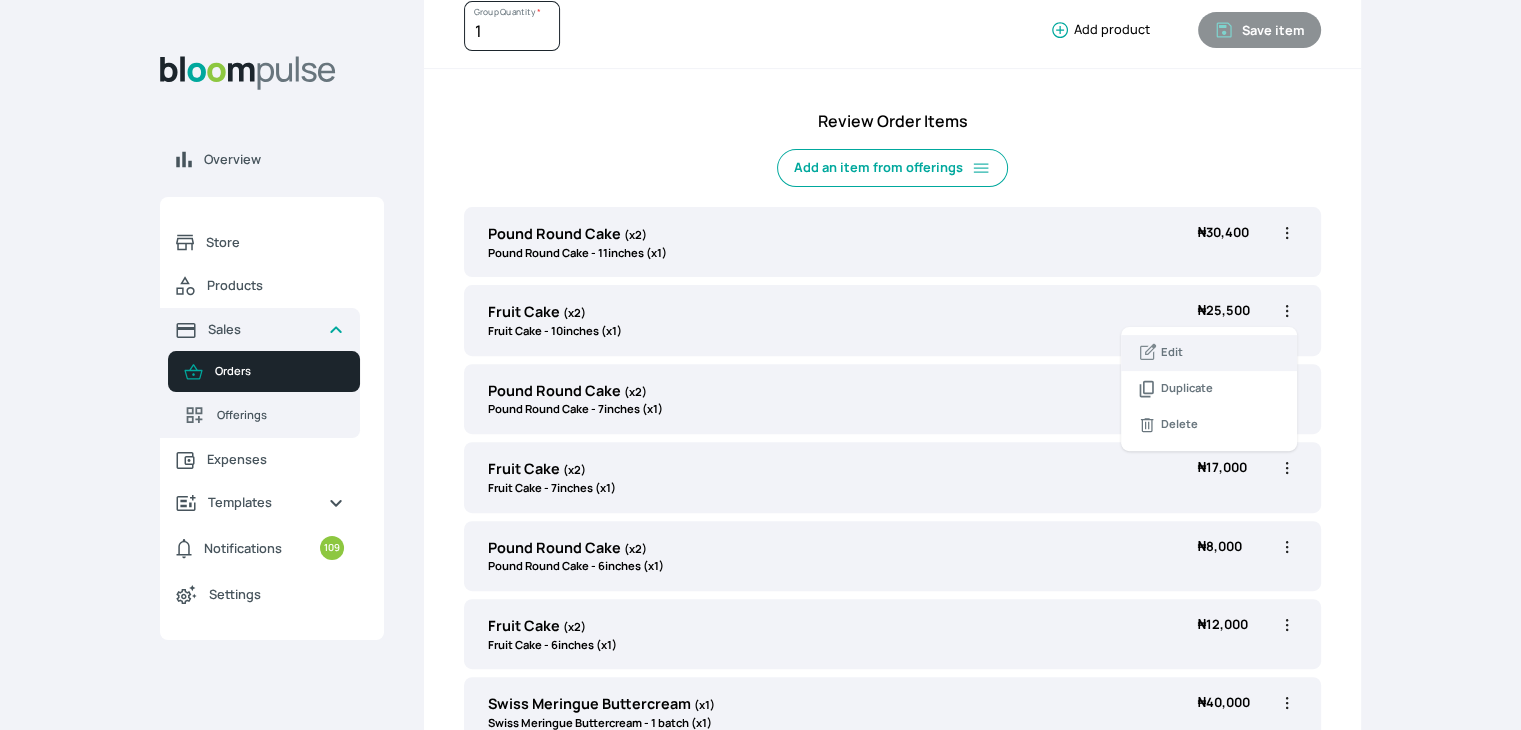 click on "Edit" at bounding box center (1209, 353) 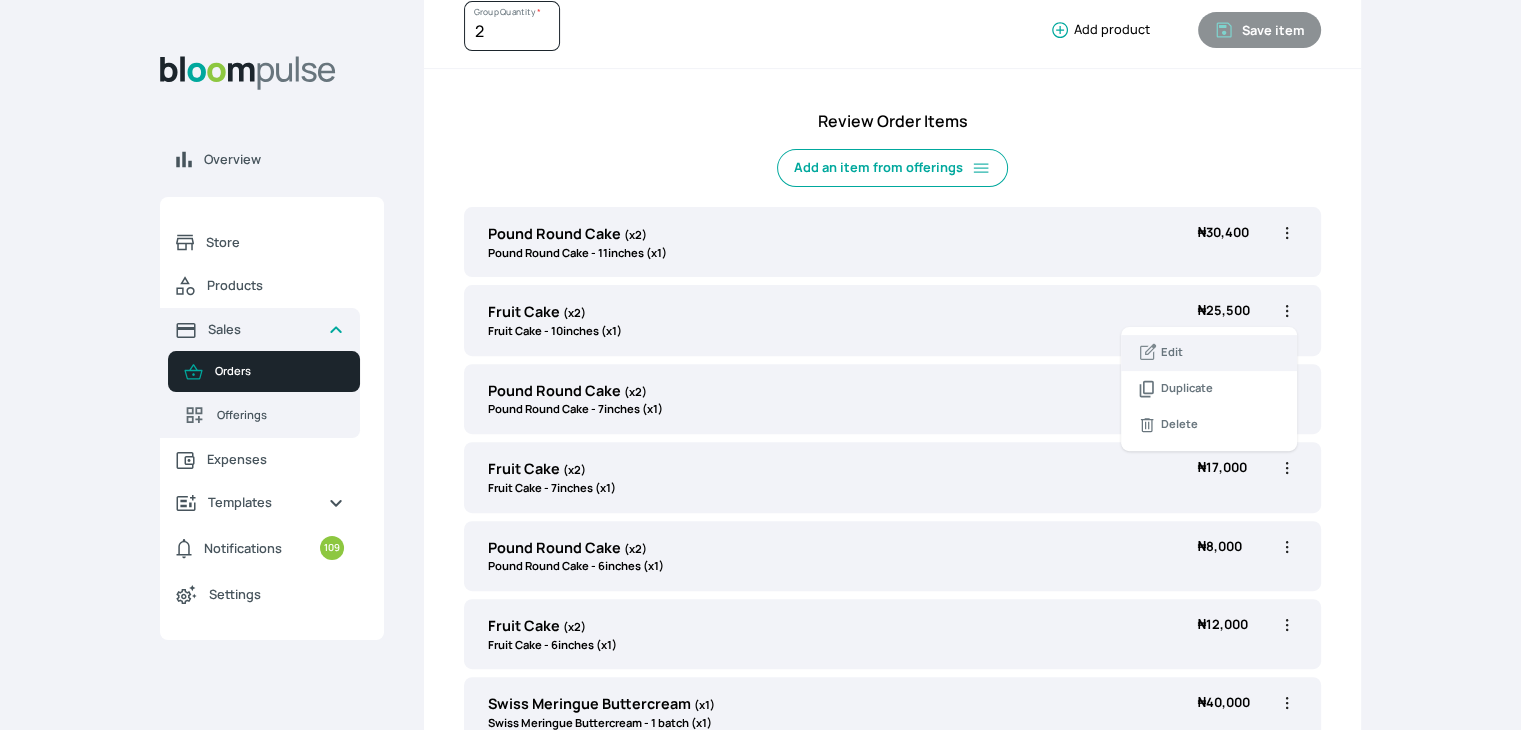 select on "32006b2c-a501-4064-9a9f-995cf0fcd2ca" 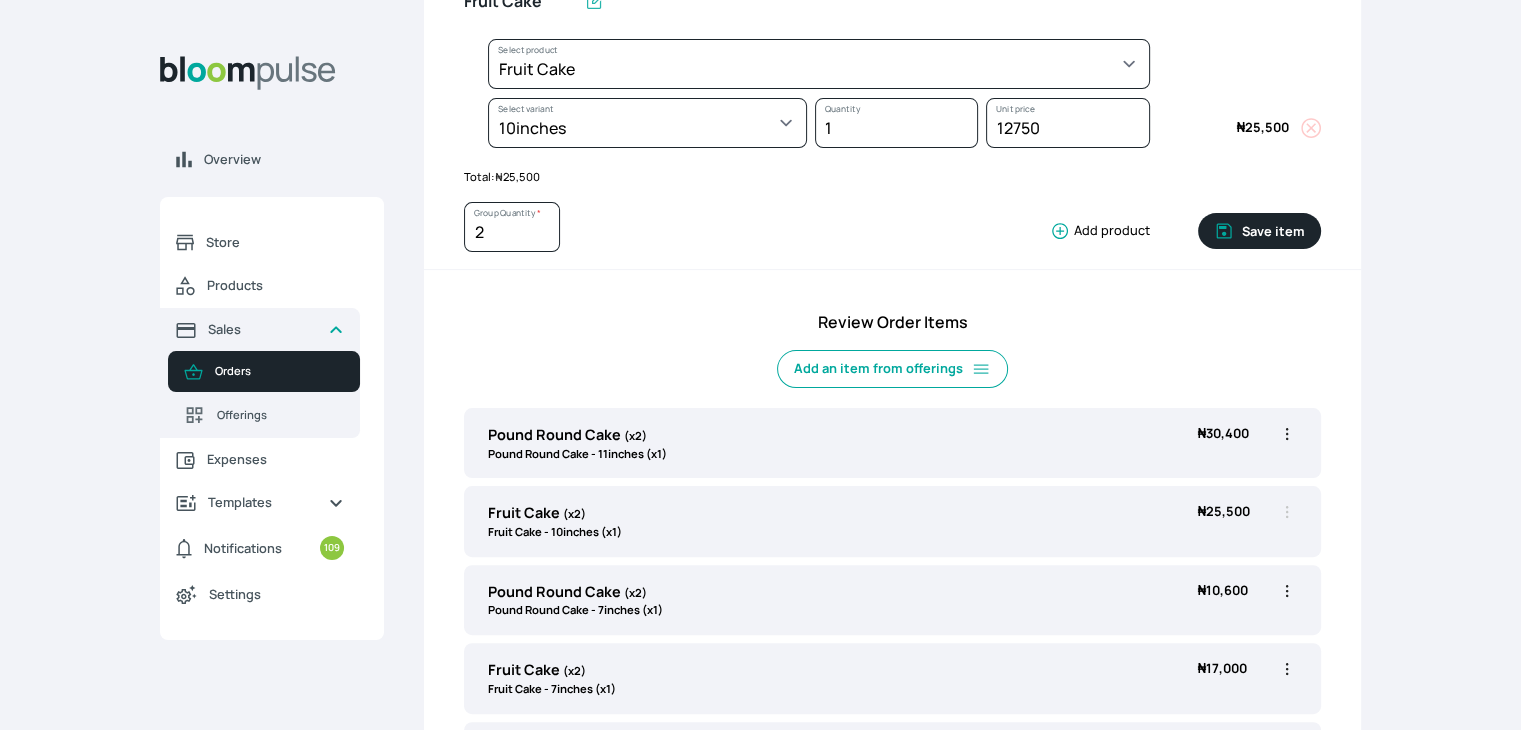 scroll, scrollTop: 388, scrollLeft: 0, axis: vertical 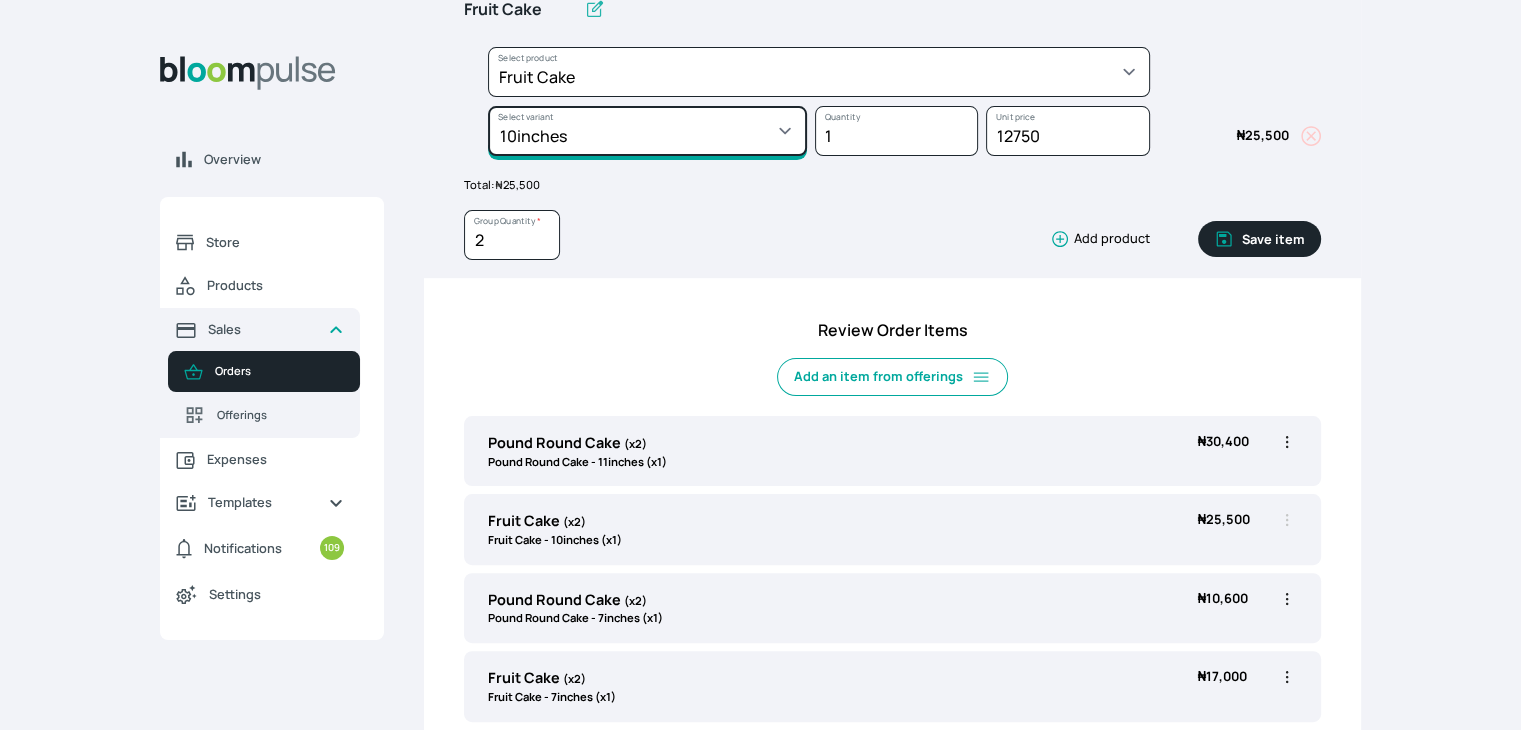 click on "Select variant * 10inches  11inches 12inches 14inches 6inches  7inches 8inches  9inches" at bounding box center [647, 131] 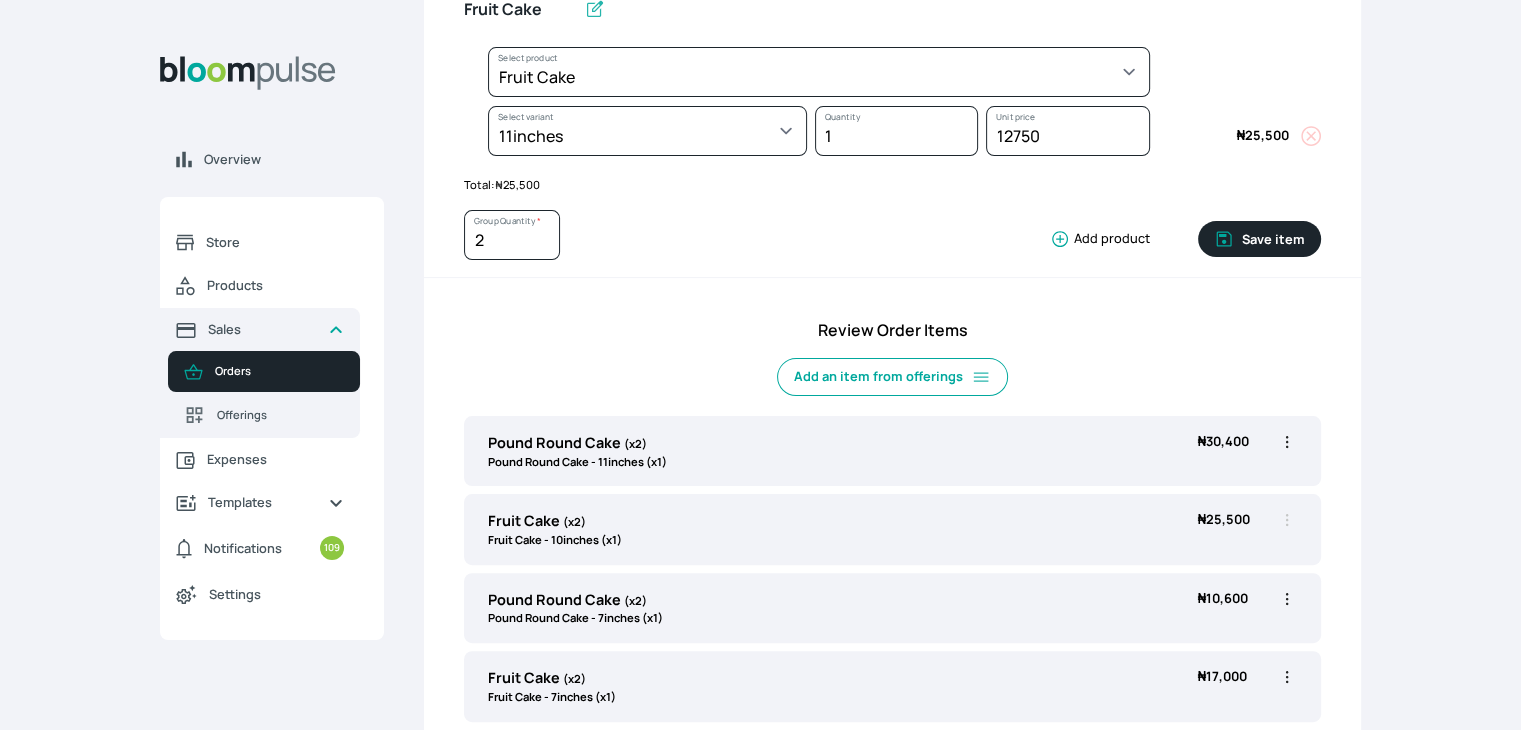 select on "32006b2c-a501-4064-9a9f-995cf0fcd2ca" 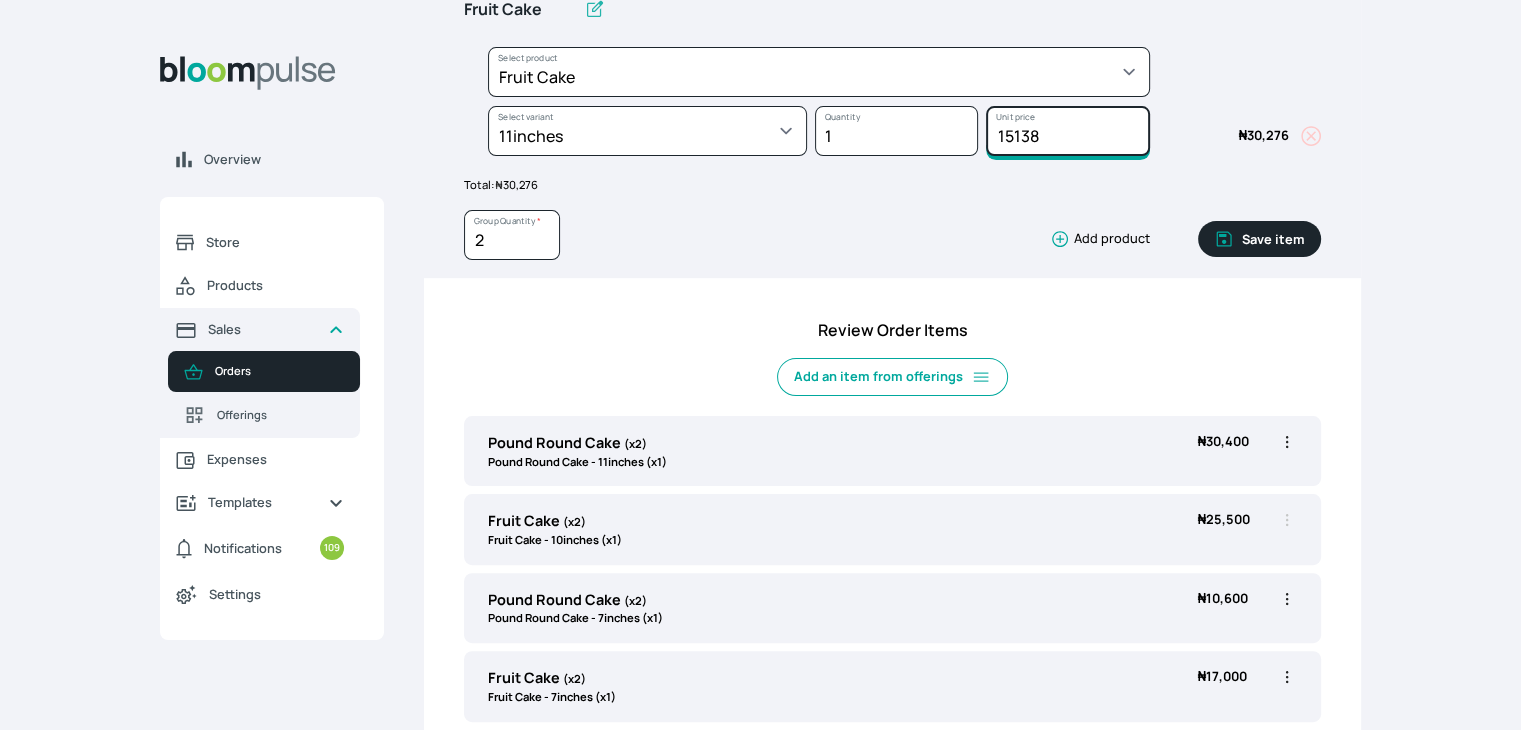 drag, startPoint x: 1049, startPoint y: 145, endPoint x: 1016, endPoint y: 129, distance: 36.67424 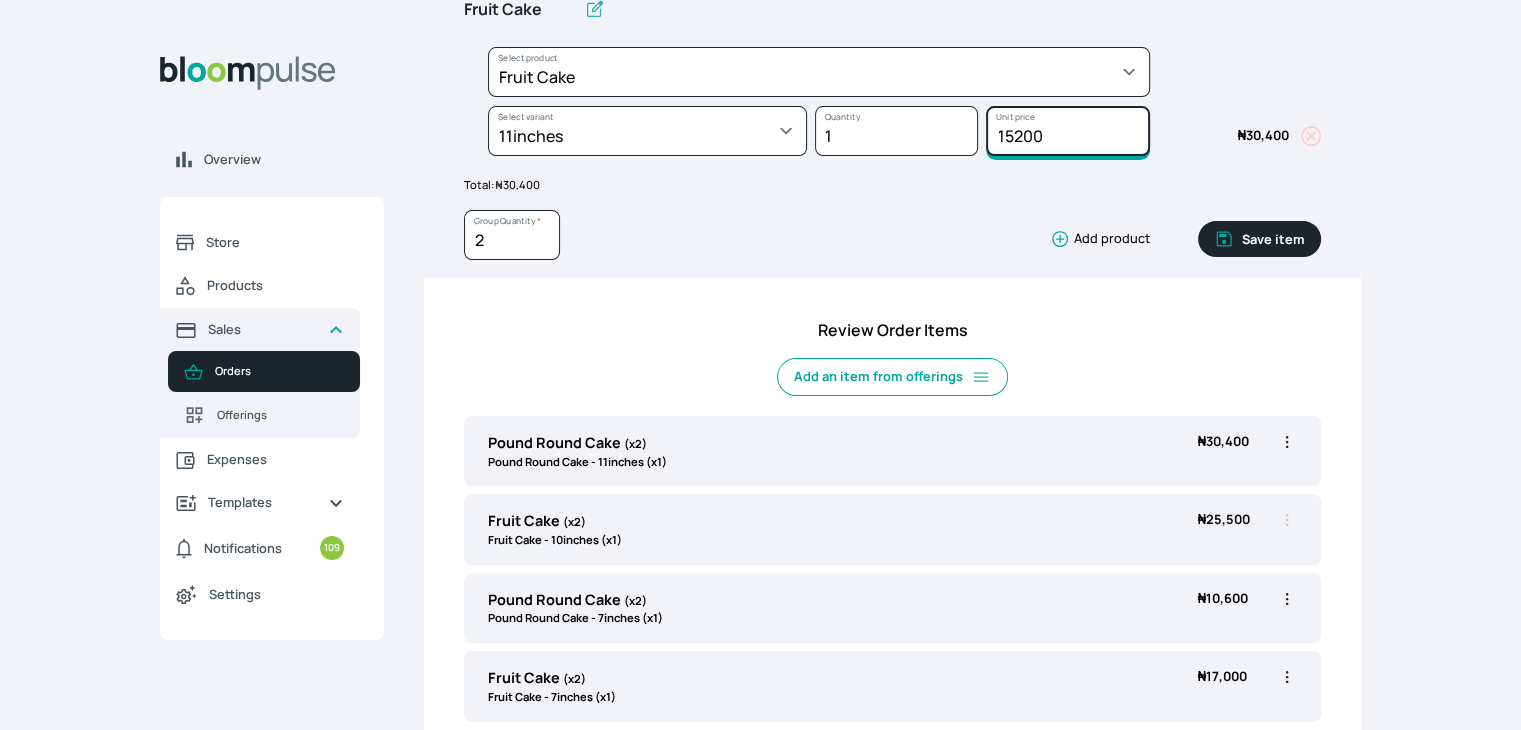 type on "15200" 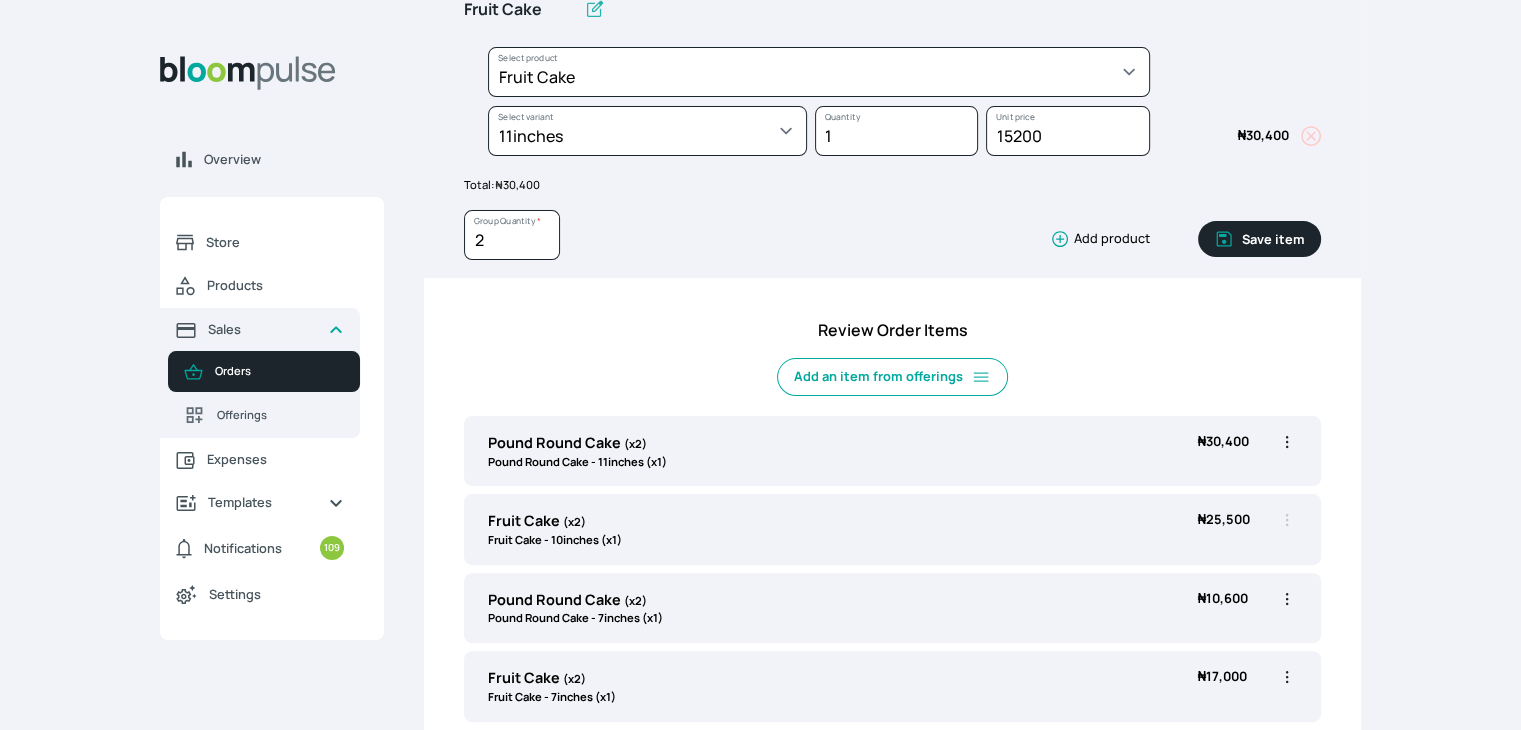 click on "Save item" at bounding box center (1259, 239) 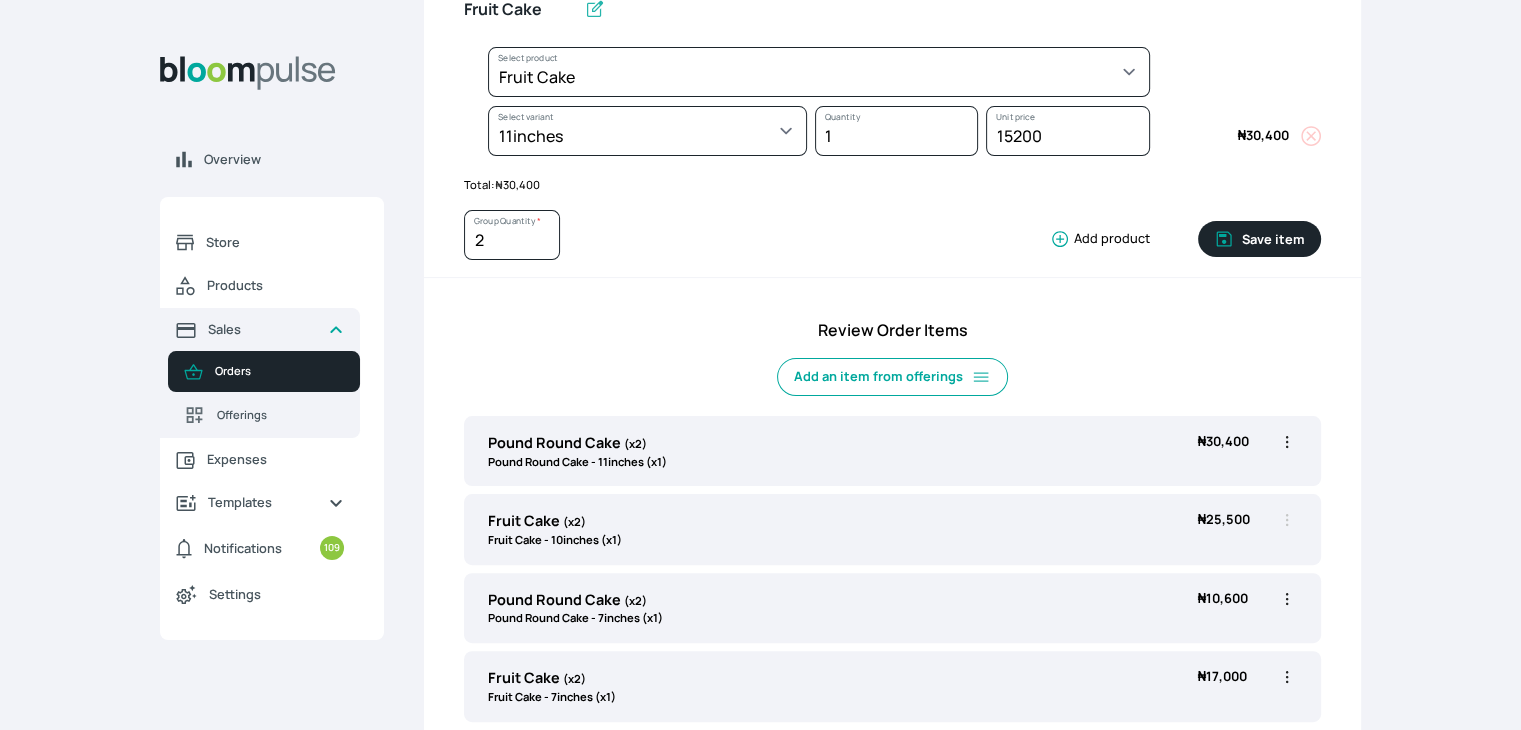 type 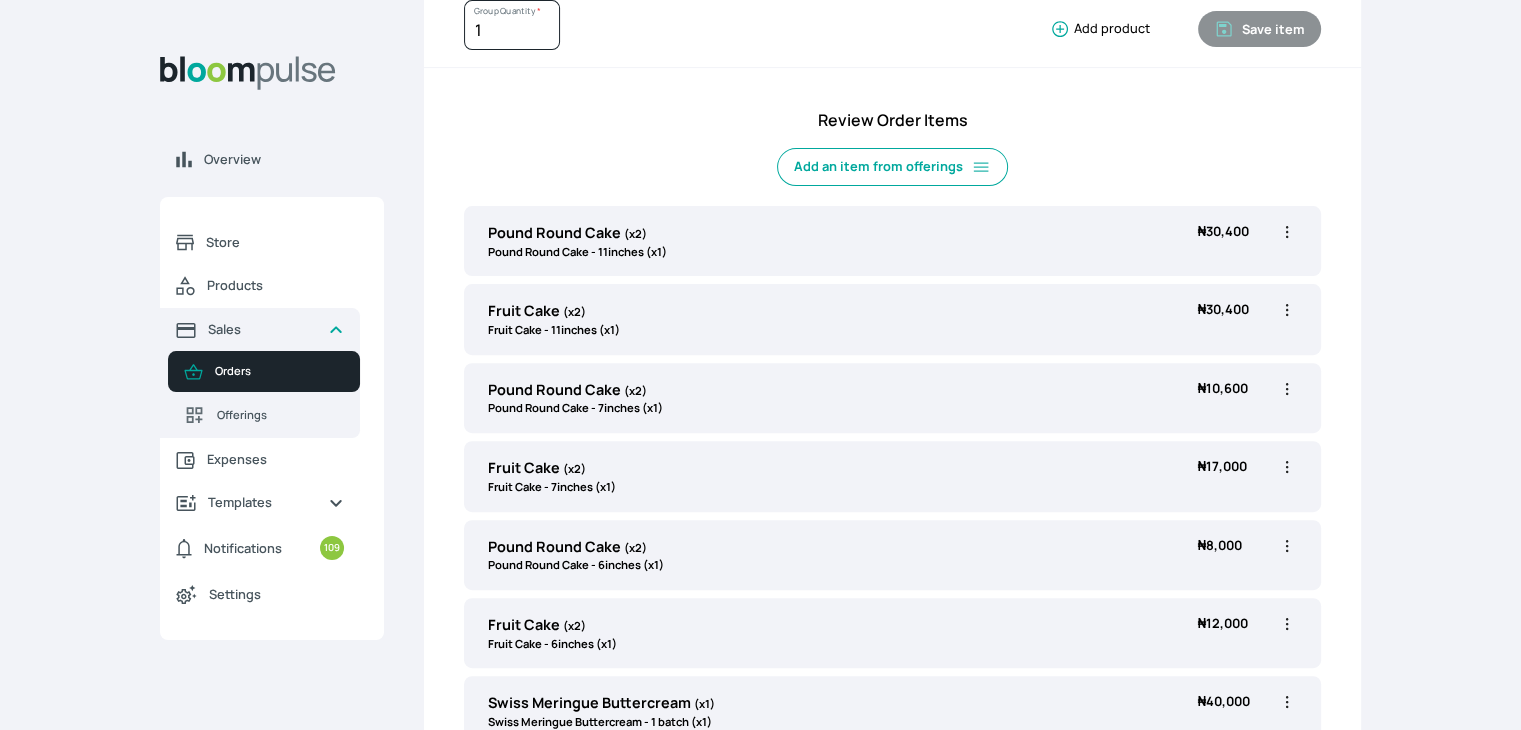 scroll, scrollTop: 600, scrollLeft: 0, axis: vertical 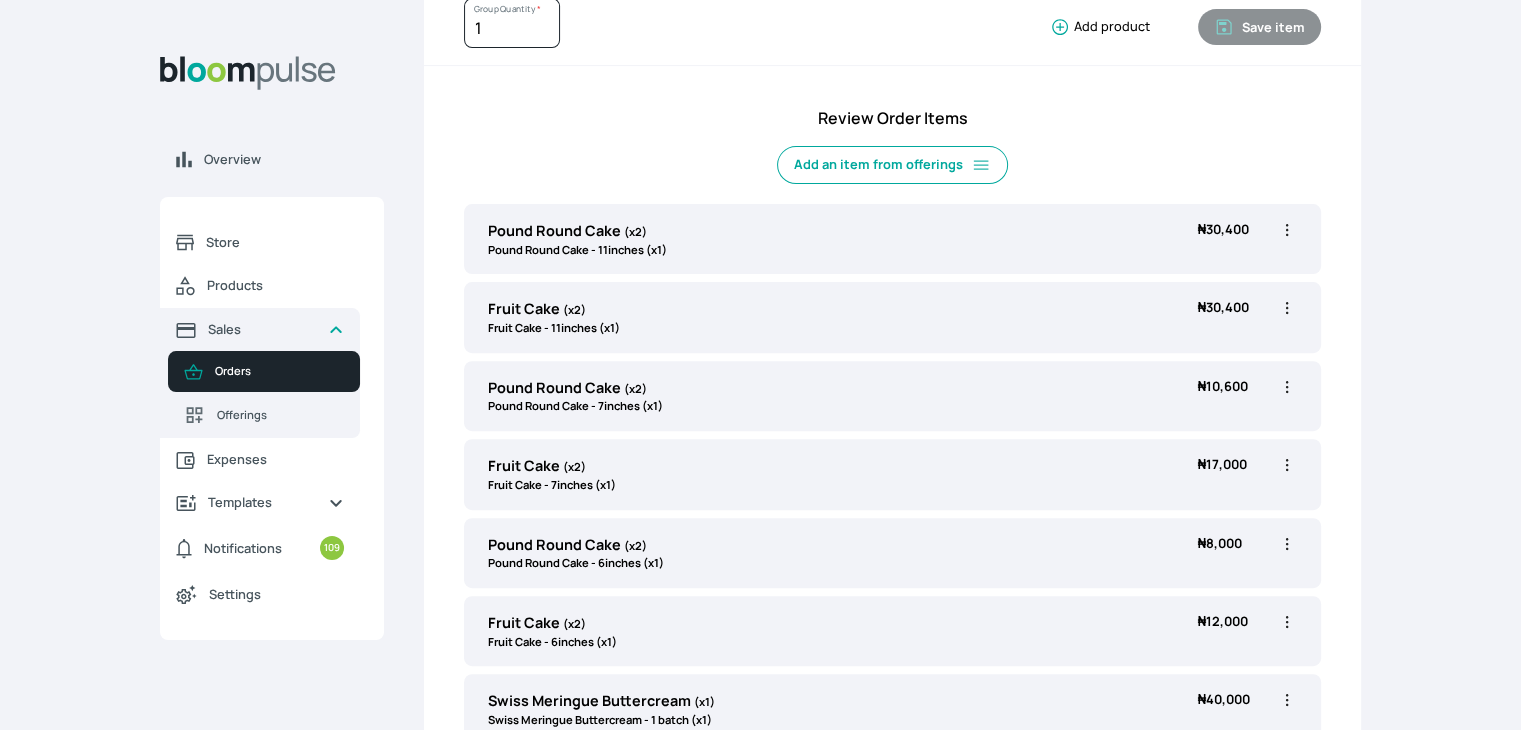 click 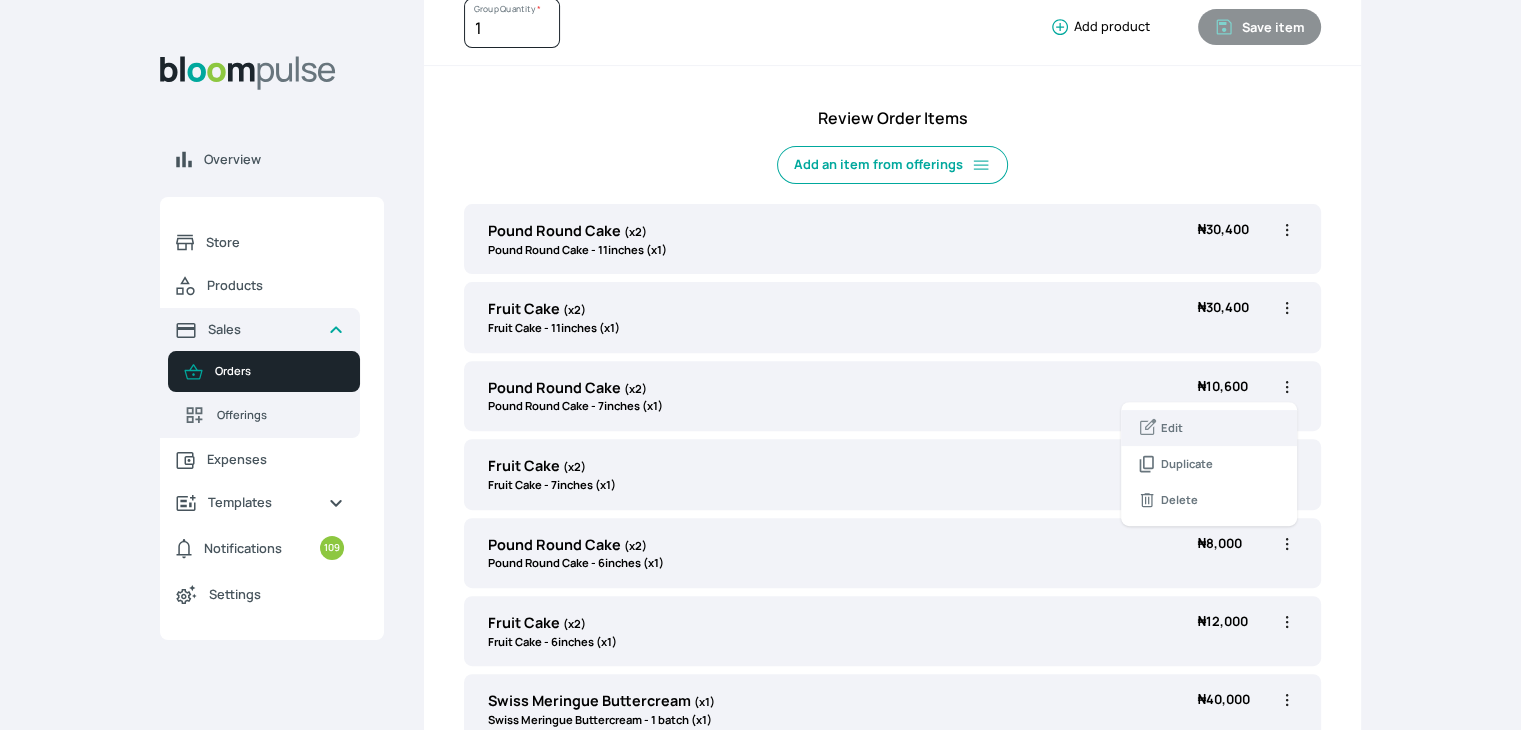 click on "Edit" at bounding box center [1209, 428] 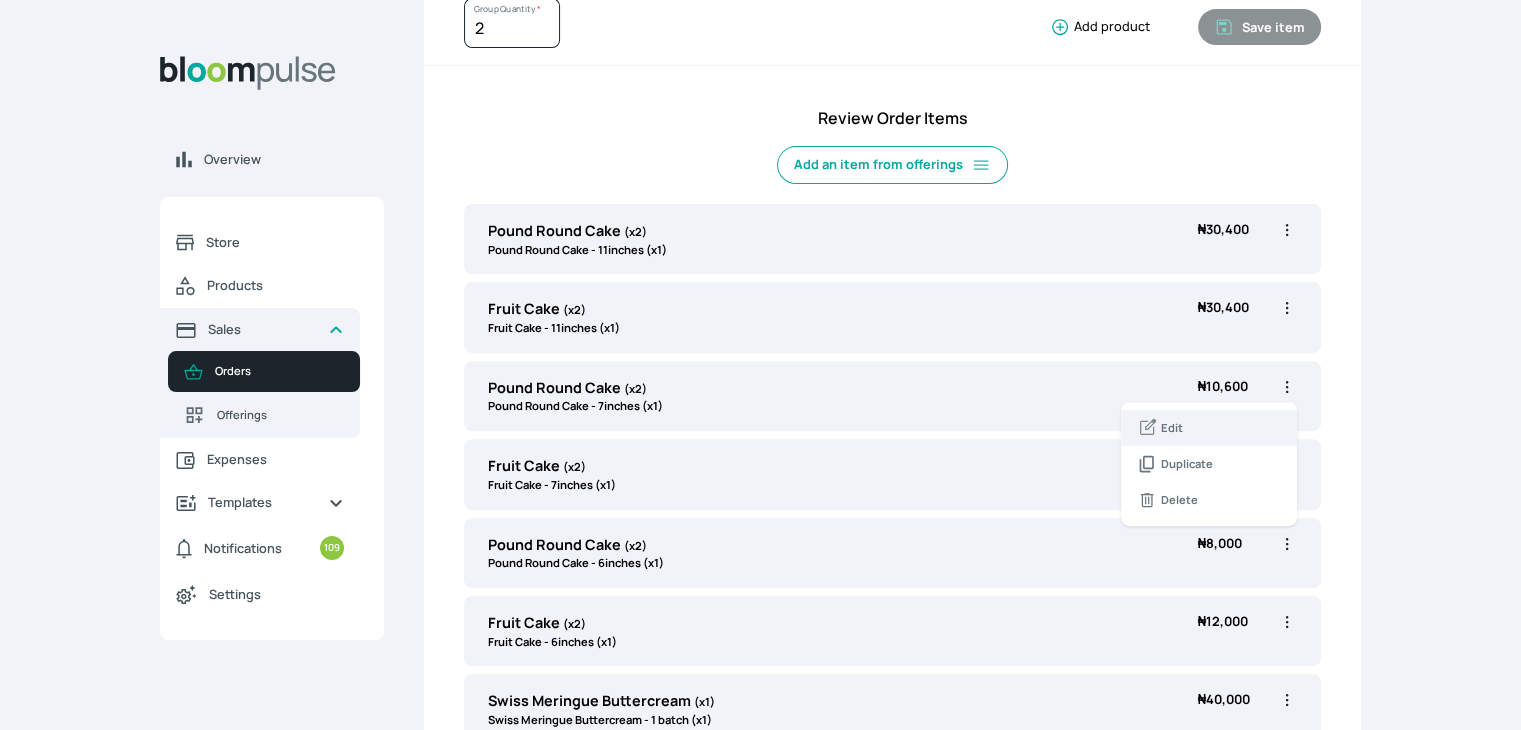 select on "a288c6ae-7a33-4d48-9e4d-feb53a4d1c56" 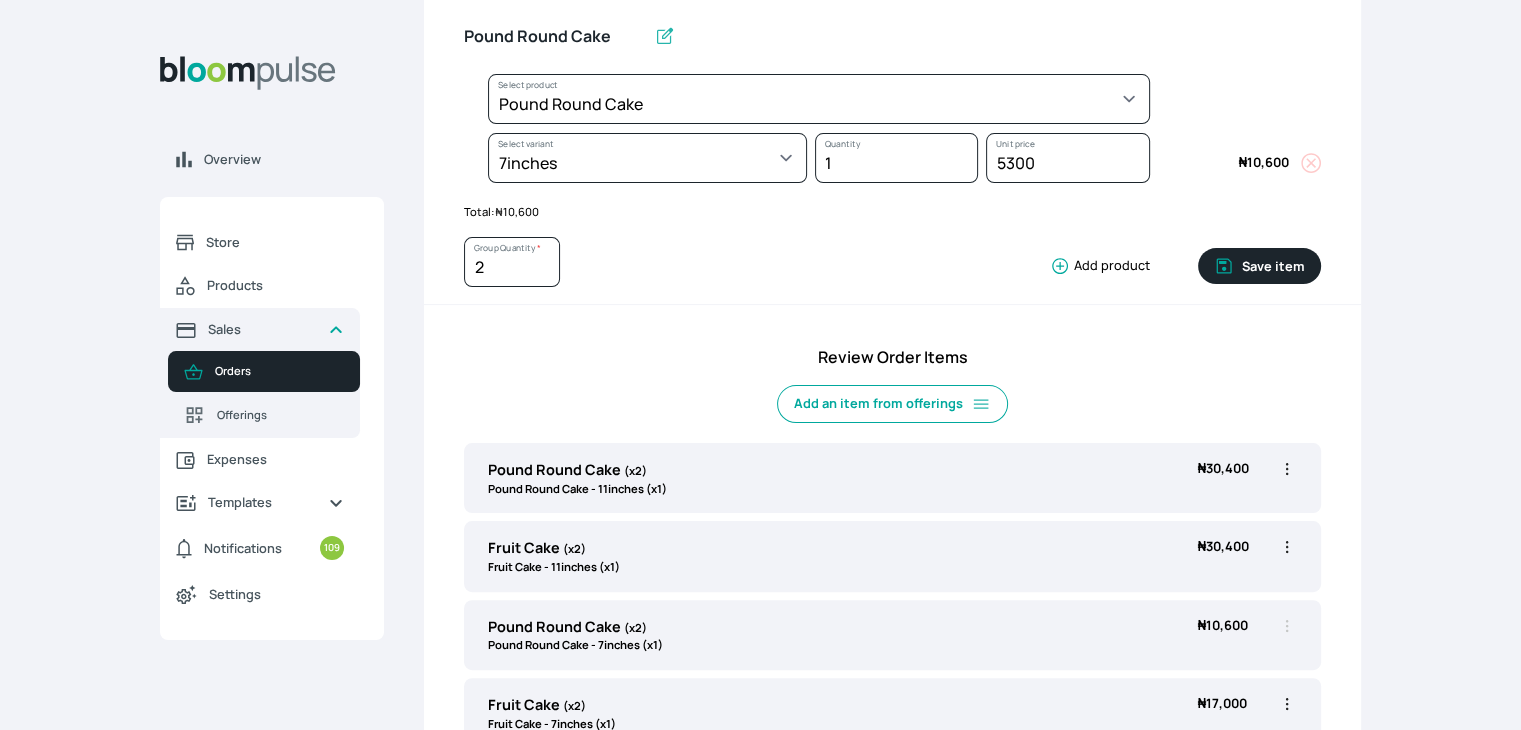scroll, scrollTop: 353, scrollLeft: 0, axis: vertical 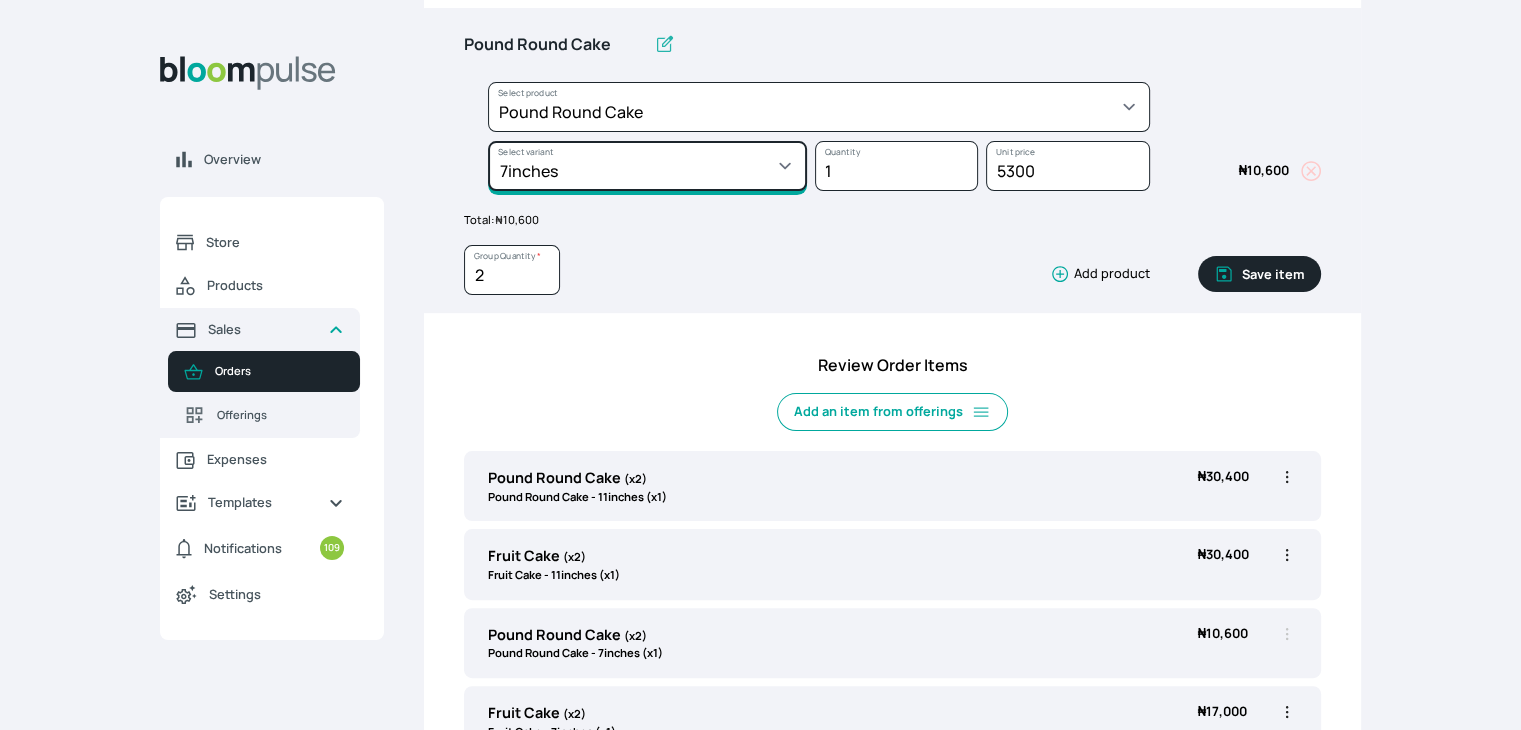 click on "Select variant * 10inches 11inches 12inches 13inches 14inches 6inches 7inches 8inches 9inches" at bounding box center [647, 166] 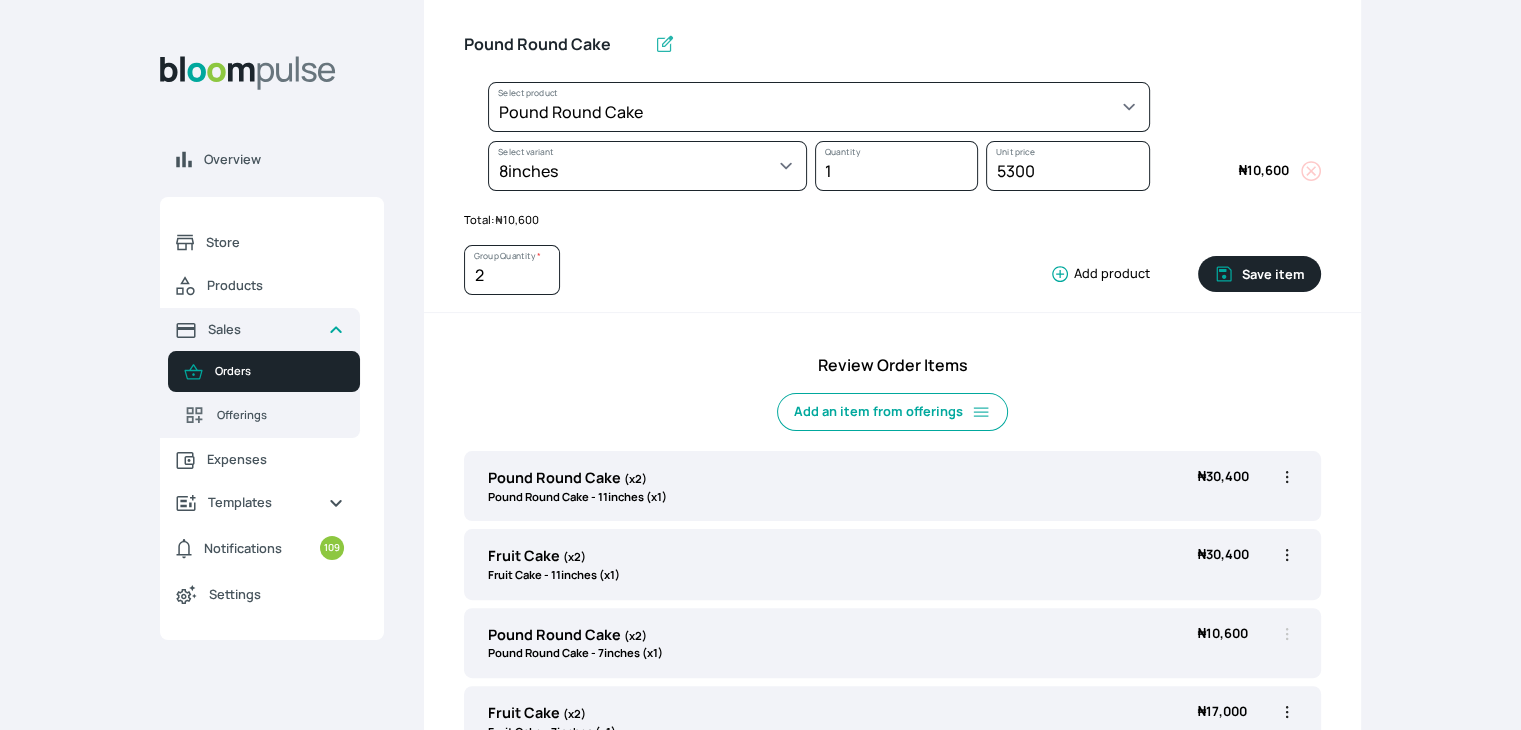 select on "a288c6ae-7a33-4d48-9e4d-feb53a4d1c56" 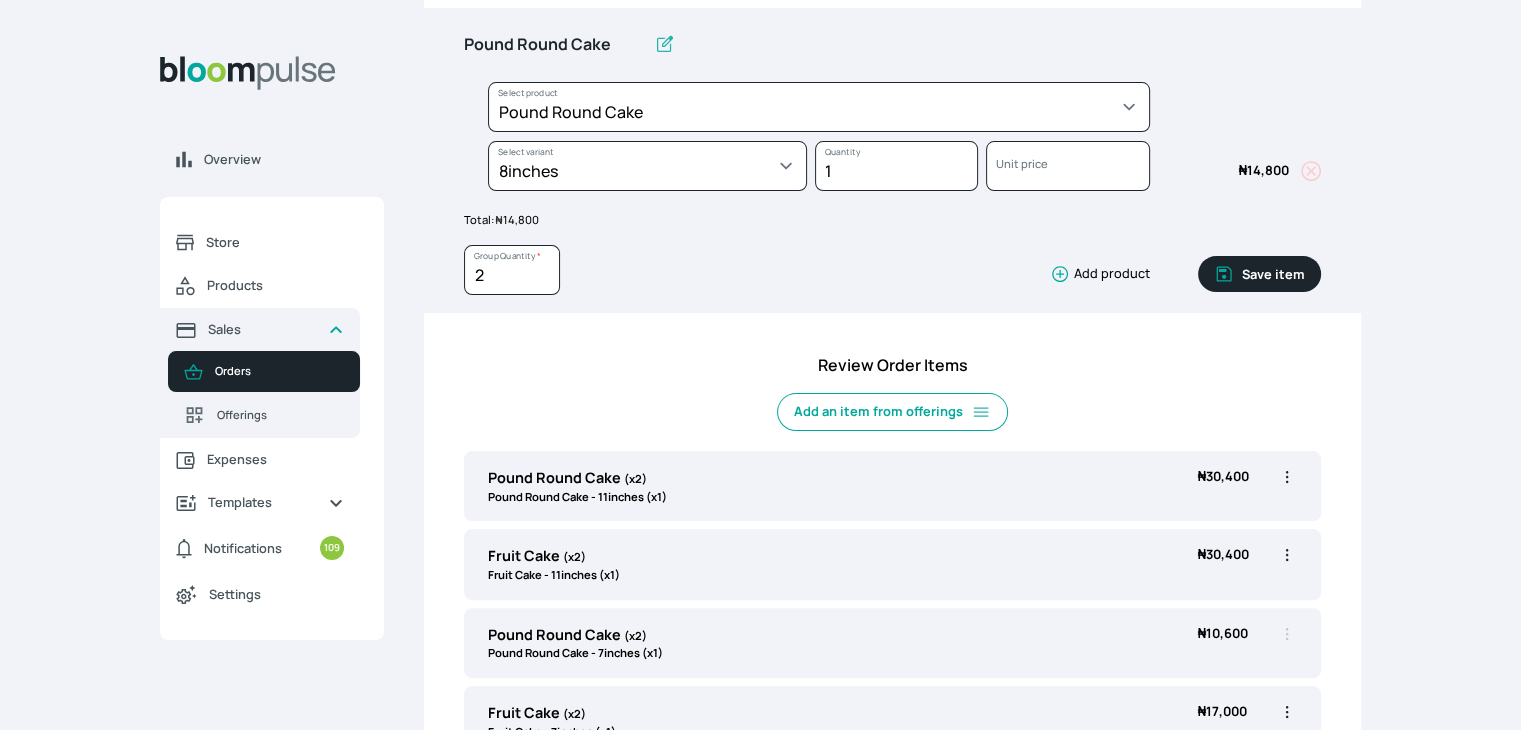 click on "Save item" at bounding box center (1259, 274) 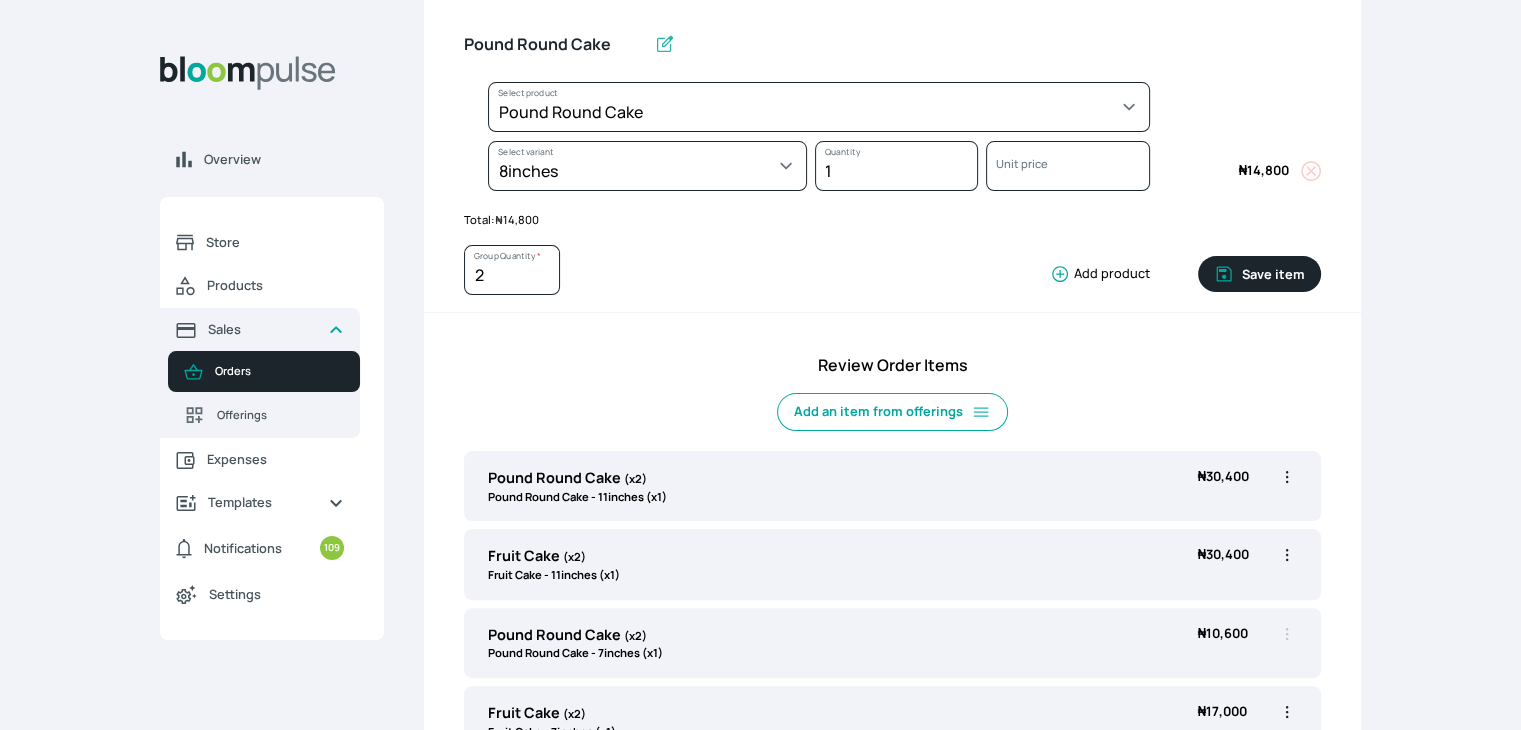 type 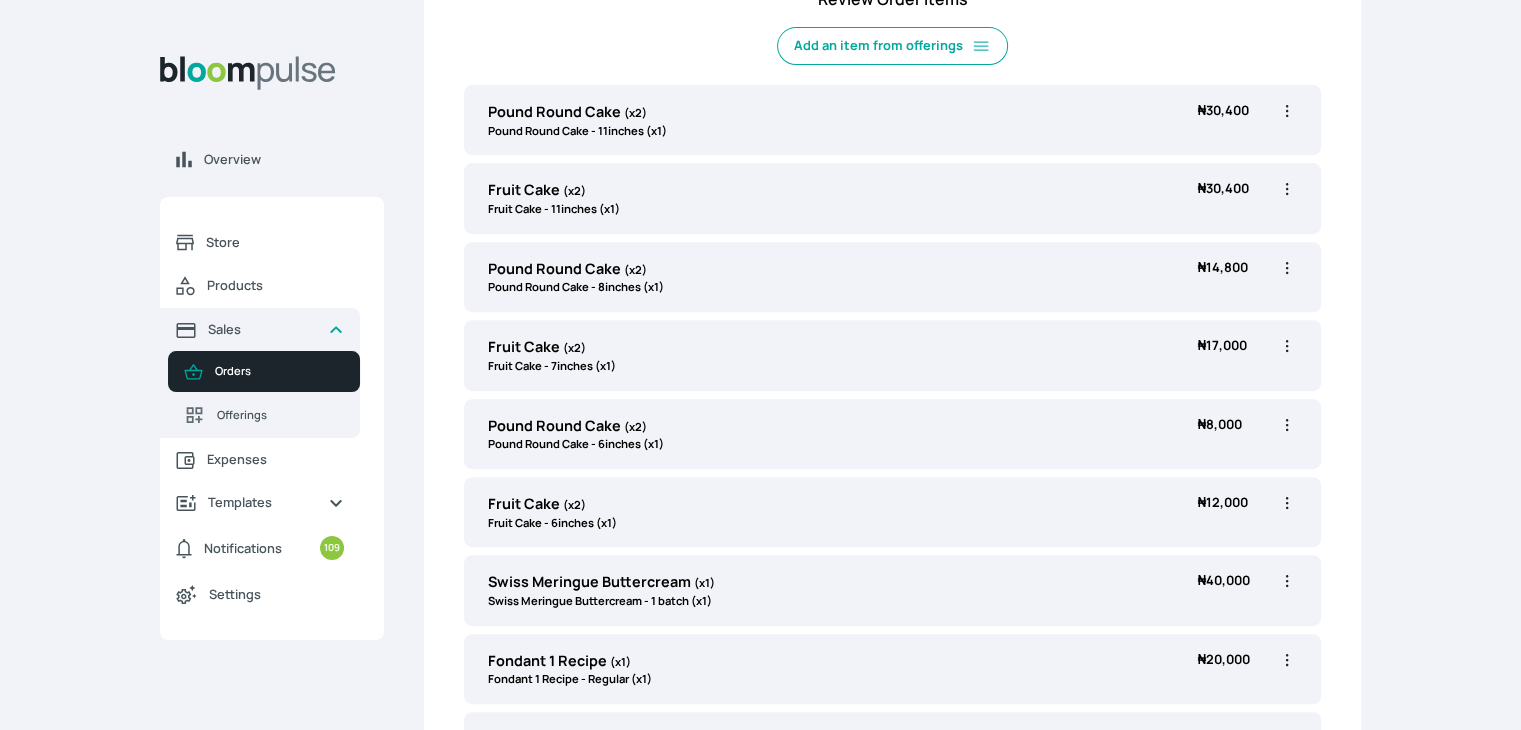 scroll, scrollTop: 728, scrollLeft: 0, axis: vertical 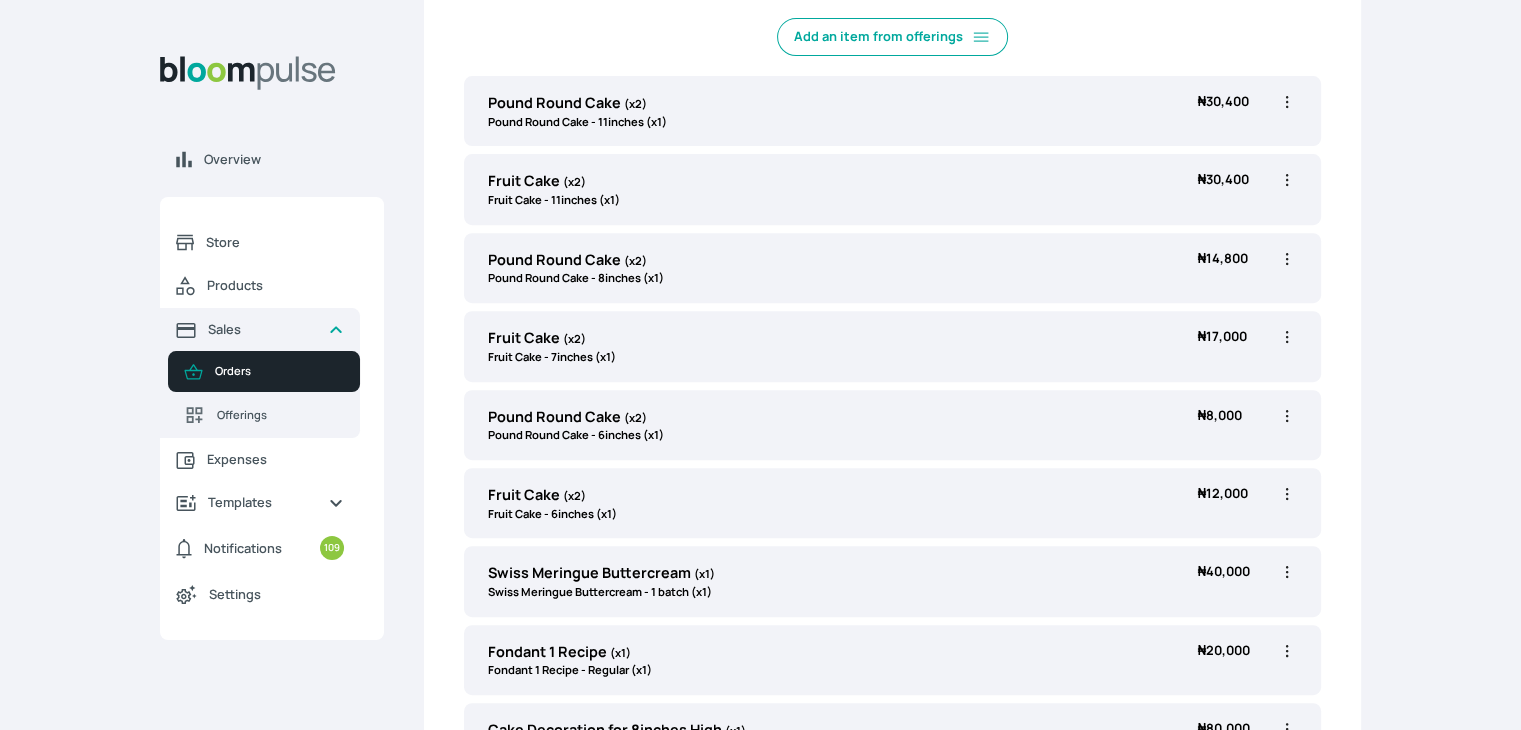 click 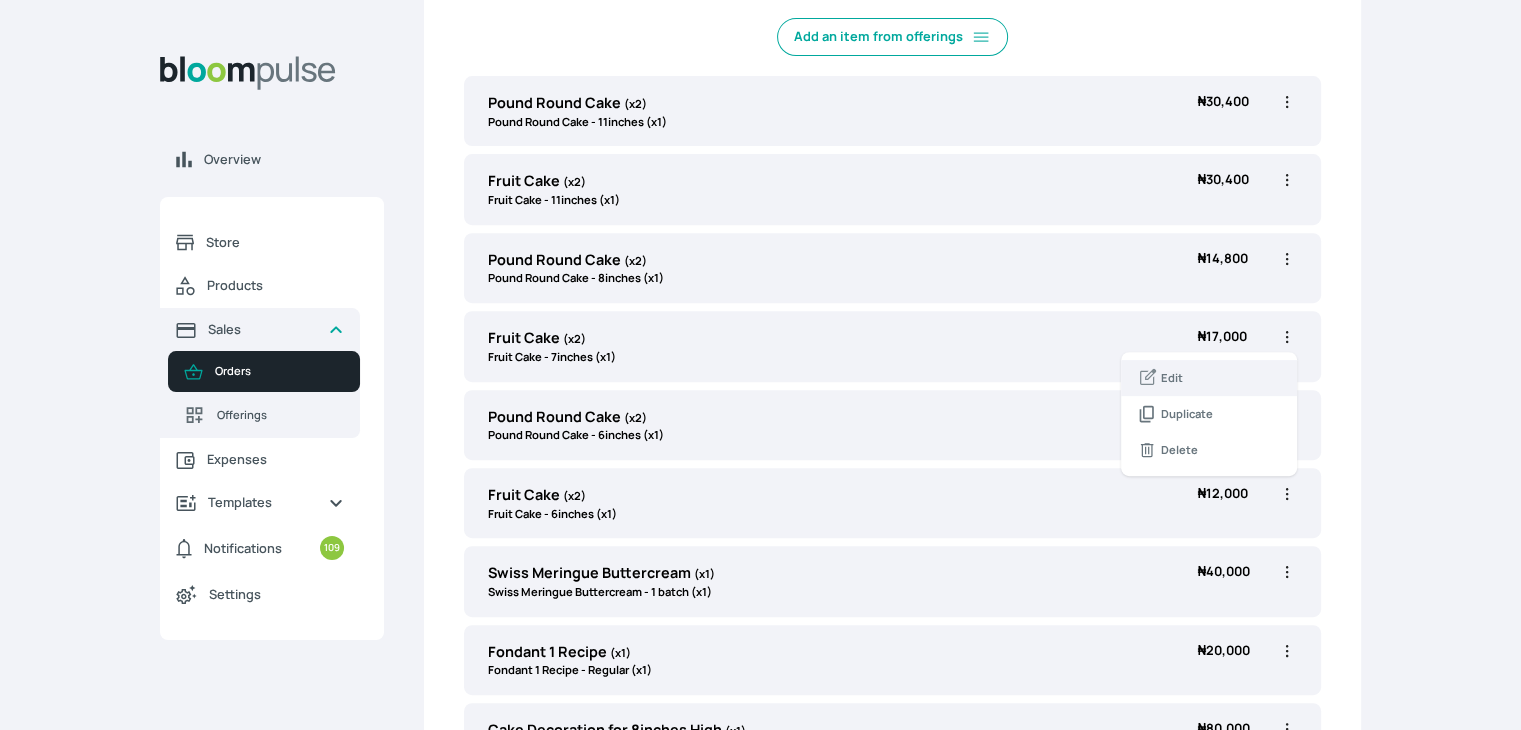 click on "Edit" at bounding box center [1209, 378] 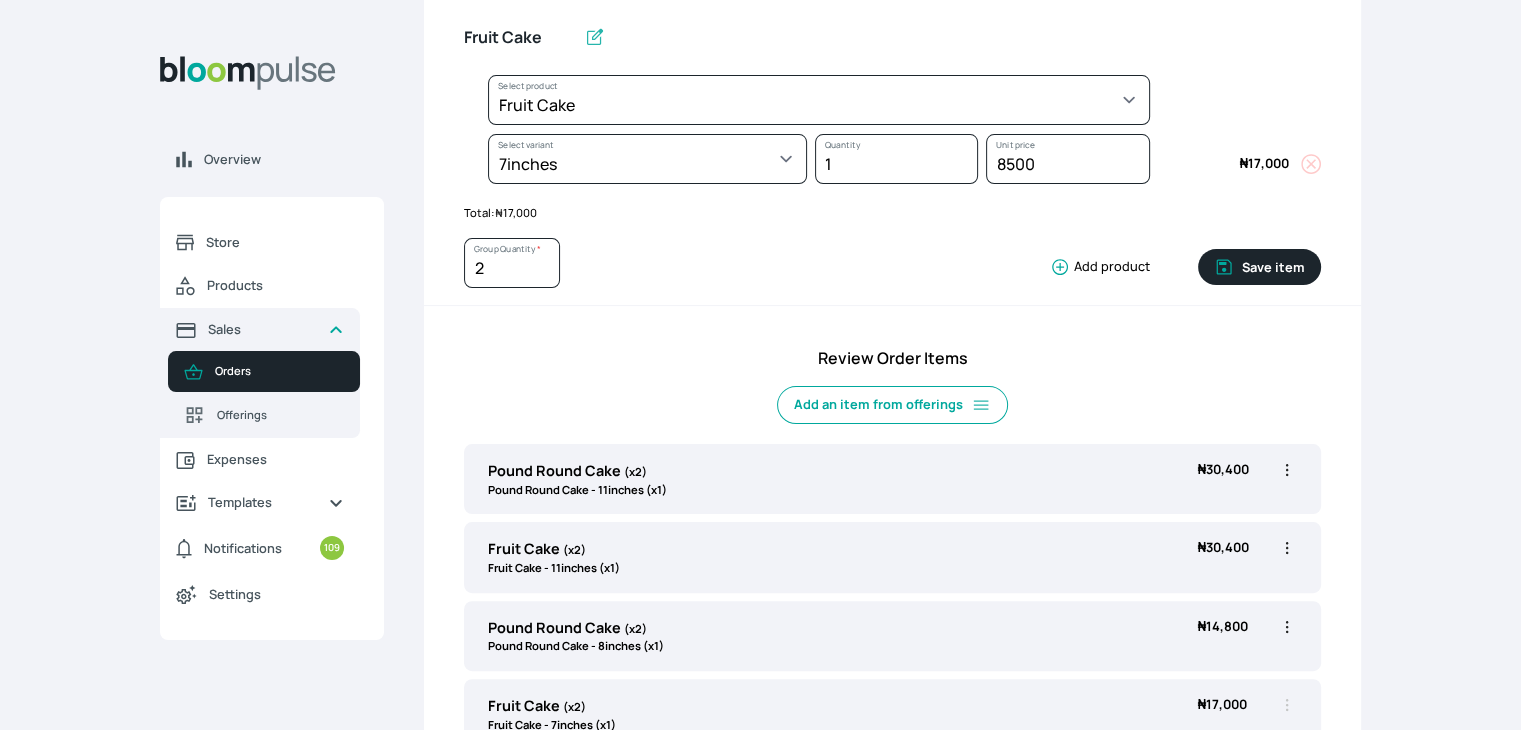 scroll, scrollTop: 358, scrollLeft: 0, axis: vertical 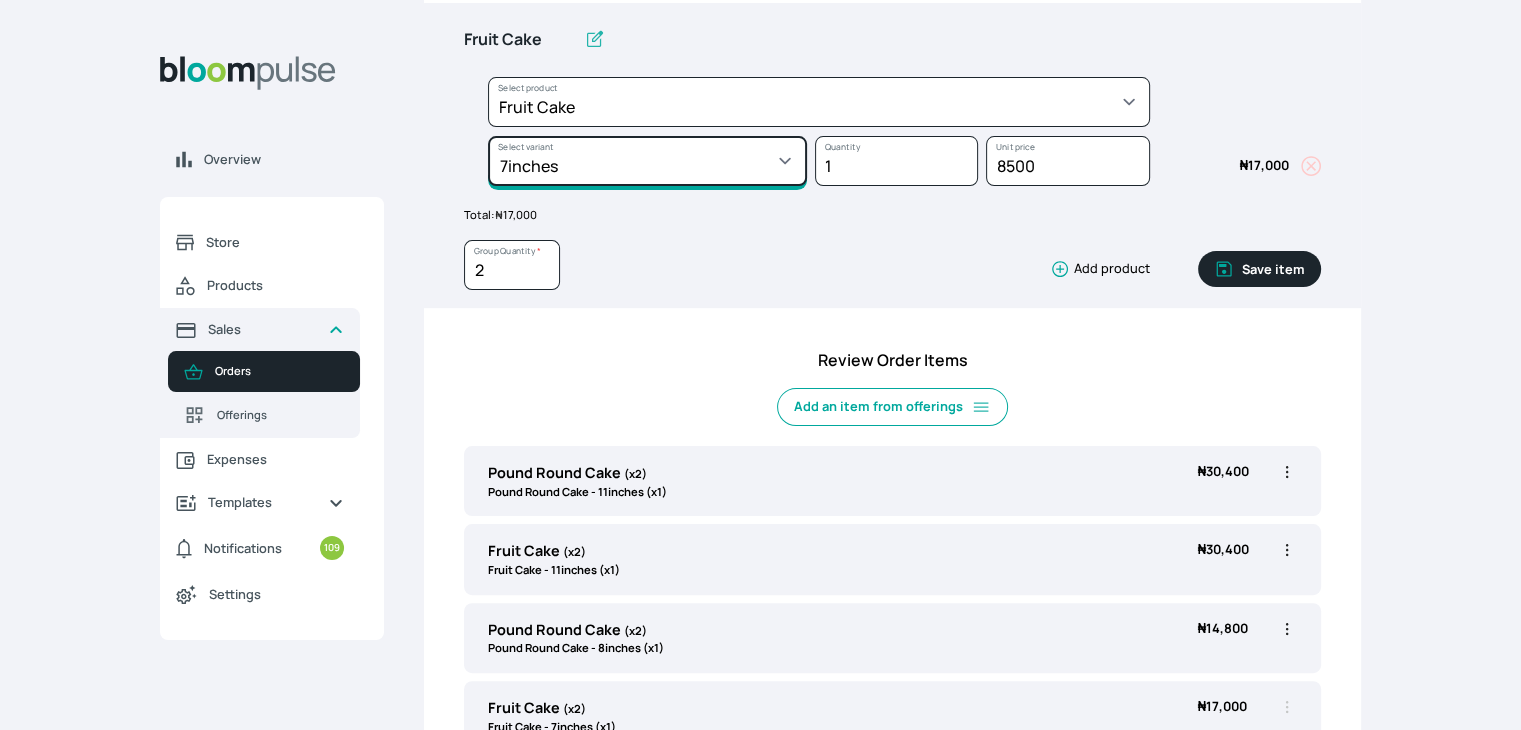 click on "Select variant * 10inches  11inches 12inches 14inches 6inches  7inches 8inches  9inches" at bounding box center (647, 161) 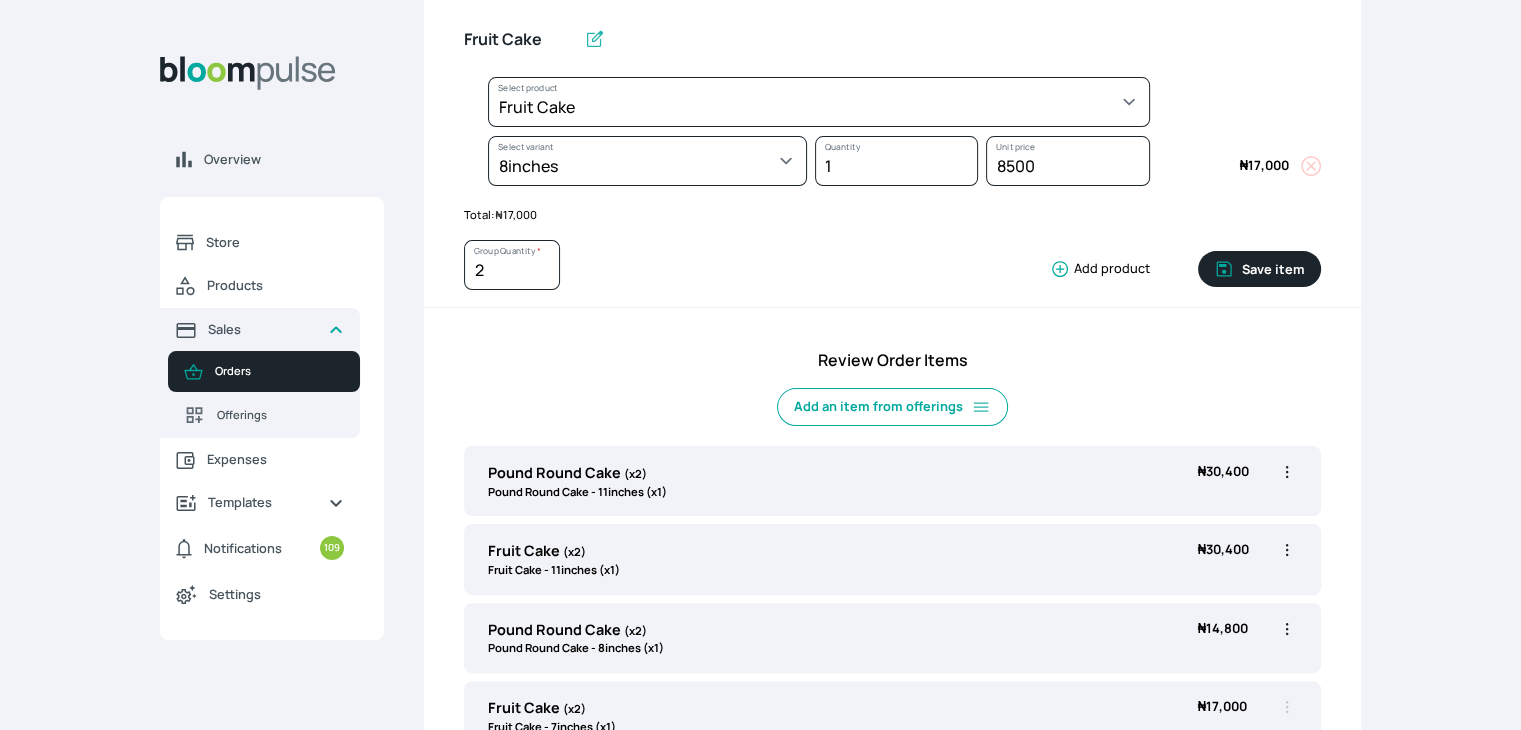 select on "32006b2c-a501-4064-9a9f-995cf0fcd2ca" 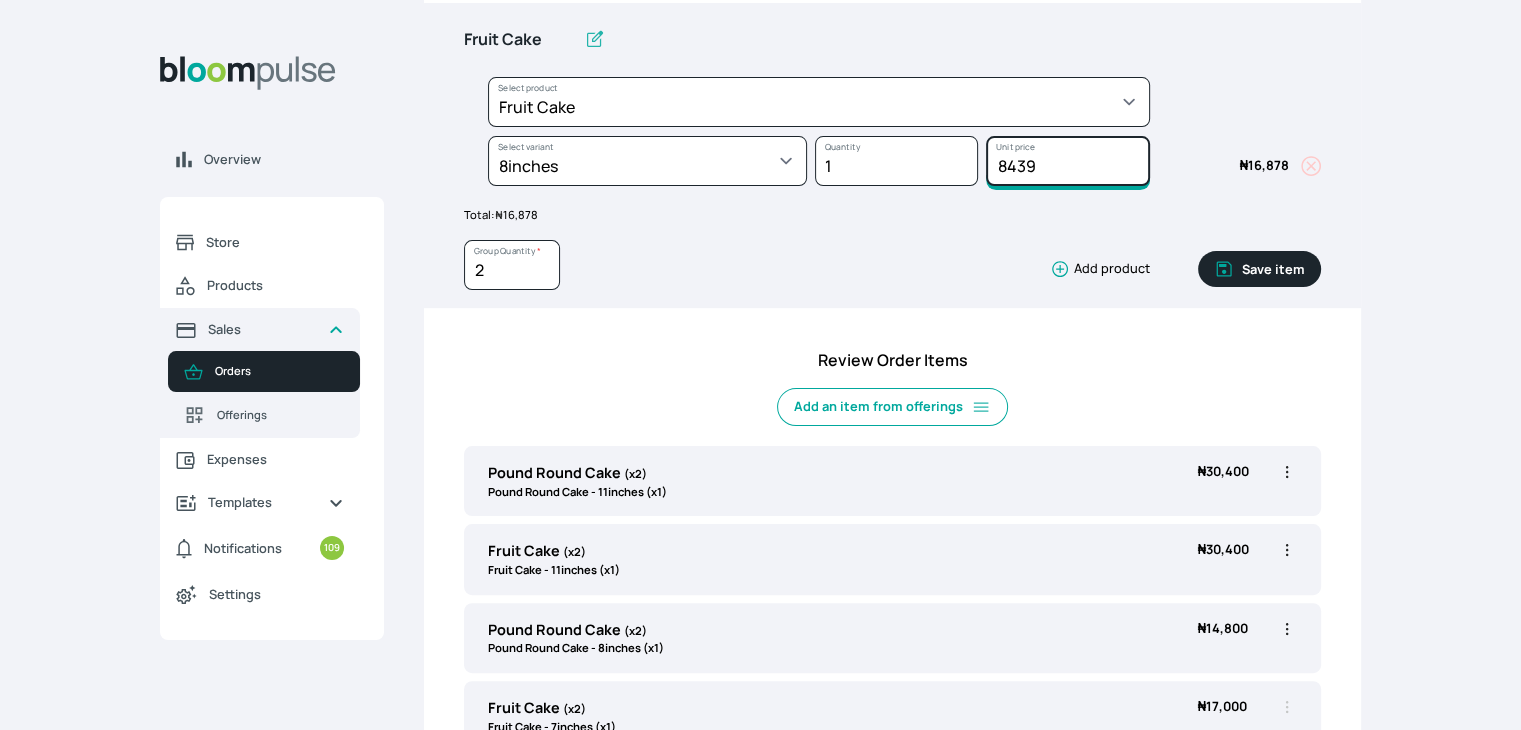 drag, startPoint x: 1052, startPoint y: 155, endPoint x: 1008, endPoint y: 181, distance: 51.10773 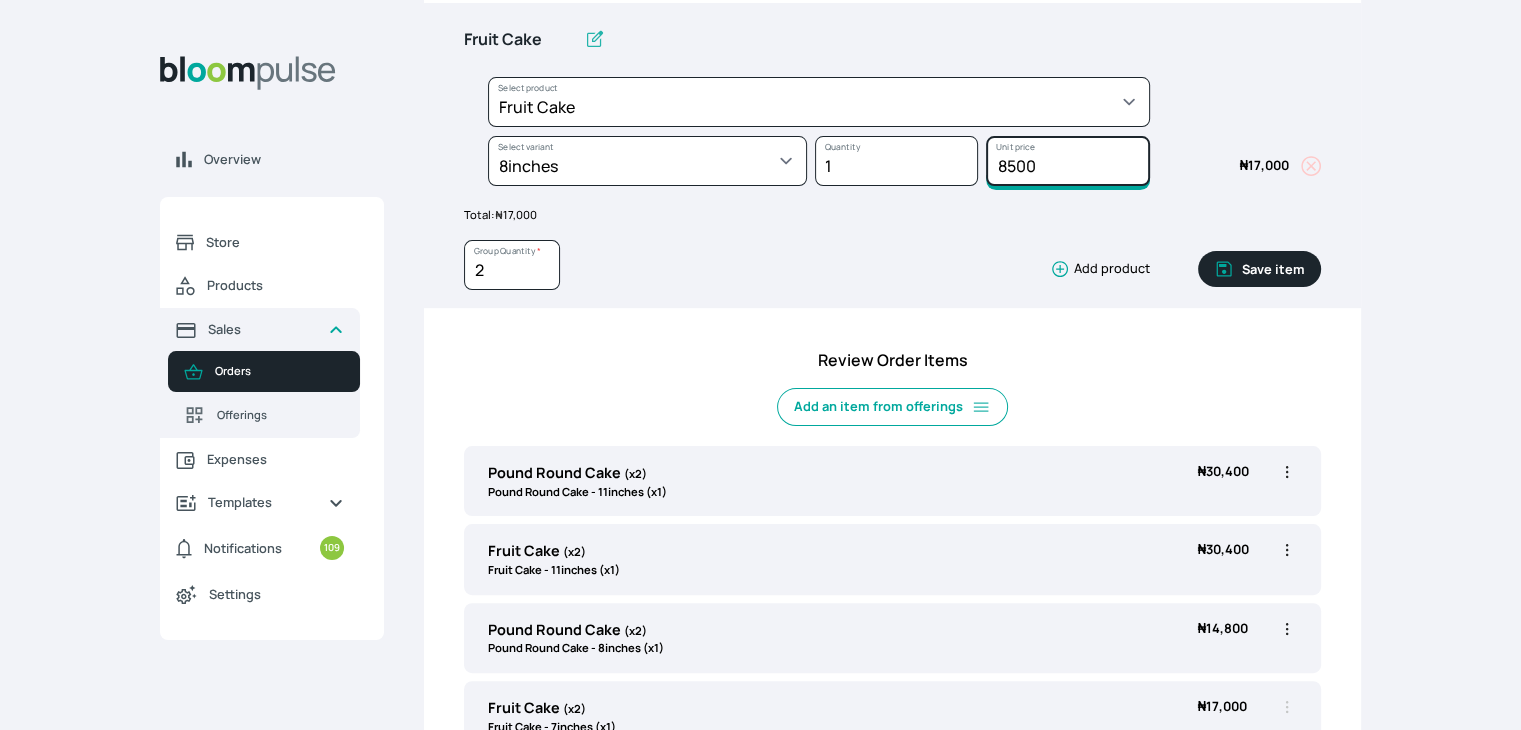 type on "8500" 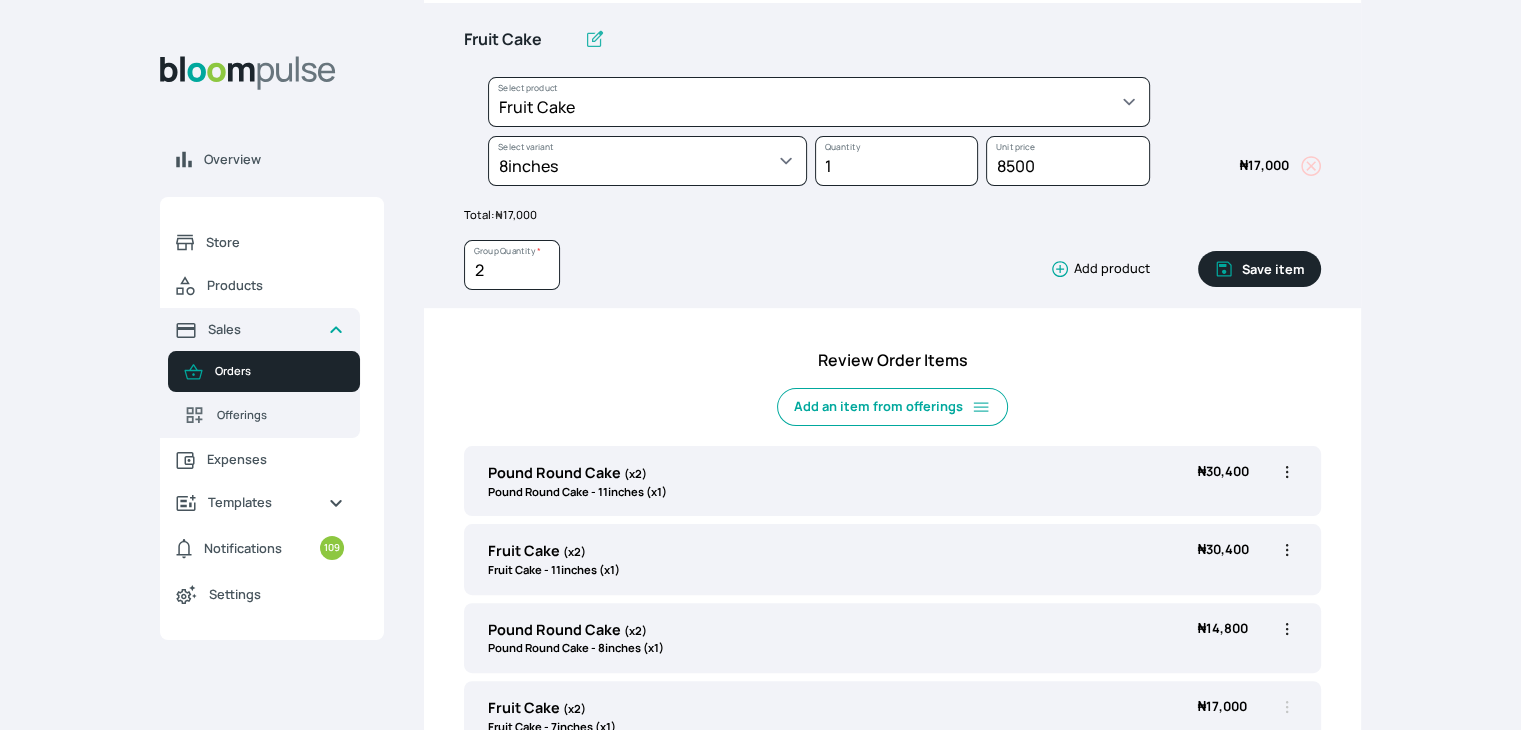 click on "Save item" at bounding box center (1259, 269) 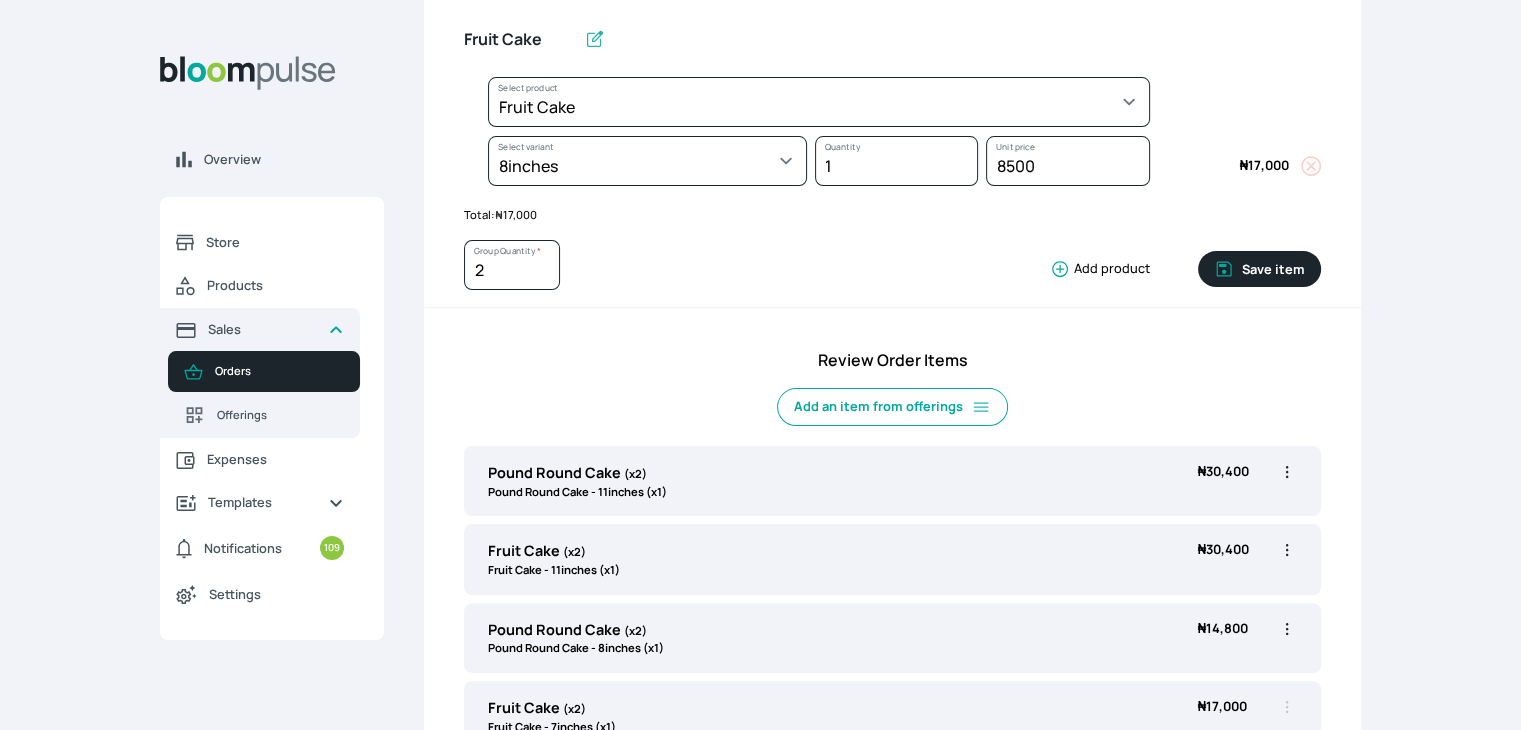 type 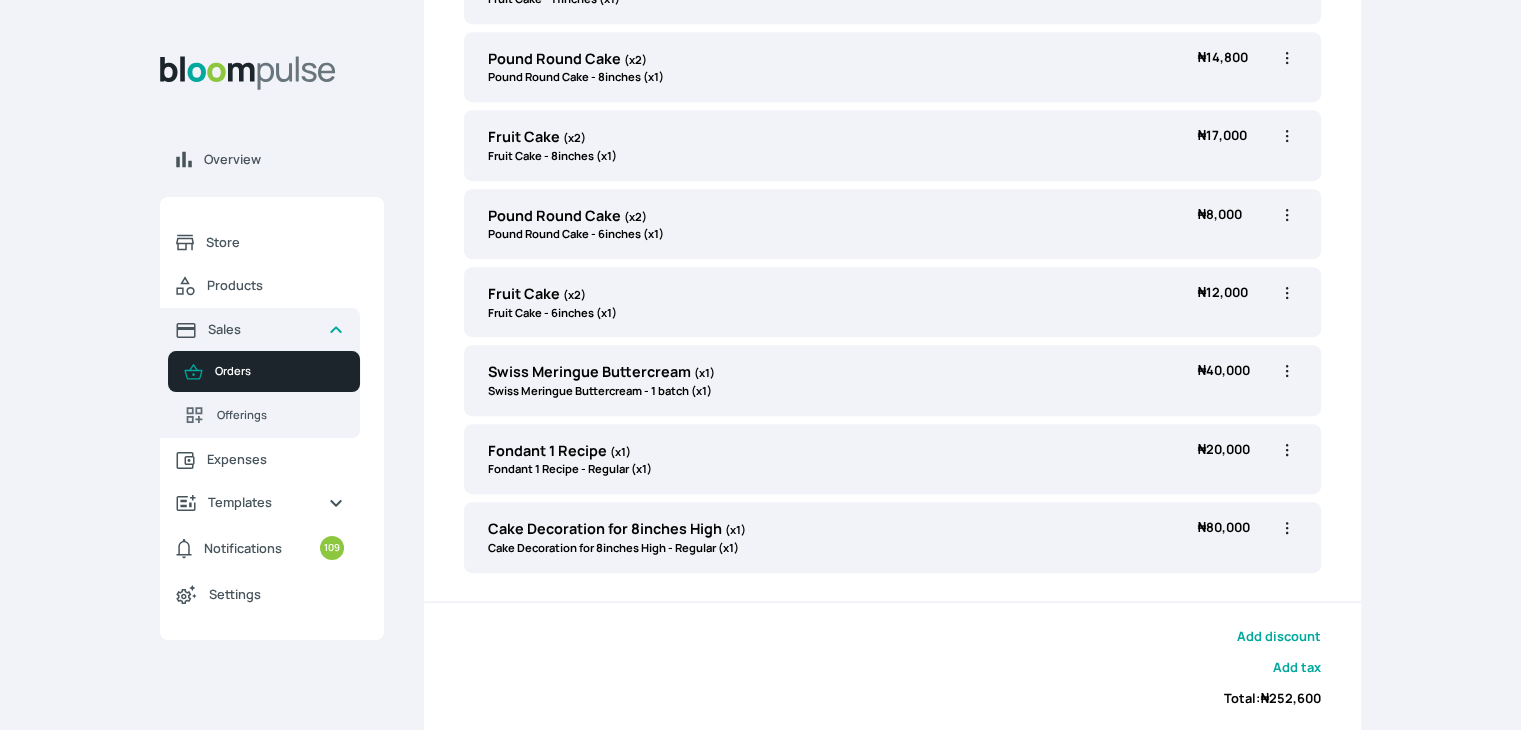 scroll, scrollTop: 923, scrollLeft: 0, axis: vertical 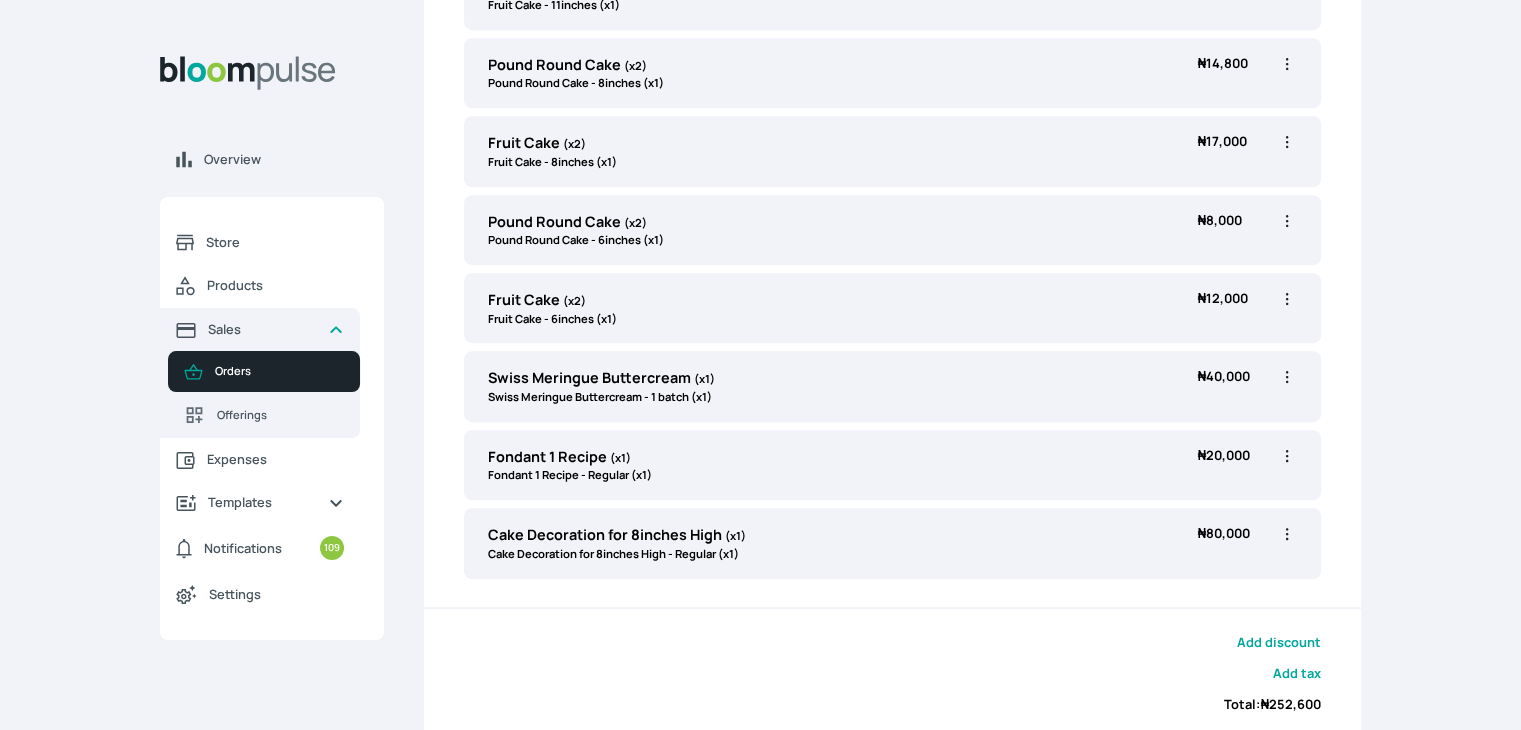 click 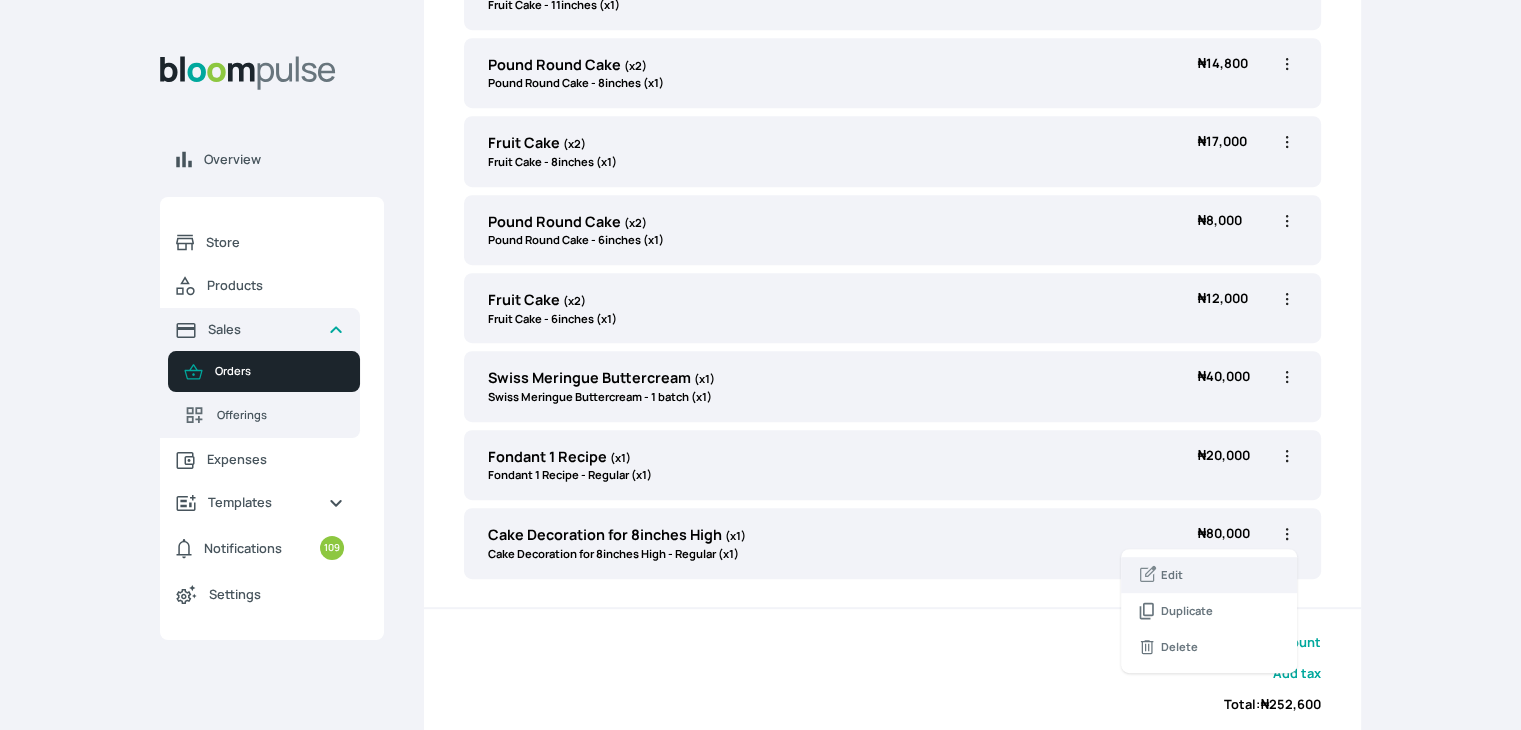 click on "Edit" at bounding box center (1209, 575) 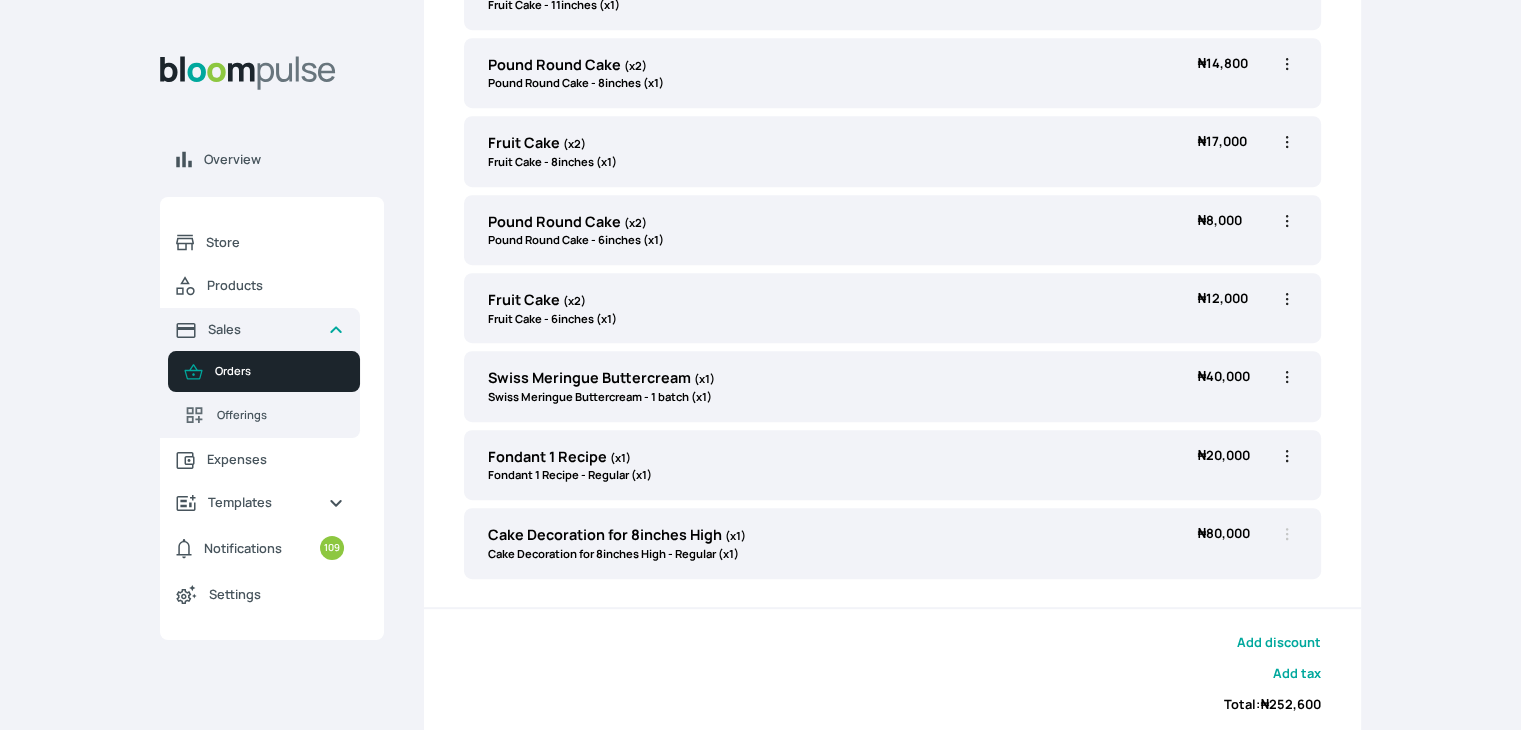 scroll, scrollTop: 284, scrollLeft: 0, axis: vertical 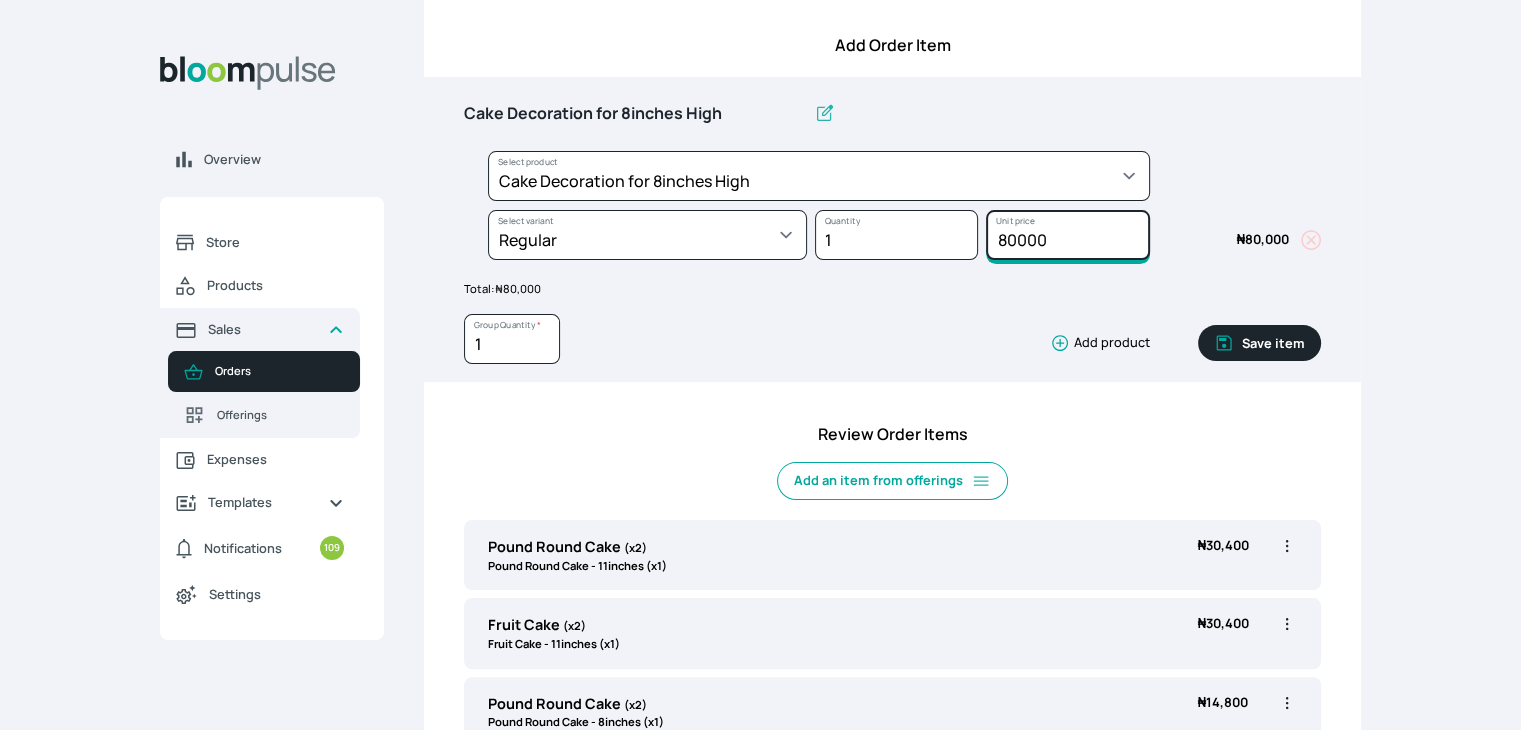 click on "80000" at bounding box center [1067, 235] 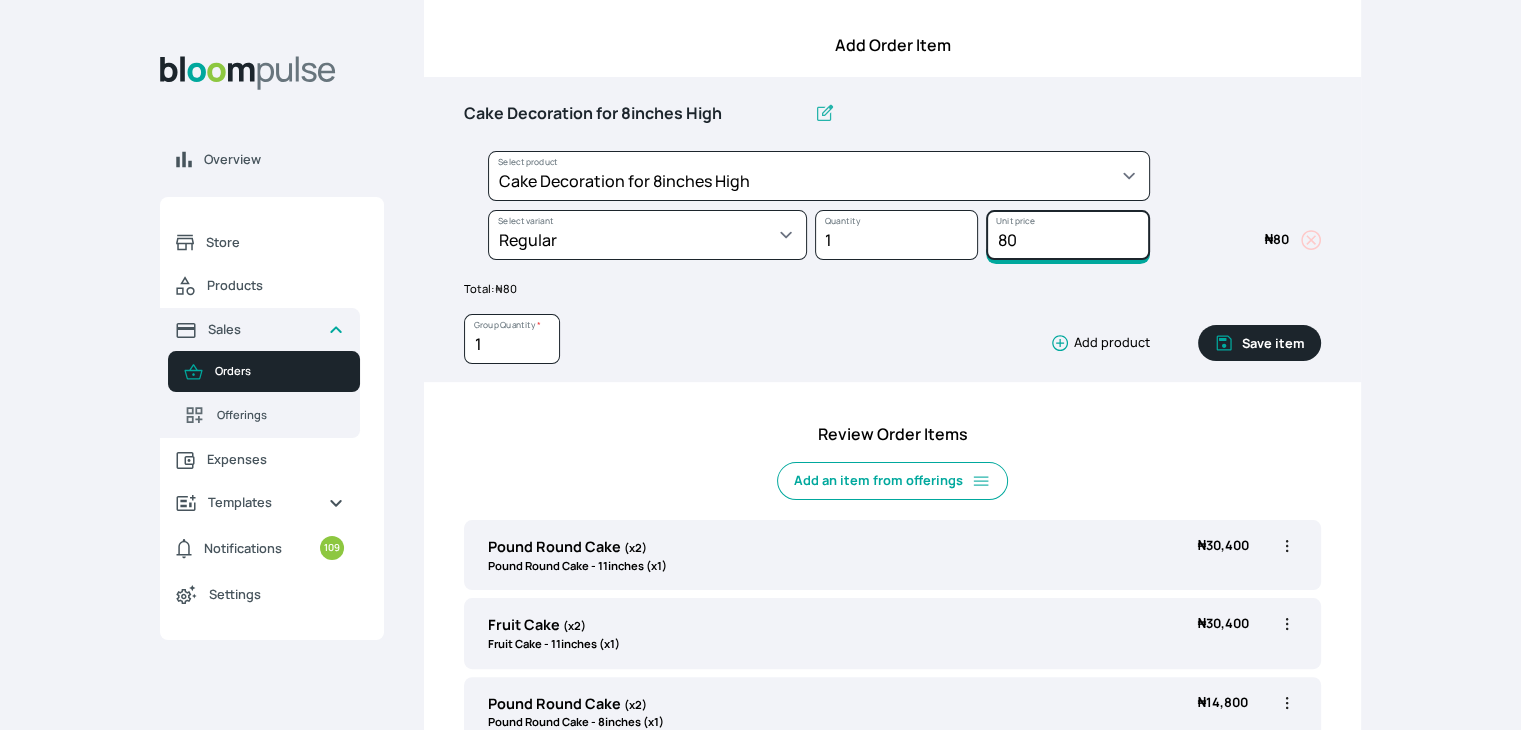 type on "8" 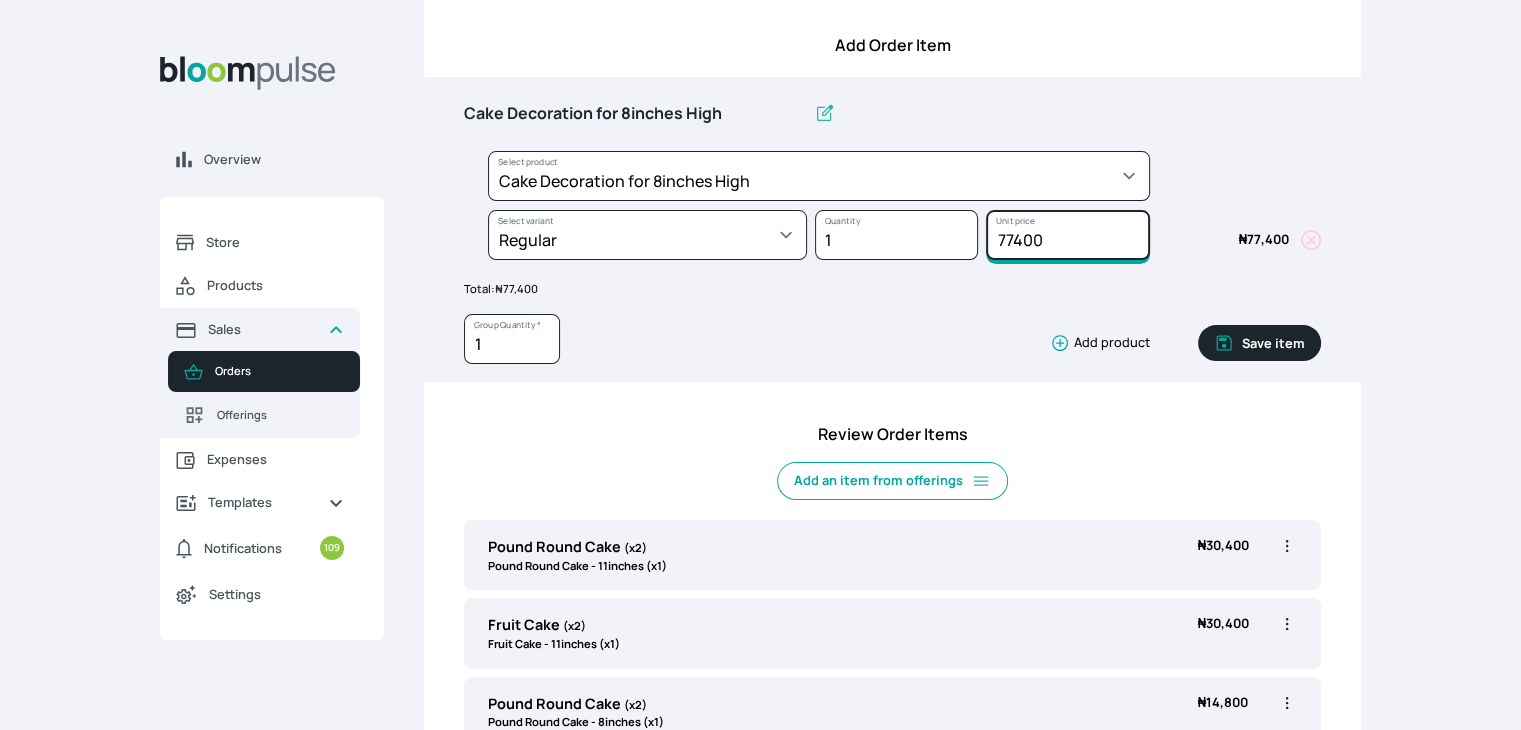 type on "77400" 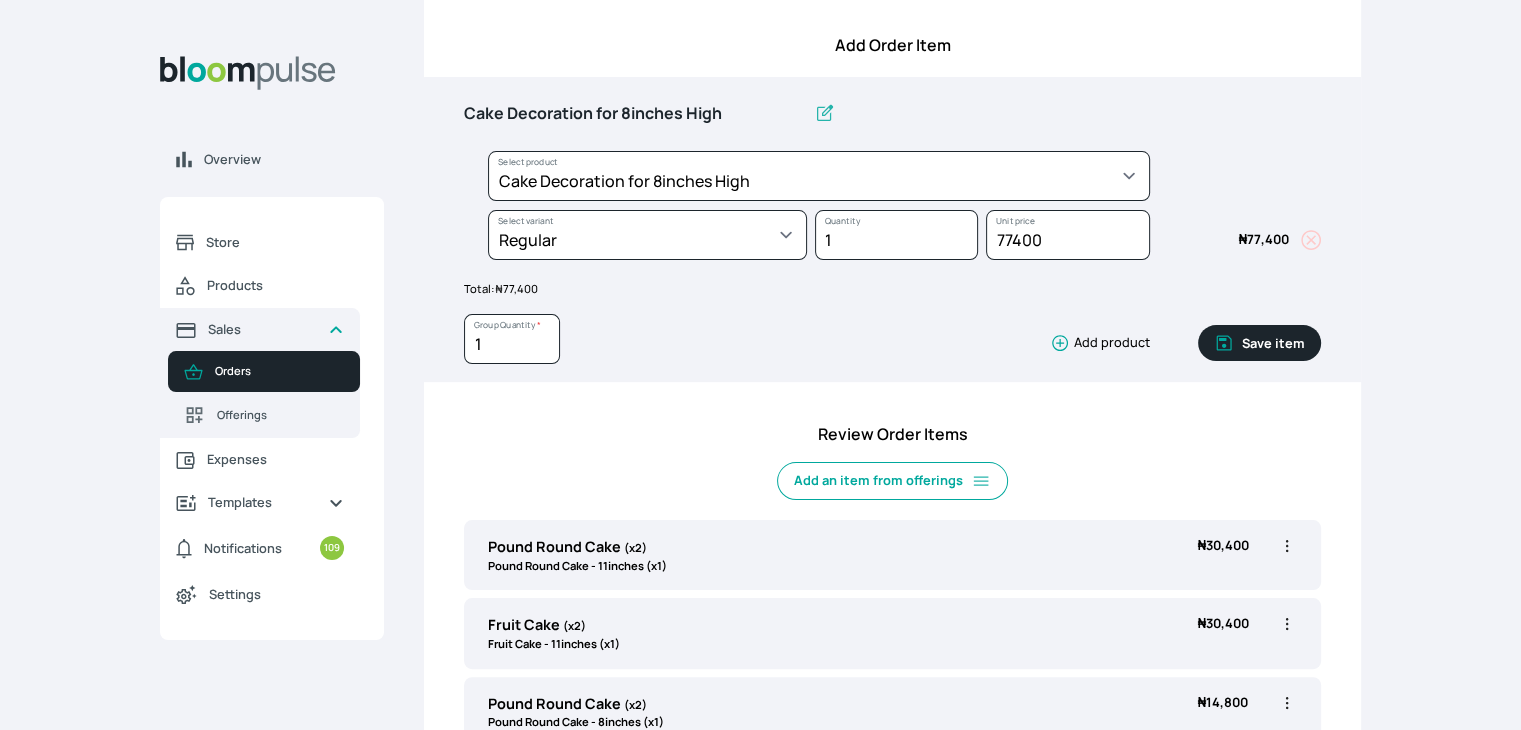 click on "Save item" at bounding box center [1259, 343] 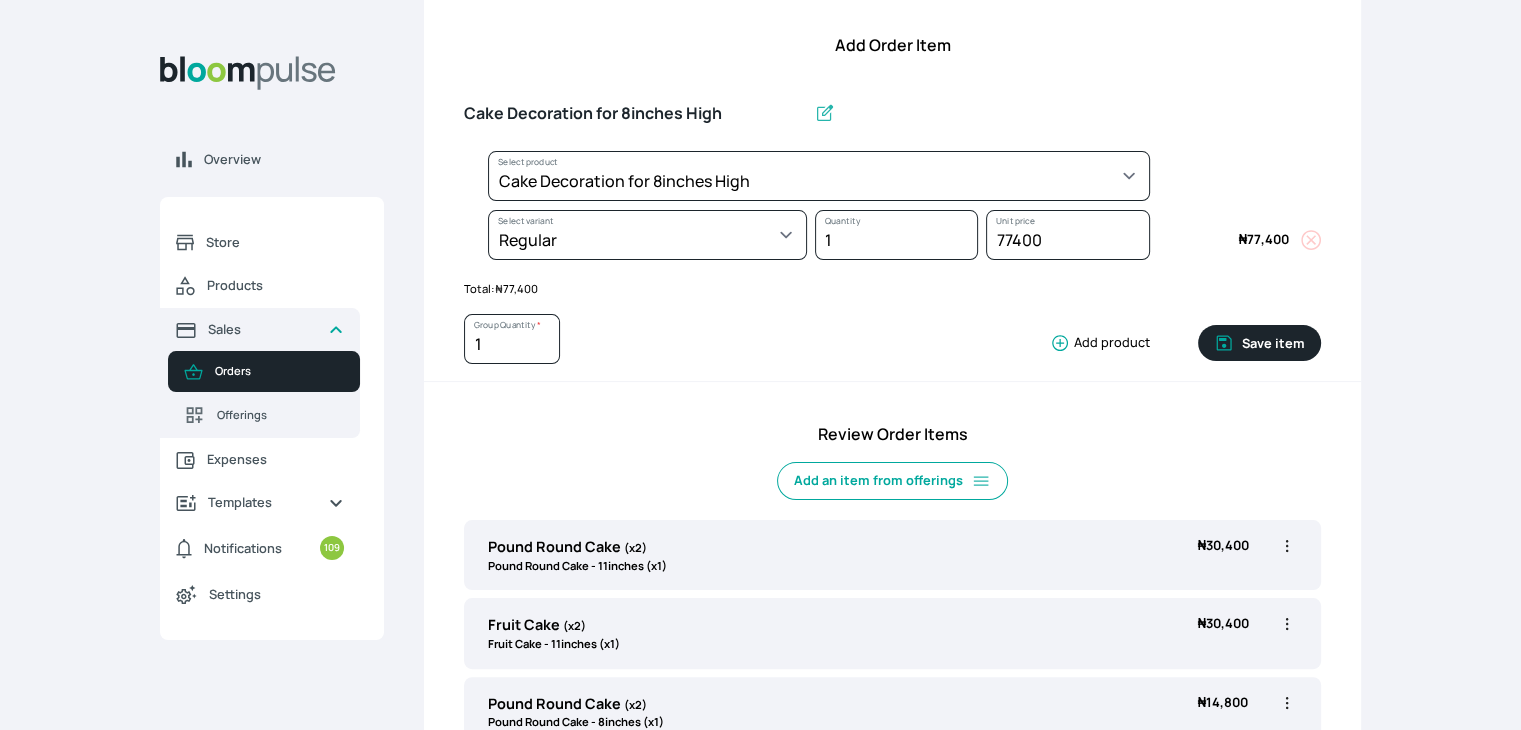 type 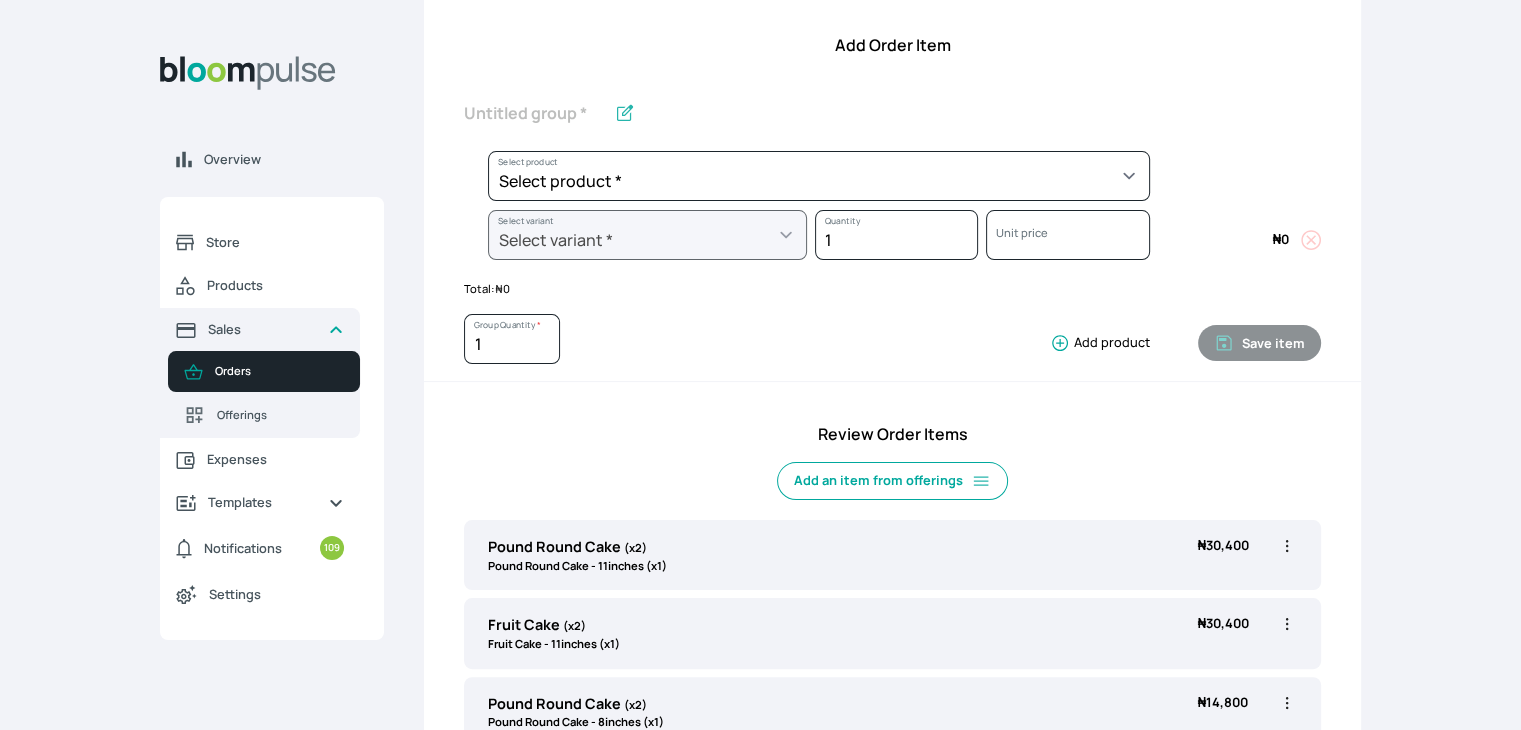 scroll, scrollTop: 1062, scrollLeft: 0, axis: vertical 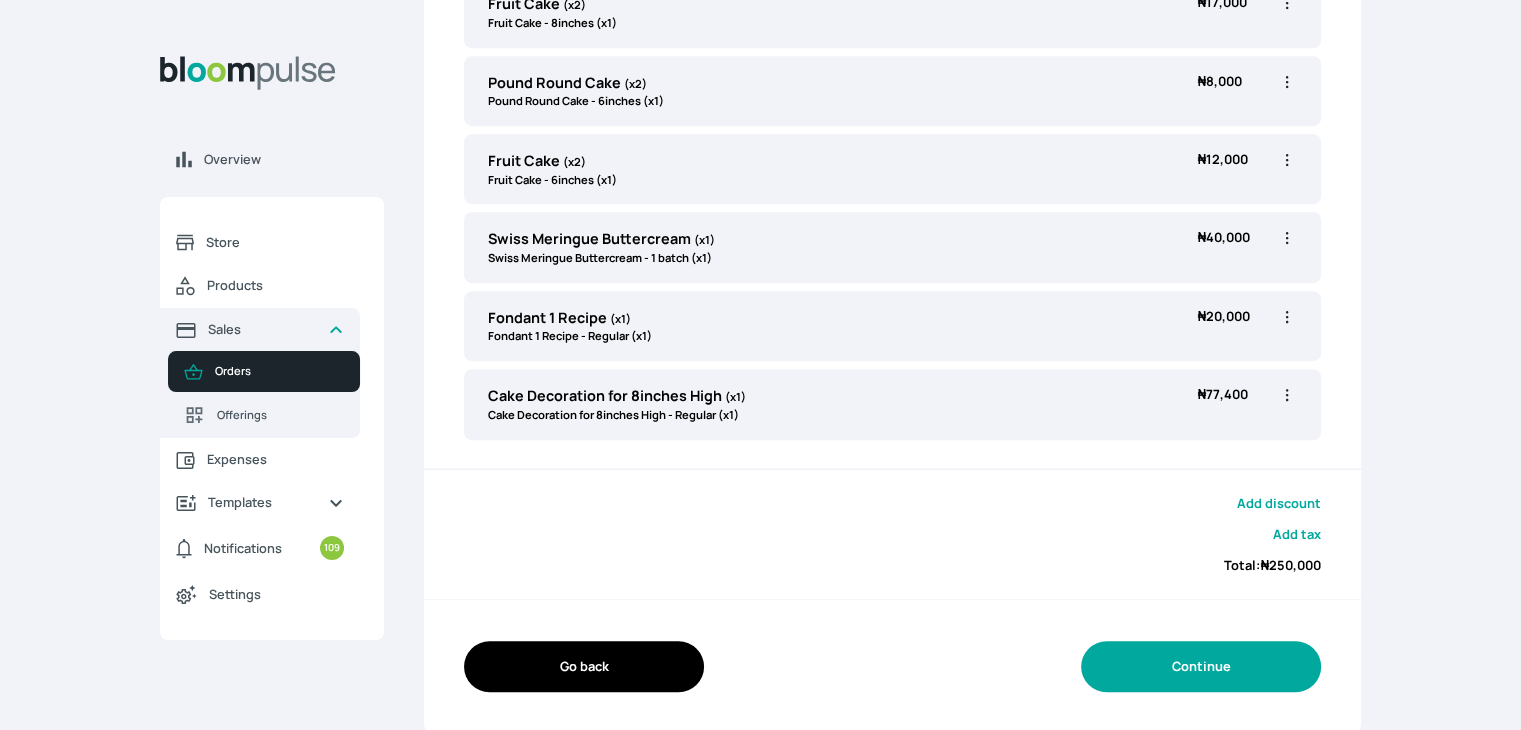 click on "Continue" at bounding box center [1201, 666] 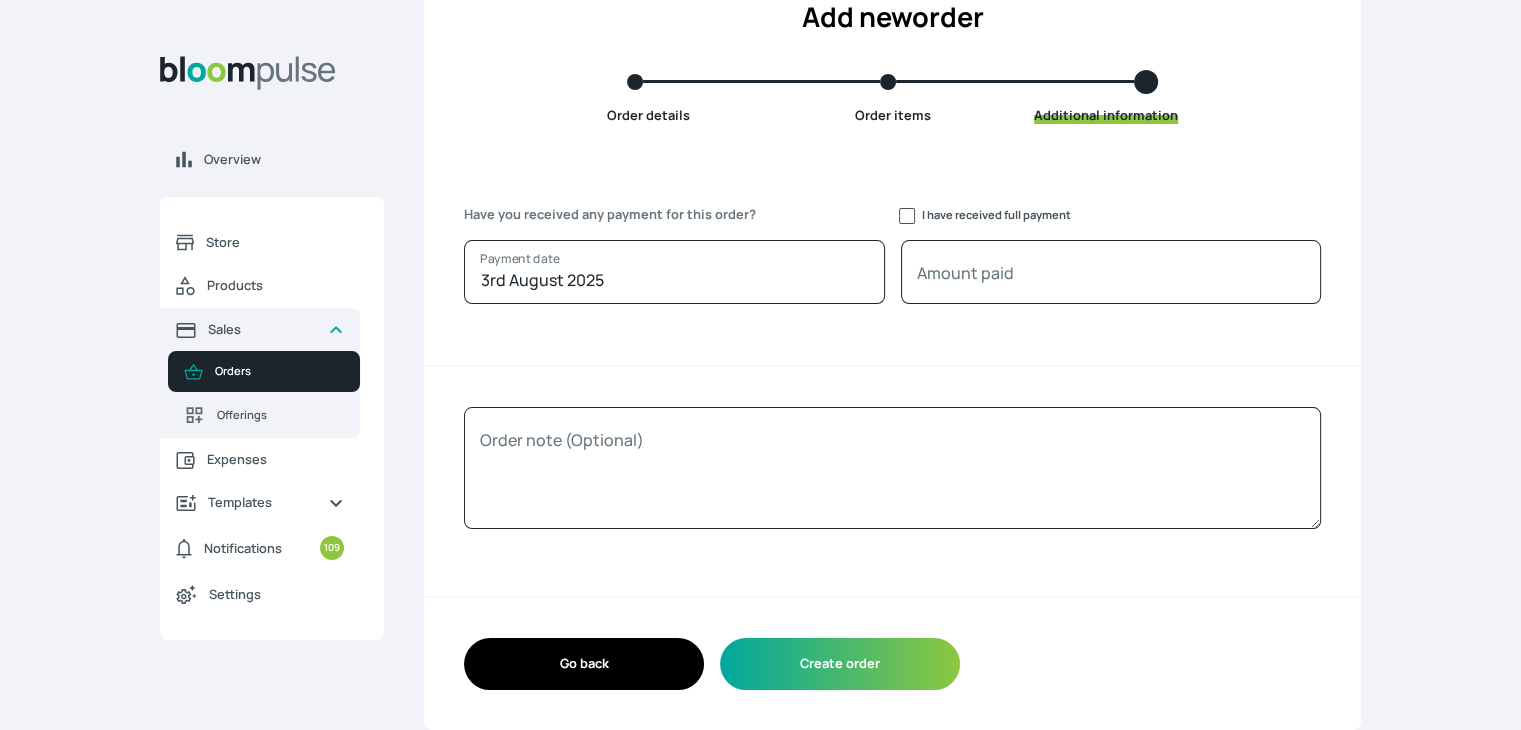 scroll, scrollTop: 139, scrollLeft: 0, axis: vertical 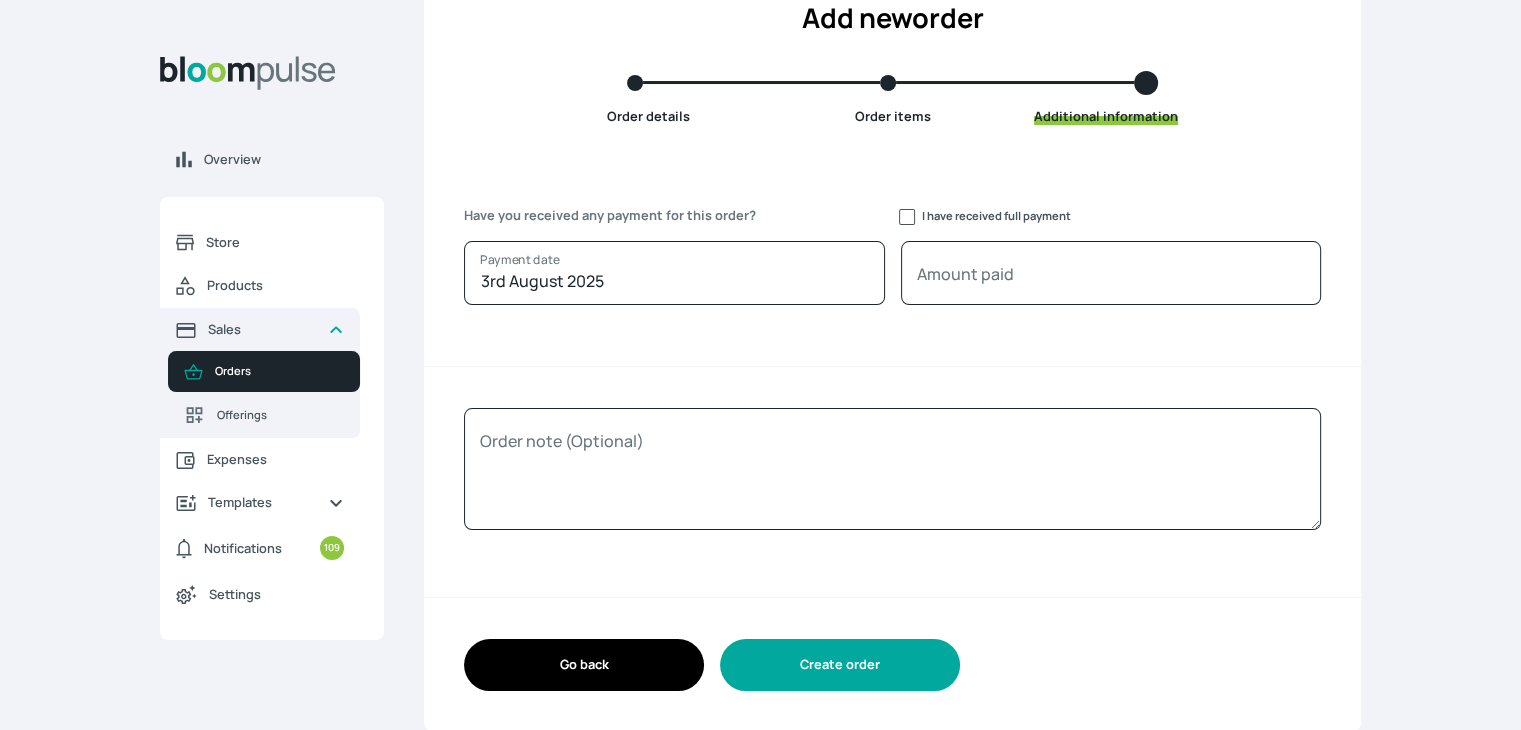 click on "Create order" at bounding box center [840, 664] 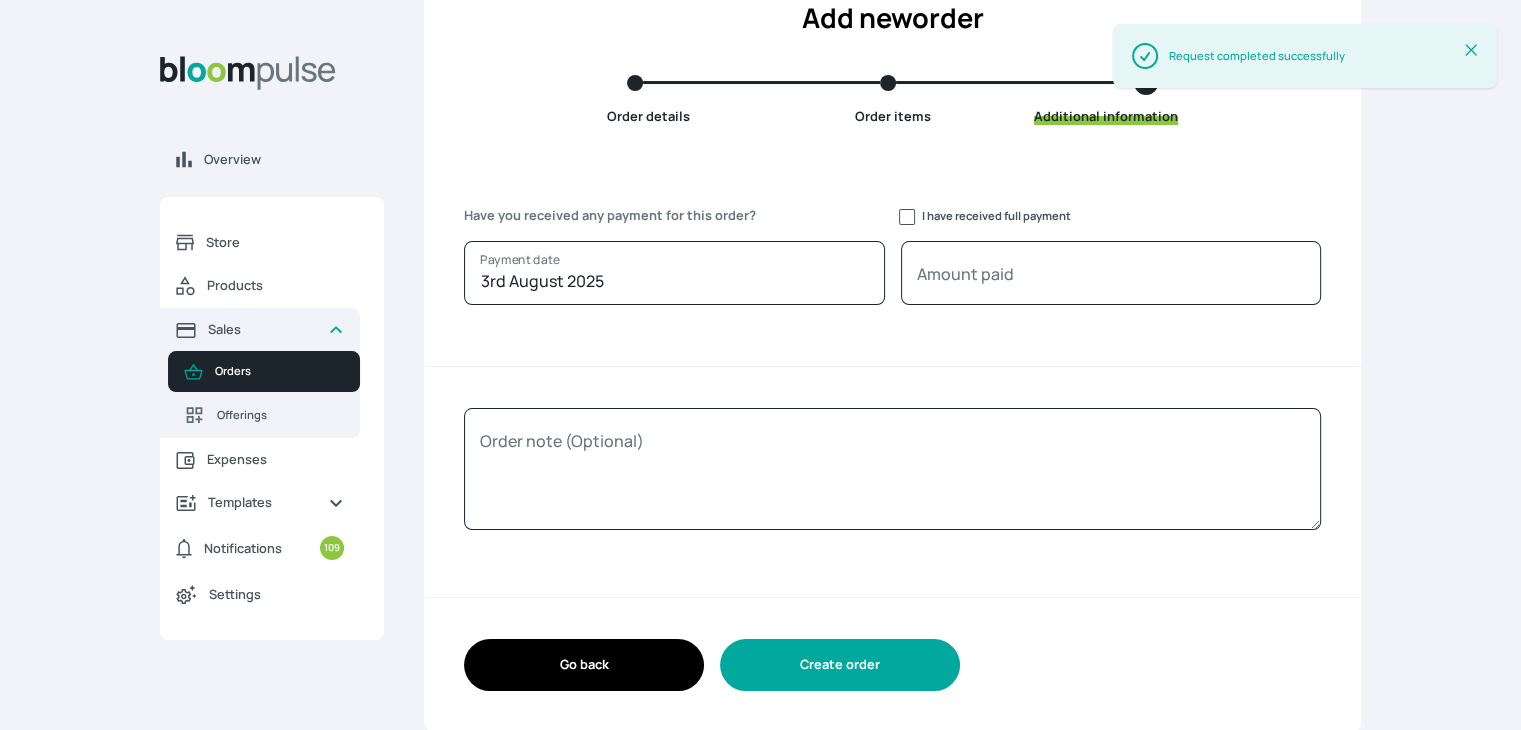 scroll, scrollTop: 0, scrollLeft: 0, axis: both 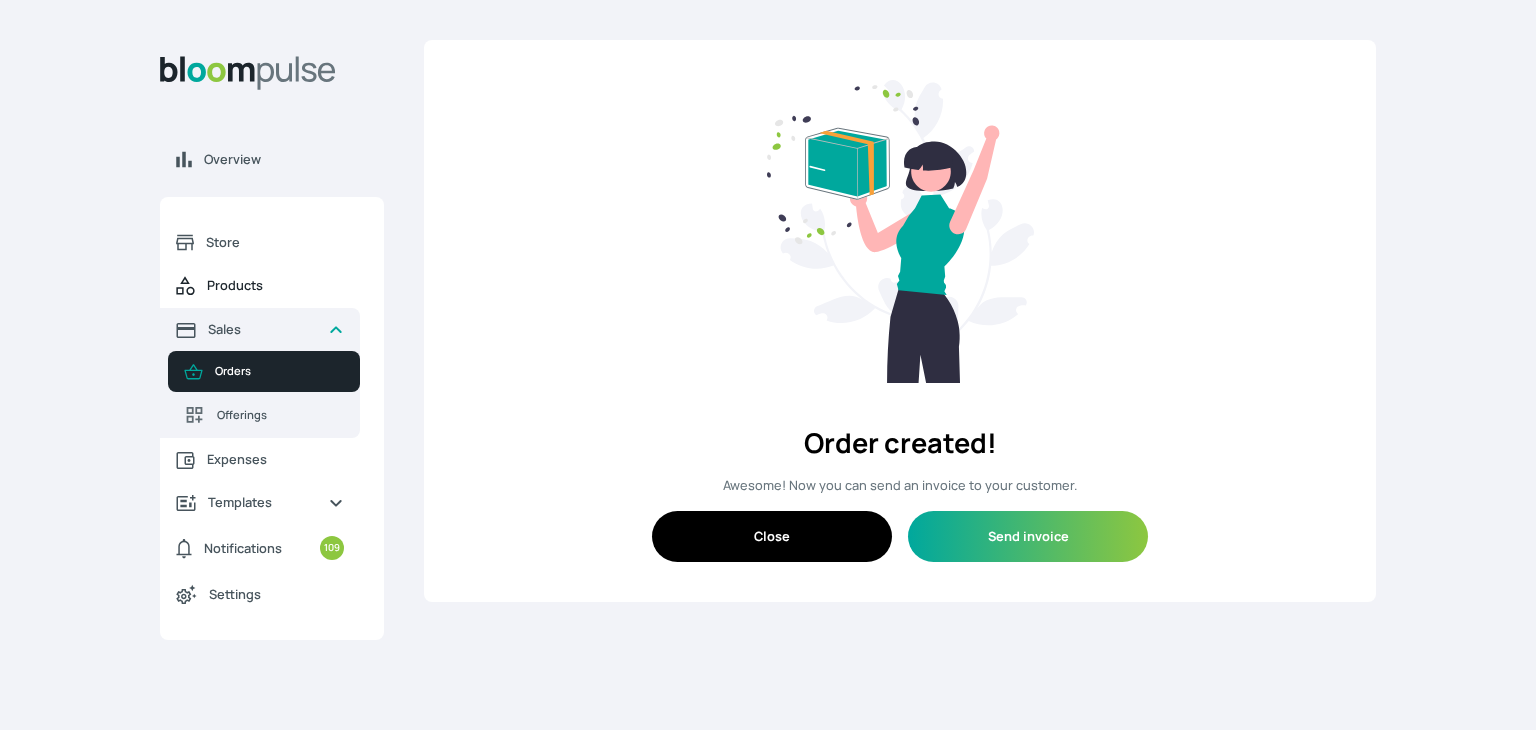 click on "Products" at bounding box center (275, 285) 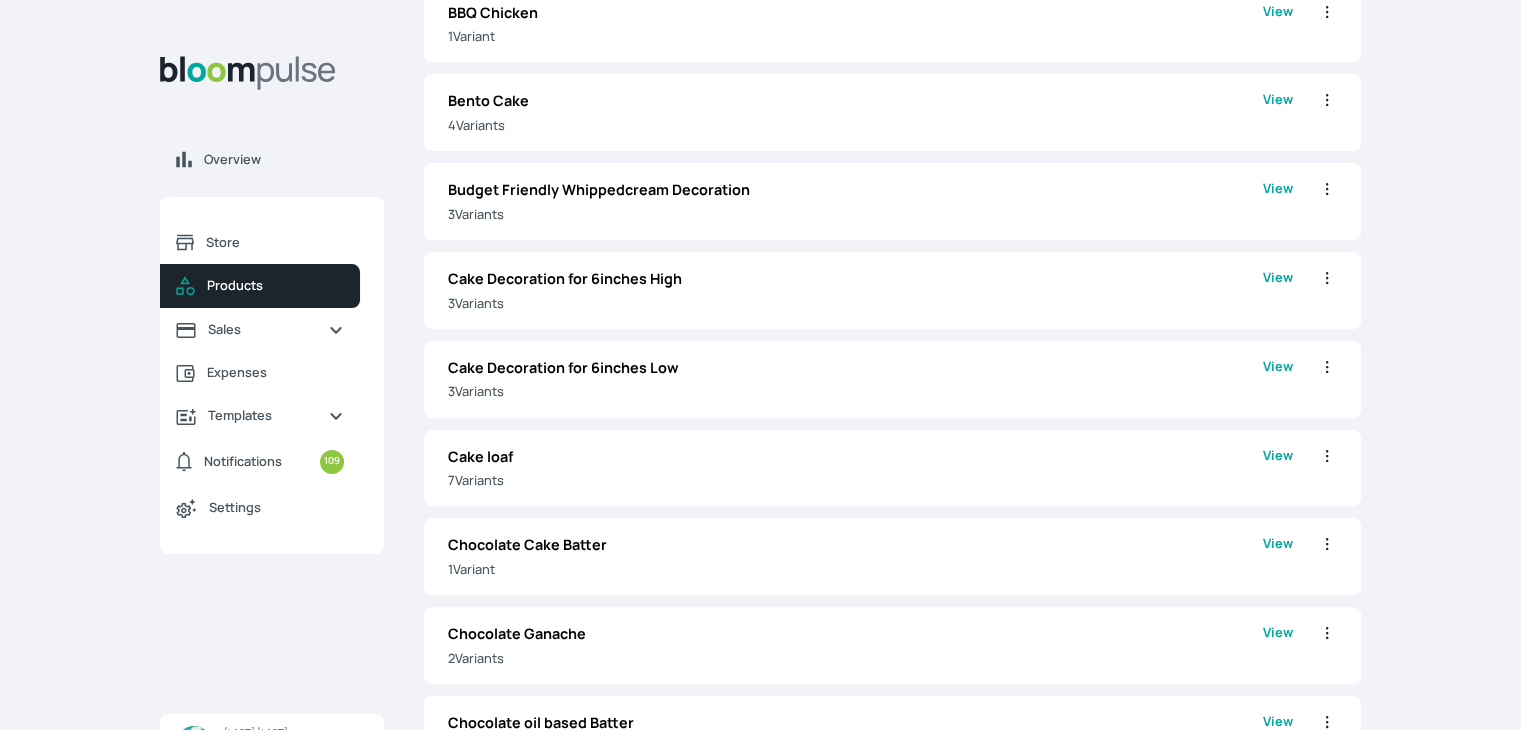 scroll, scrollTop: 767, scrollLeft: 0, axis: vertical 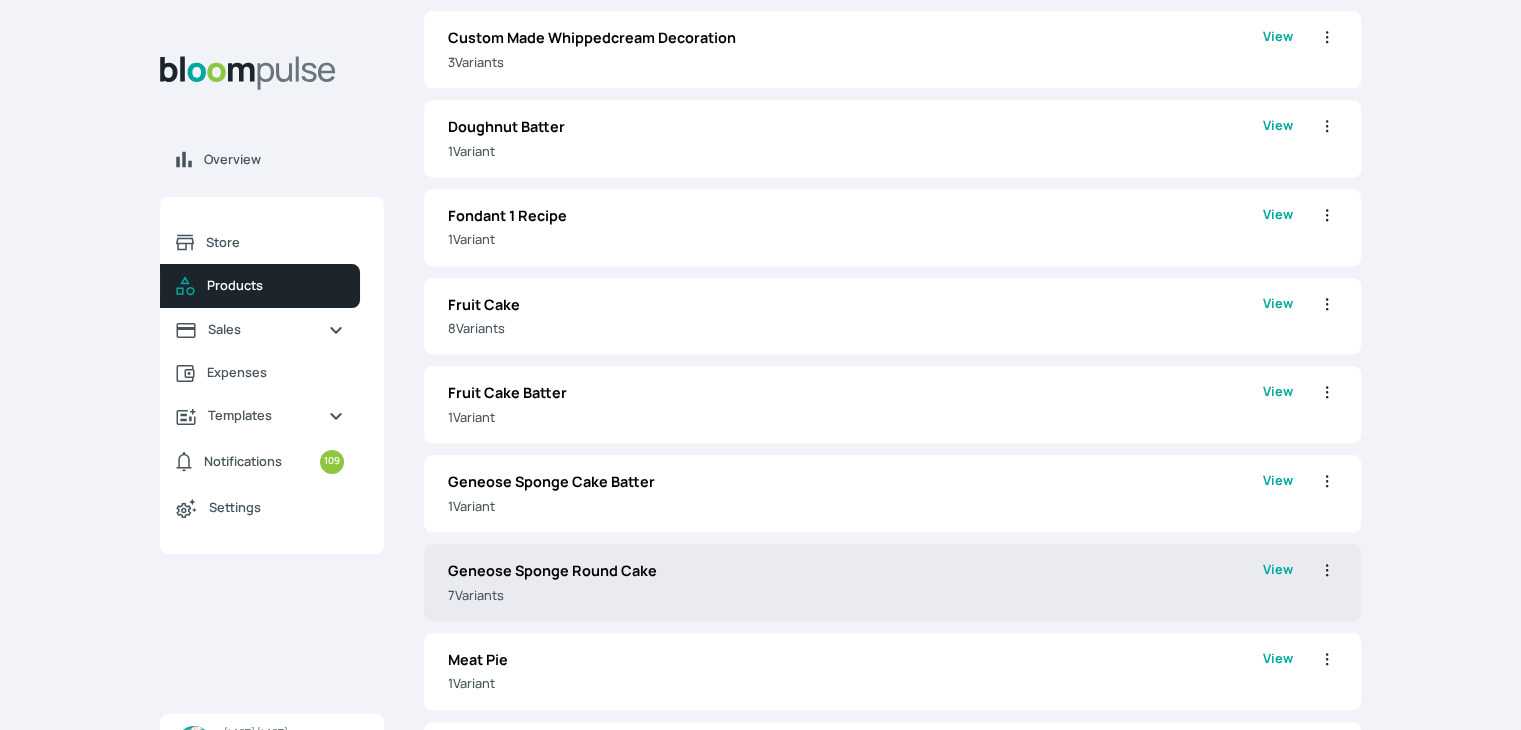 click on "Geneose Sponge Round Cake" at bounding box center [855, 571] 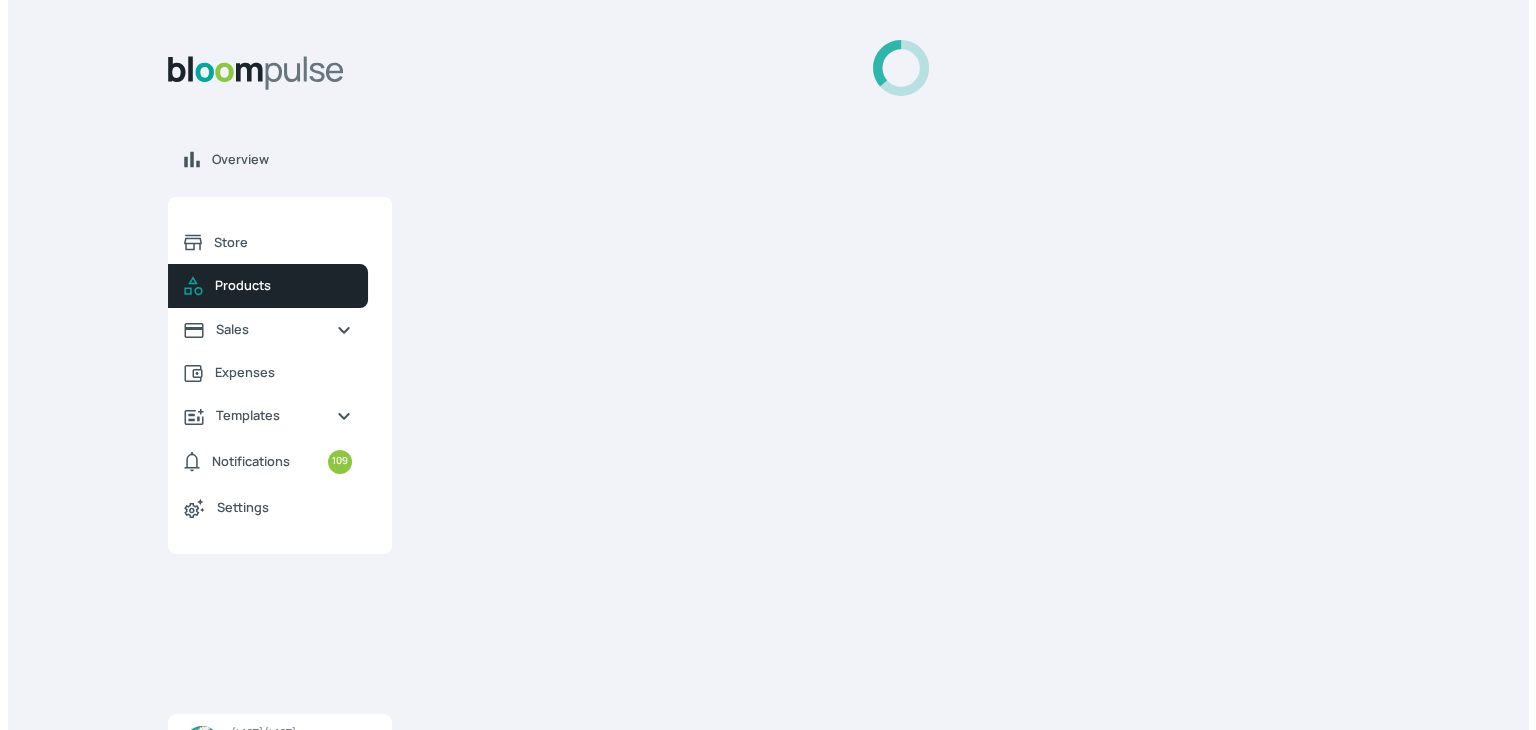 scroll, scrollTop: 0, scrollLeft: 0, axis: both 